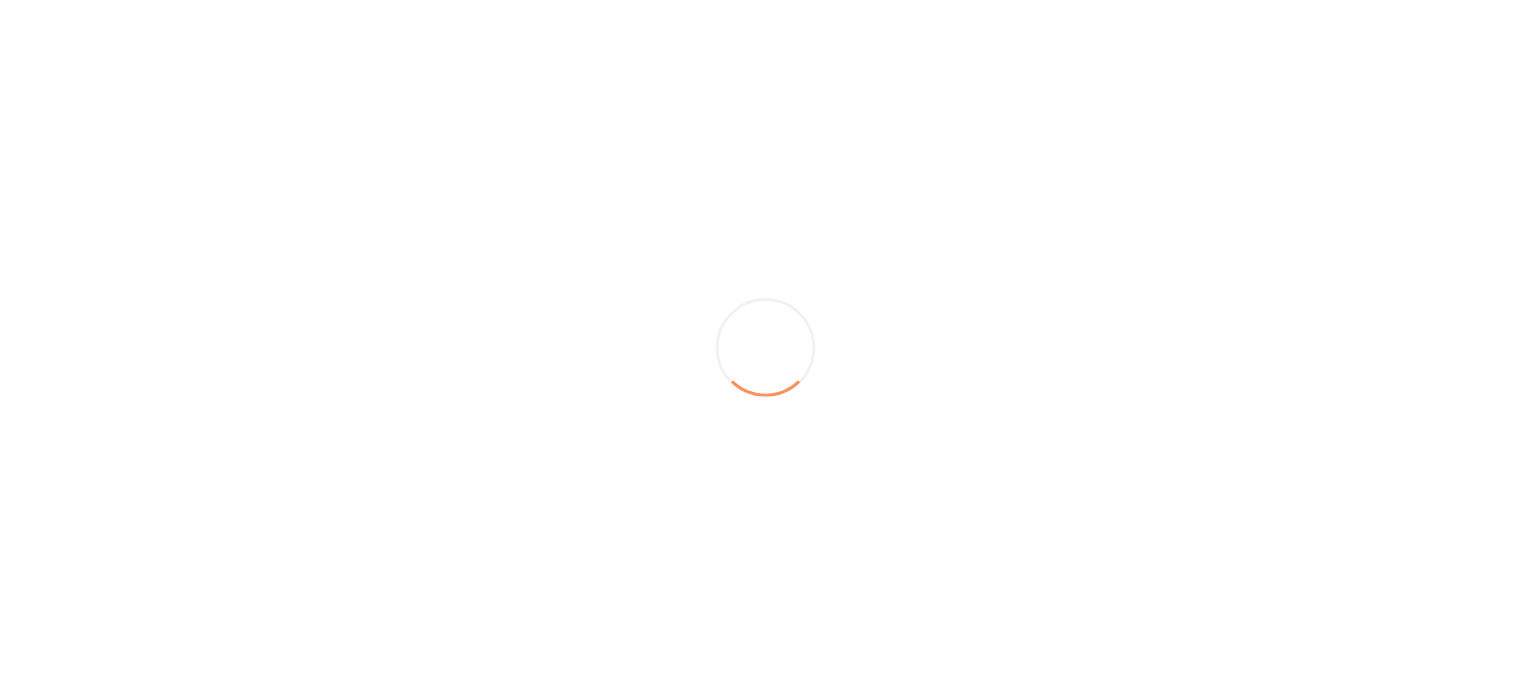 scroll, scrollTop: 0, scrollLeft: 0, axis: both 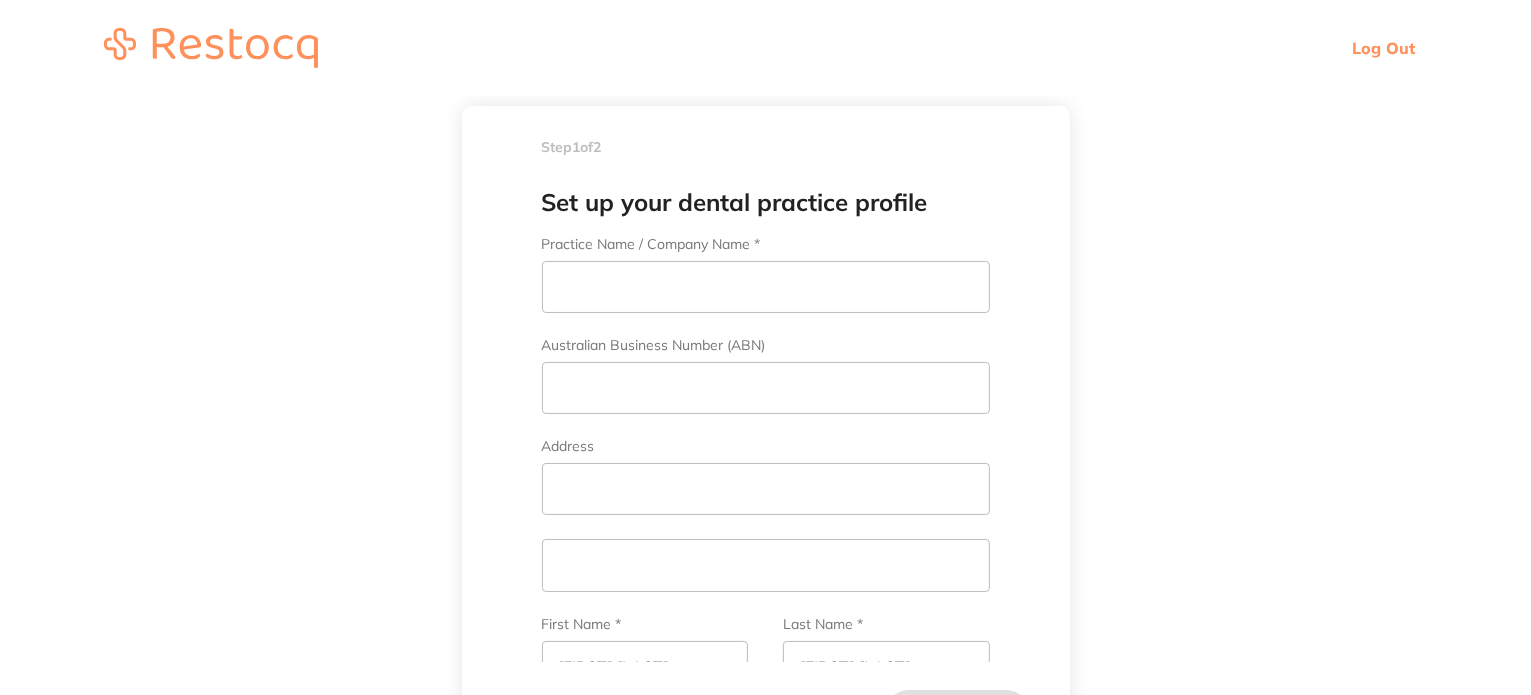 click on "Log Out" at bounding box center (1383, 48) 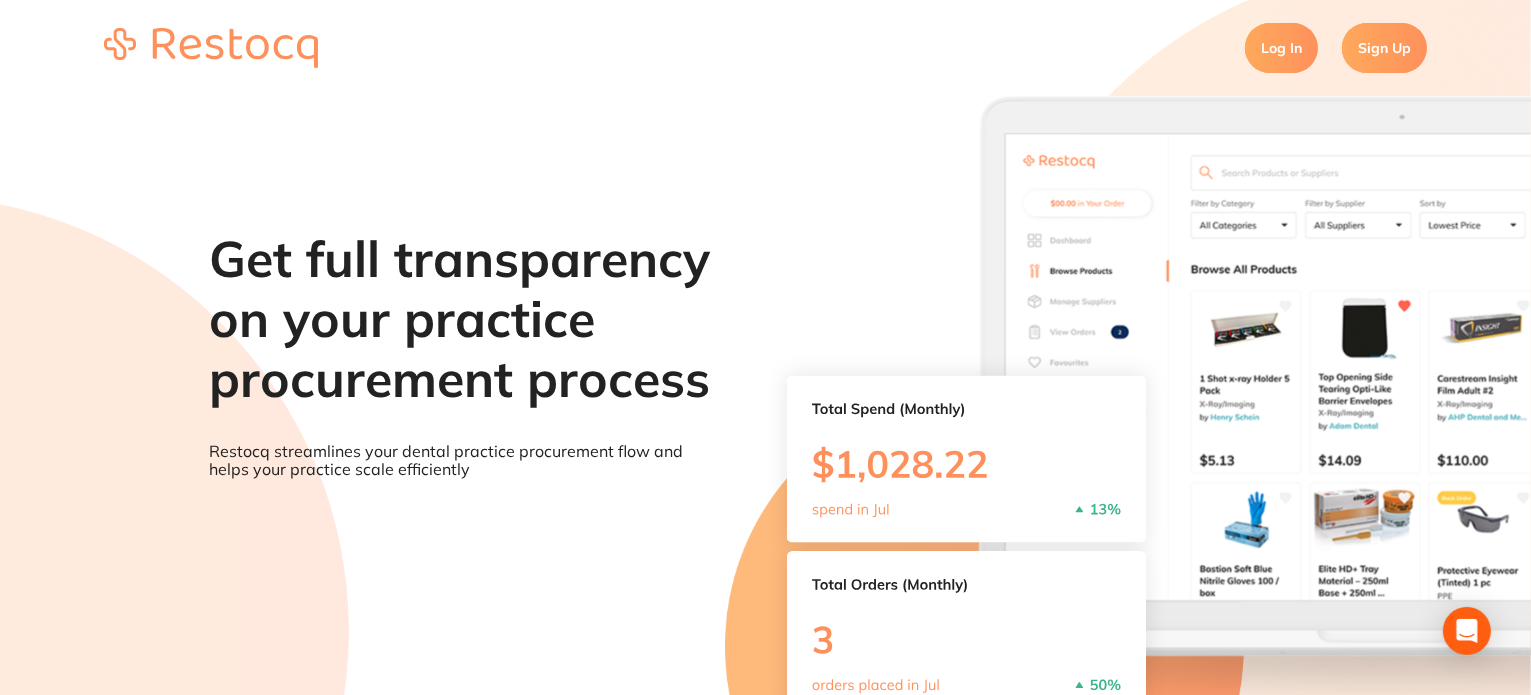 click on "Log In" at bounding box center [1281, 48] 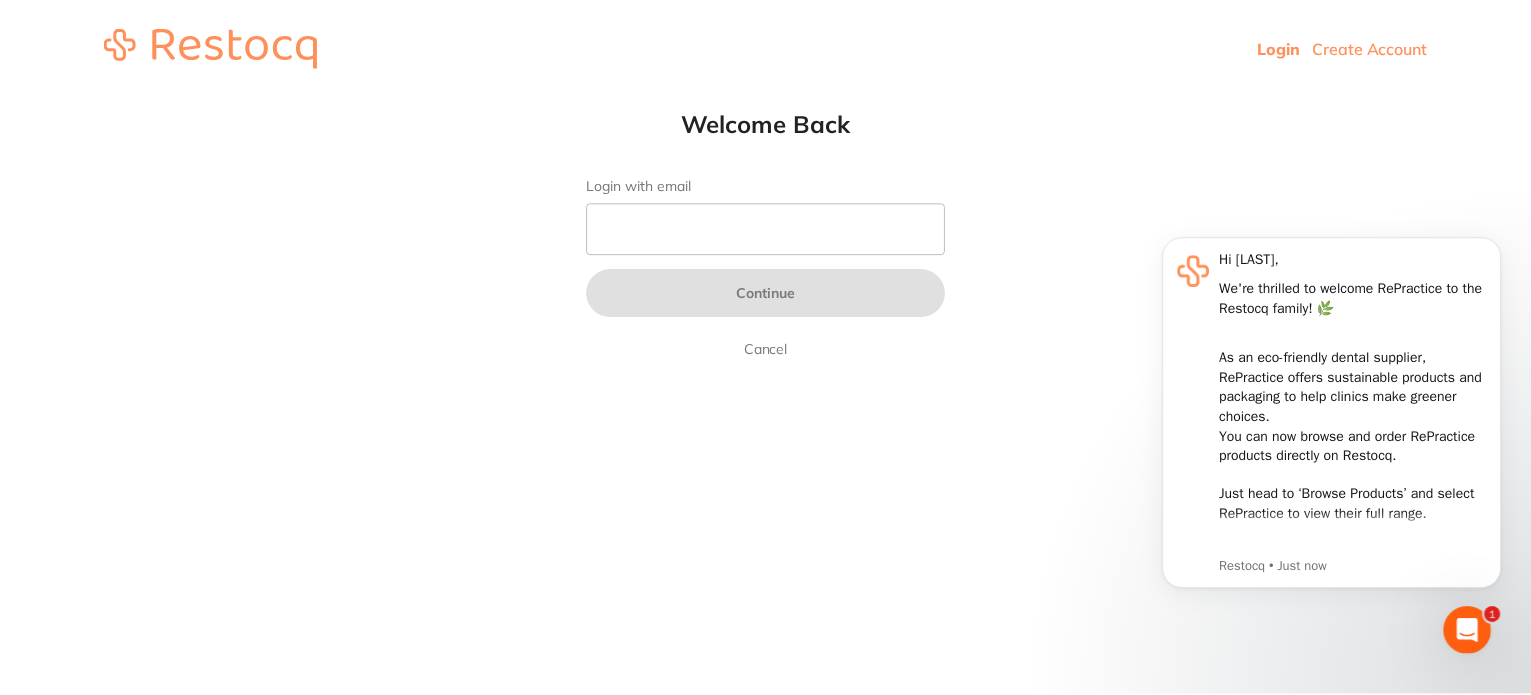 scroll, scrollTop: 0, scrollLeft: 0, axis: both 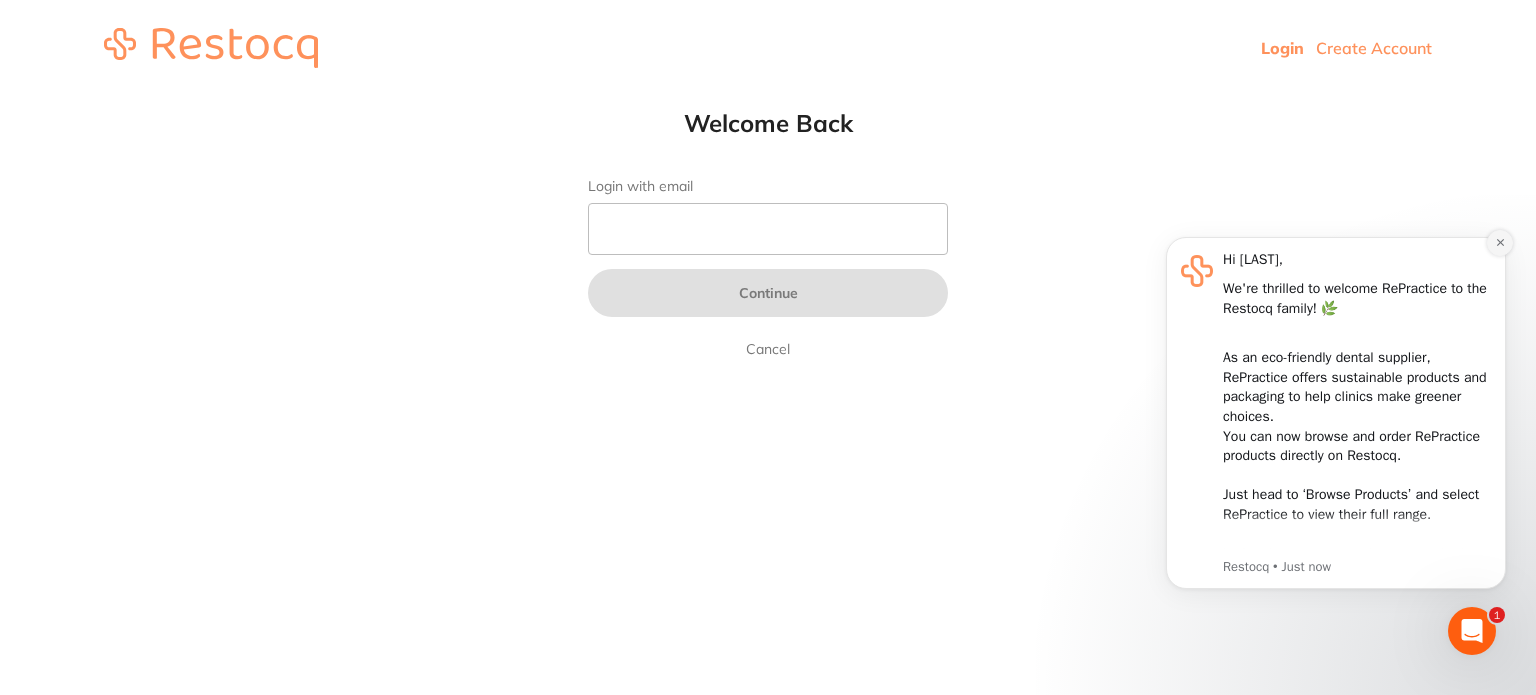 click 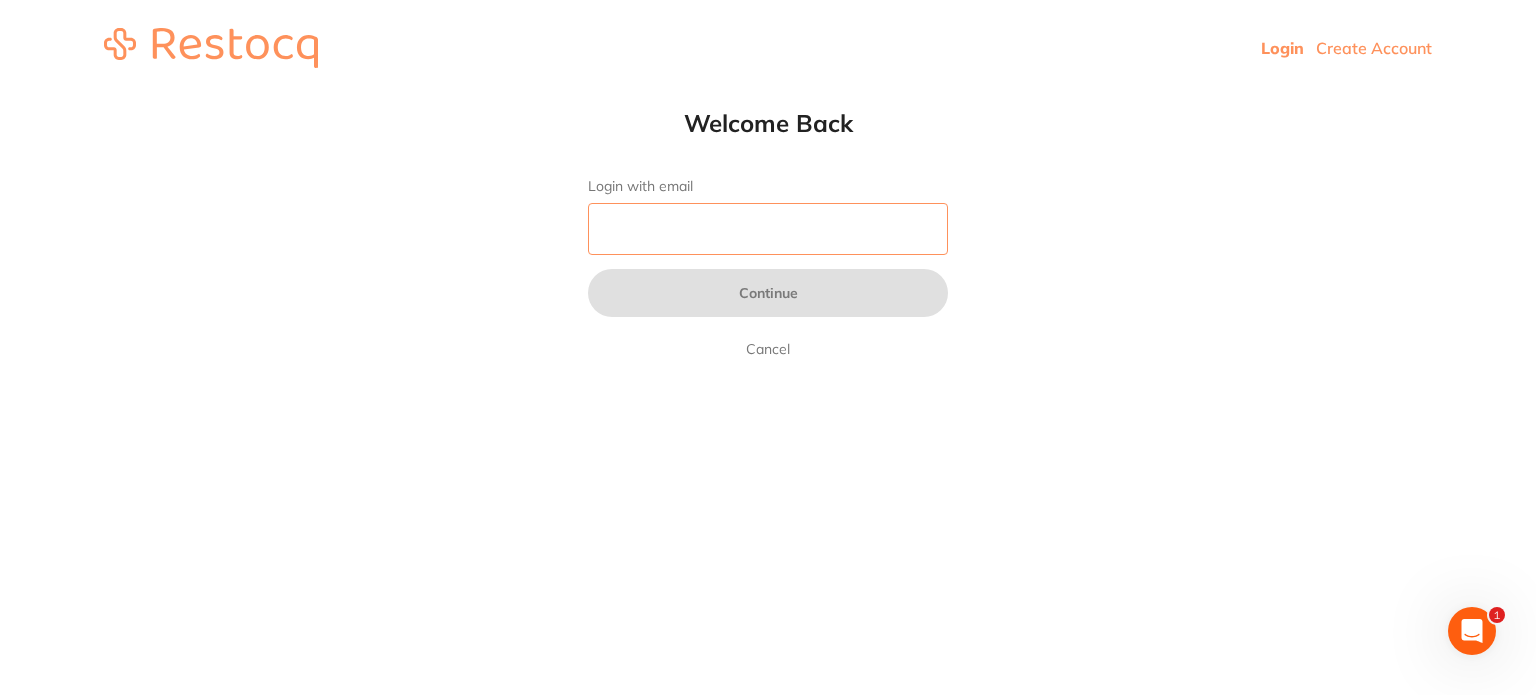 click on "Login with email" at bounding box center (768, 229) 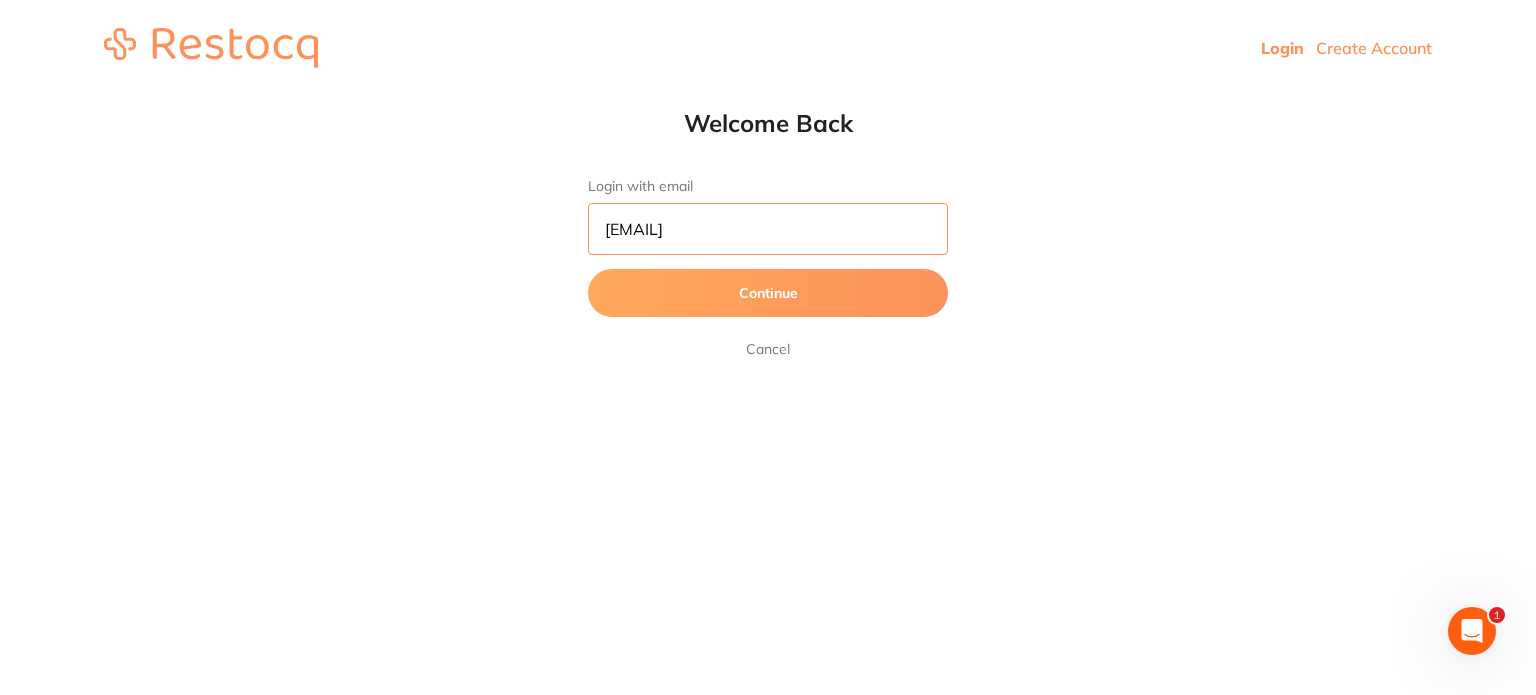 type on "amrita+4@terrificminds.com" 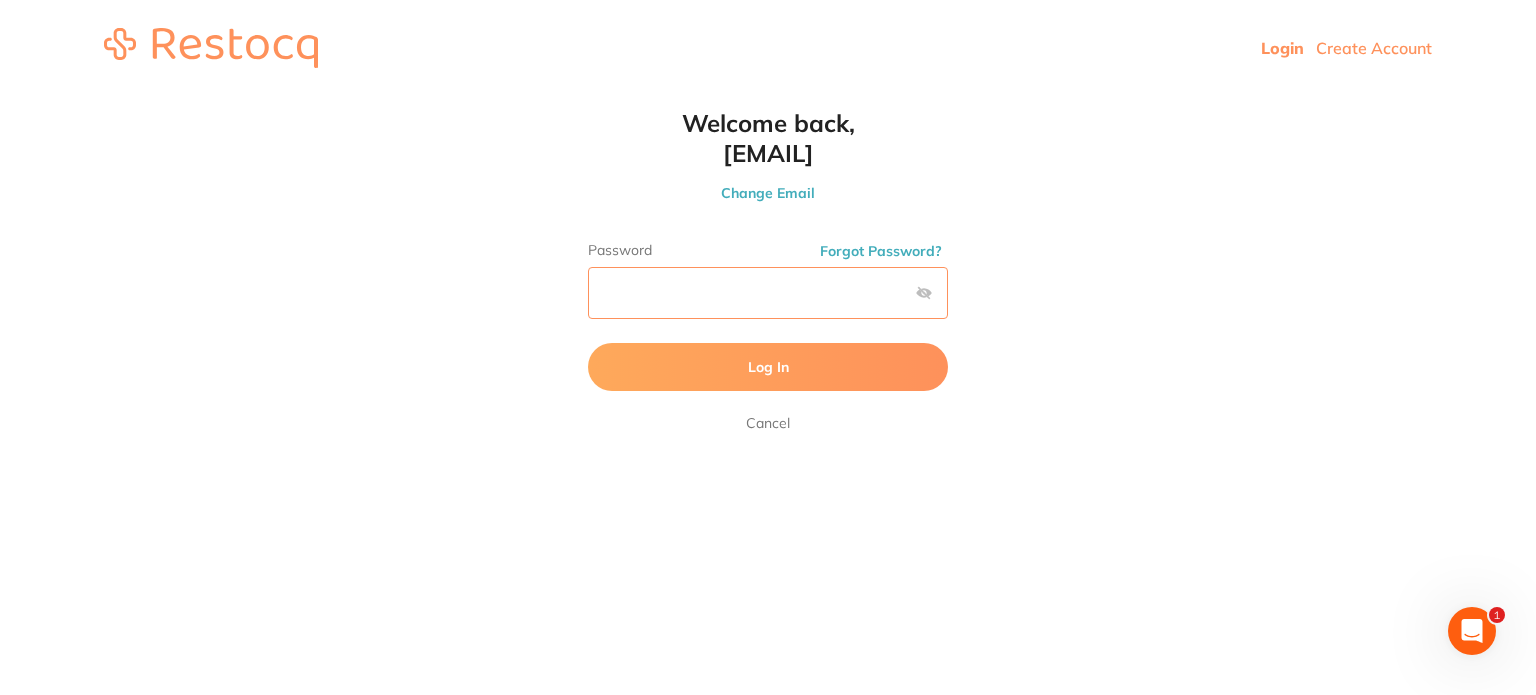 click on "Log In" at bounding box center (768, 367) 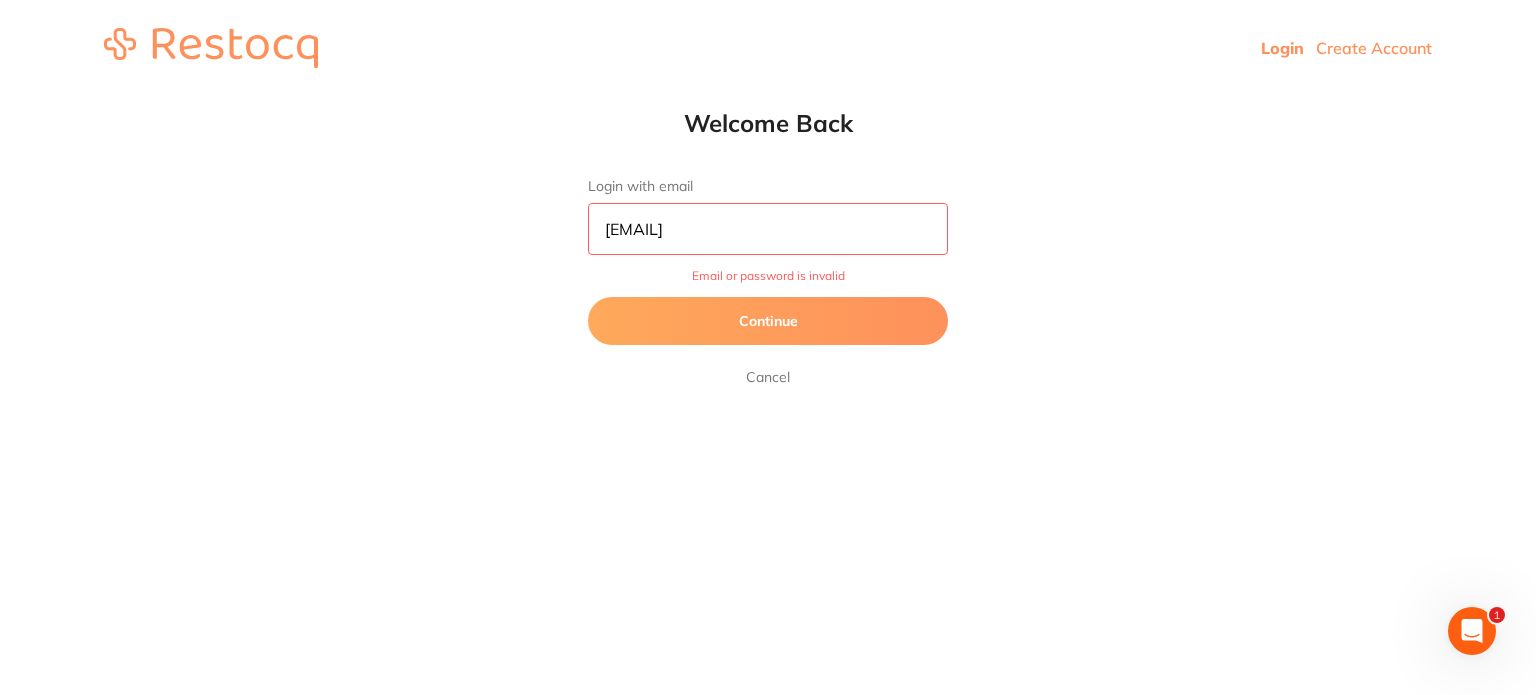 click on "Continue" at bounding box center (768, 321) 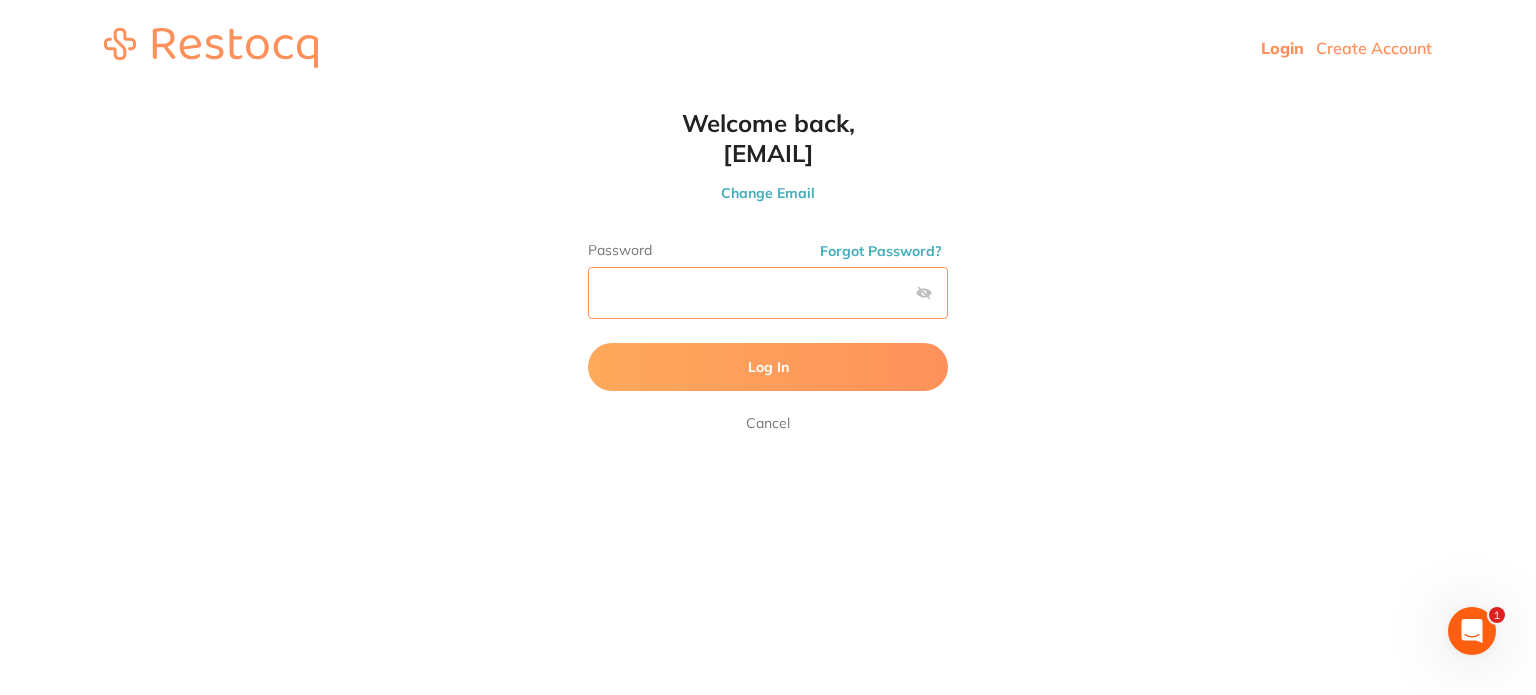 click on "Login Create Account Welcome Back Login with email amrita+4@terrificminds.com Continue Cancel Welcome back, amrita+4@terrificminds.com Change Email Password Forgot Password? Log In Cancel Recover password for amrita+4@terrificminds.com Change Email Send me recovery email Cancel Welcome Back 1" at bounding box center (768, 48) 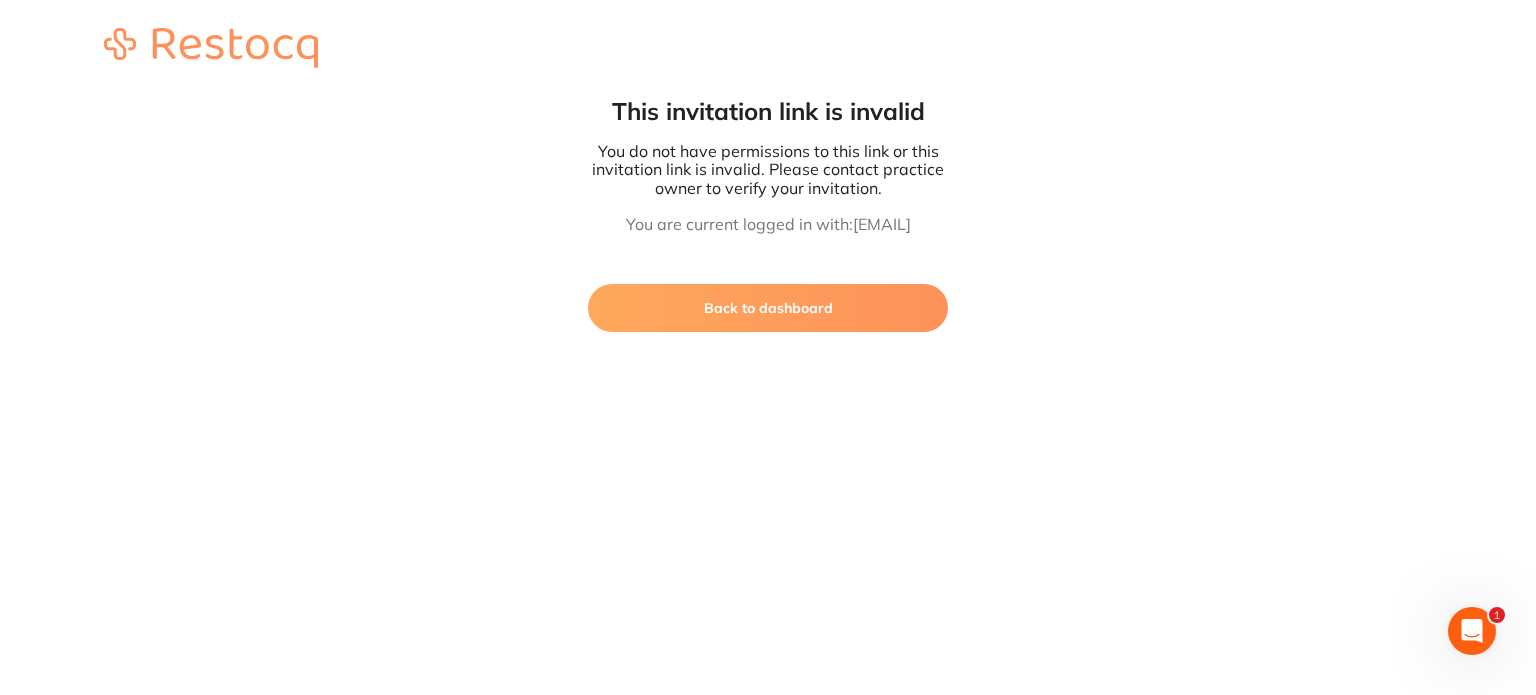 click on "Back to dashboard" at bounding box center [768, 308] 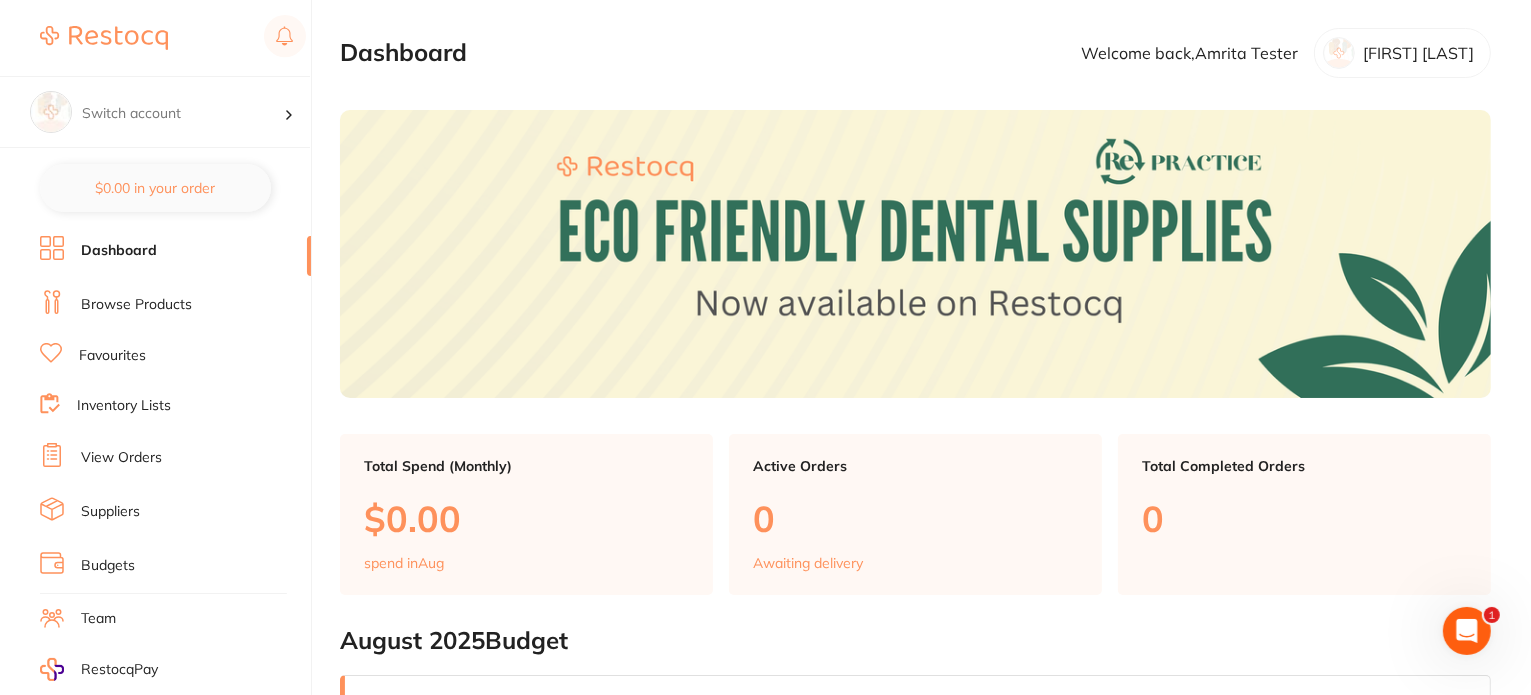 scroll, scrollTop: 0, scrollLeft: 0, axis: both 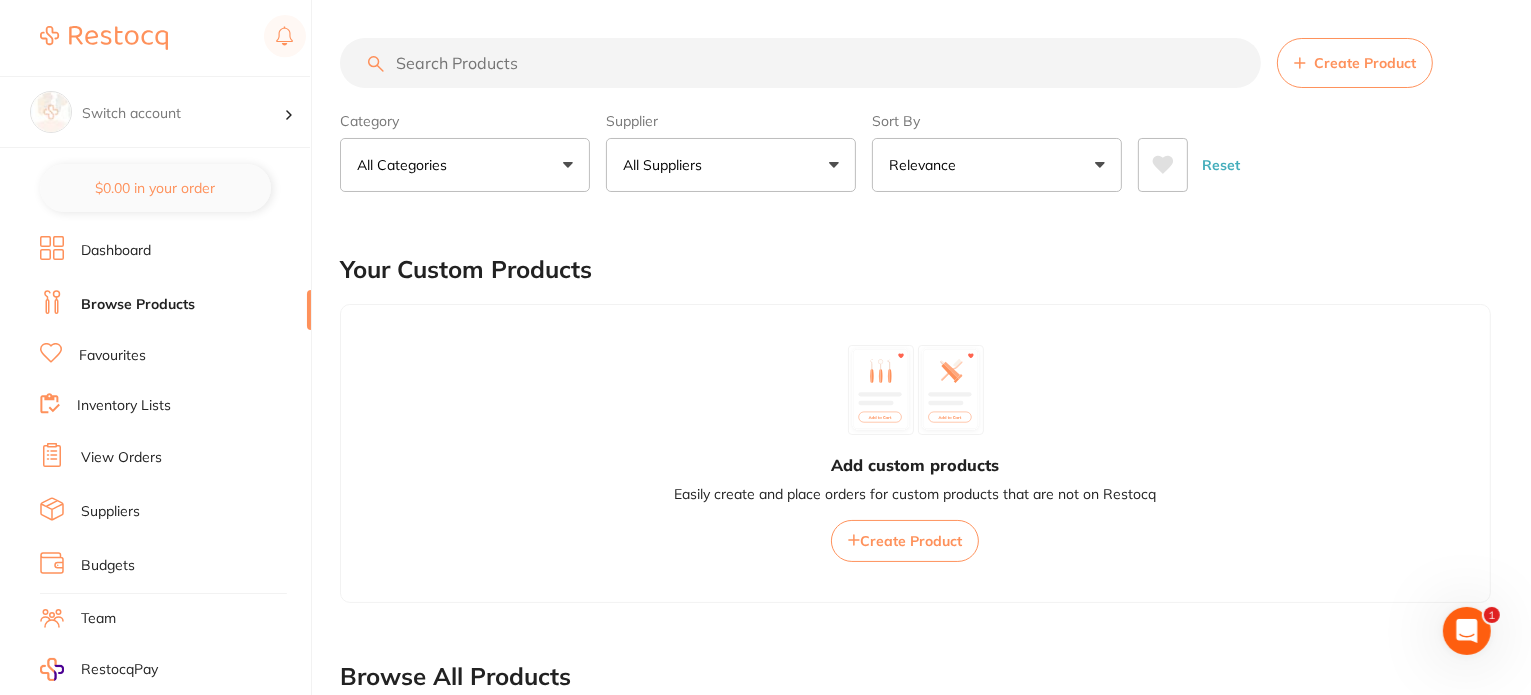 click on "All Suppliers" at bounding box center [731, 165] 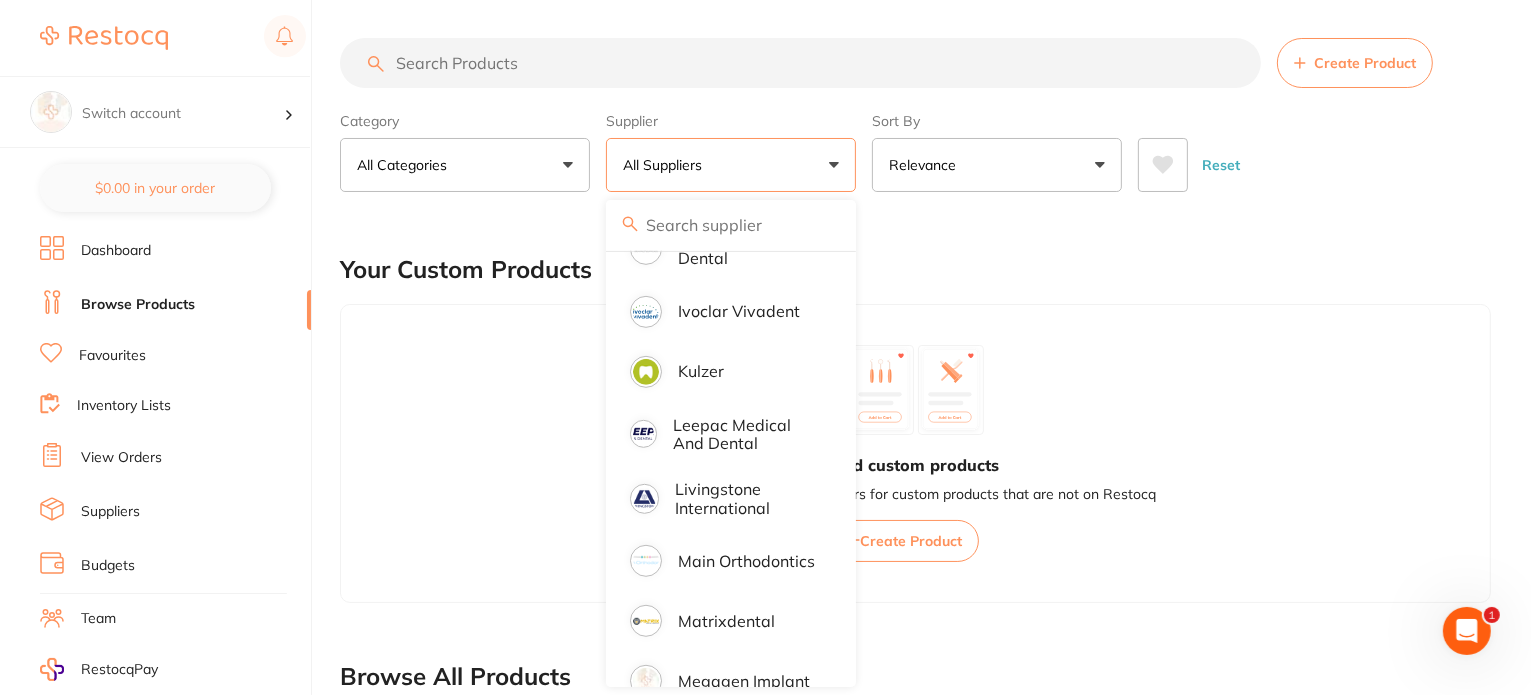 scroll, scrollTop: 1500, scrollLeft: 0, axis: vertical 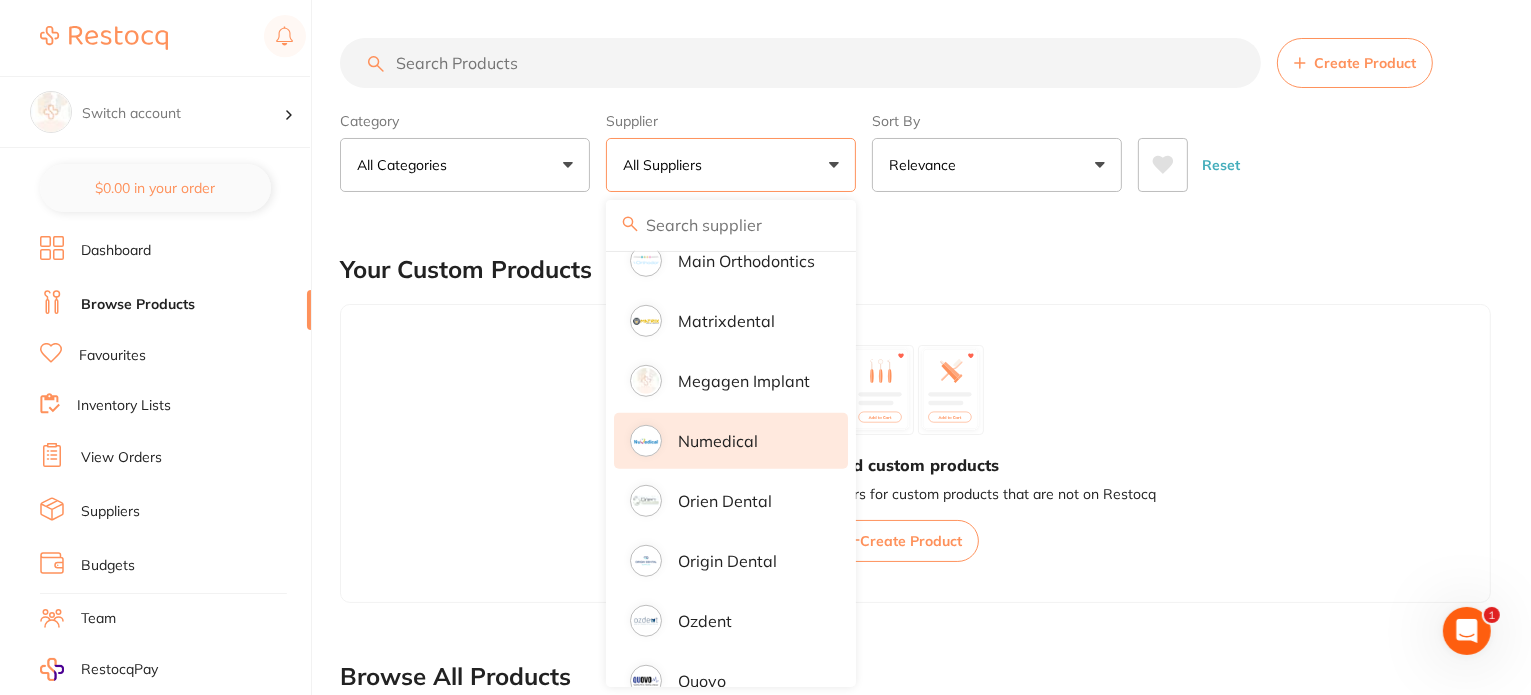 click on "Numedical" at bounding box center [718, 441] 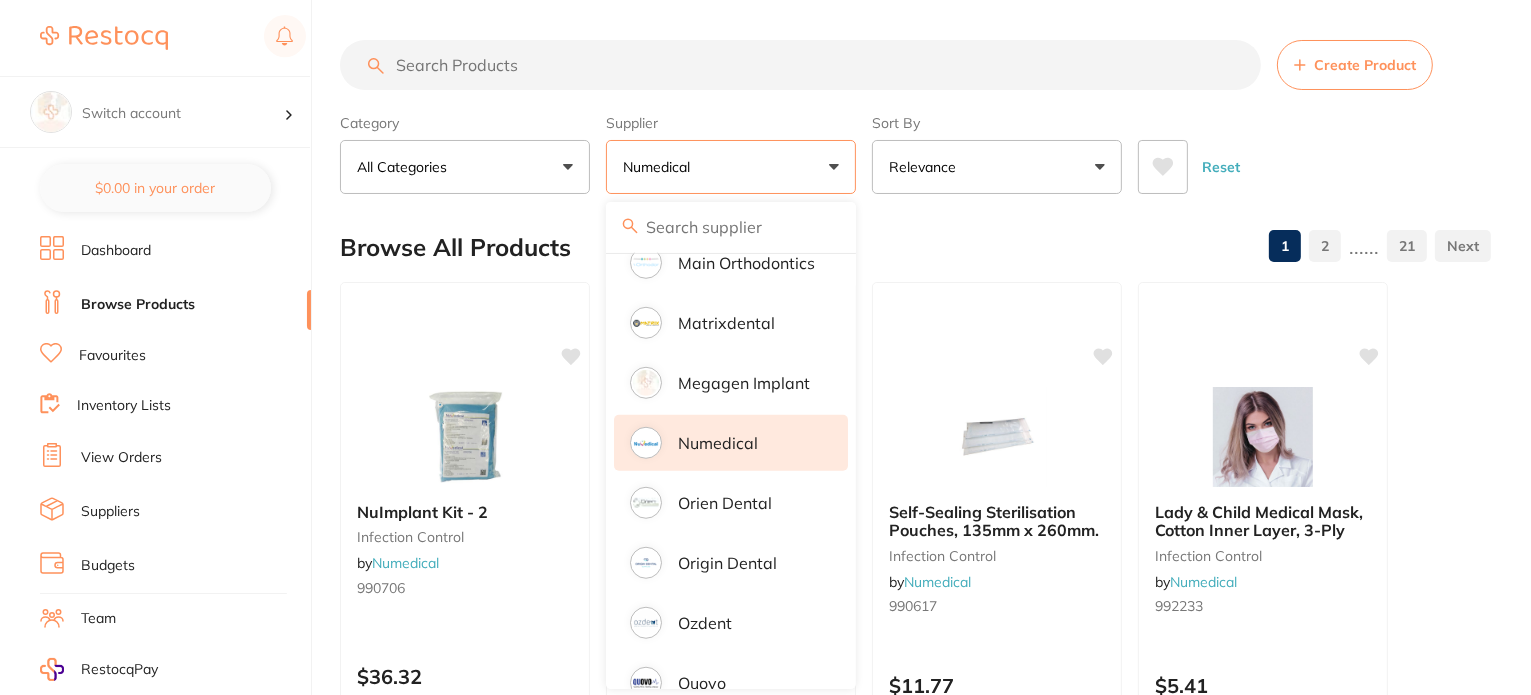 click on "Category All Categories All Categories anaesthetic articulating burs disposables education endodontics equipment evacuation finishing & polishing handpieces impression infection control instruments laboratory oral surgery orthodontics preventative restorative & cosmetic rubber dam specials & clearance xrays/imaging Clear Category   false    All Categories Category All Categories anaesthetic articulating burs disposables education endodontics equipment evacuation finishing & polishing handpieces impression infection control instruments laboratory oral surgery orthodontics preventative restorative & cosmetic rubber dam specials & clearance xrays/imaging Supplier Numedical All Suppliers Dentsply Sirona AB Orthodontics Adam Dental AHP Dental and Medical Amalgadent Ark Health BioMeDent Pty Ltd Critical Dental DENSOL Dental Practice Supplies Dental Zone Erkodent Erskine Dental Geistlich Healthware Australia Healthware Australia Ridley Henry Schein Halas HIT Dental & Medical Supplies Independent Dental Kulzer Ozdent" at bounding box center (915, 150) 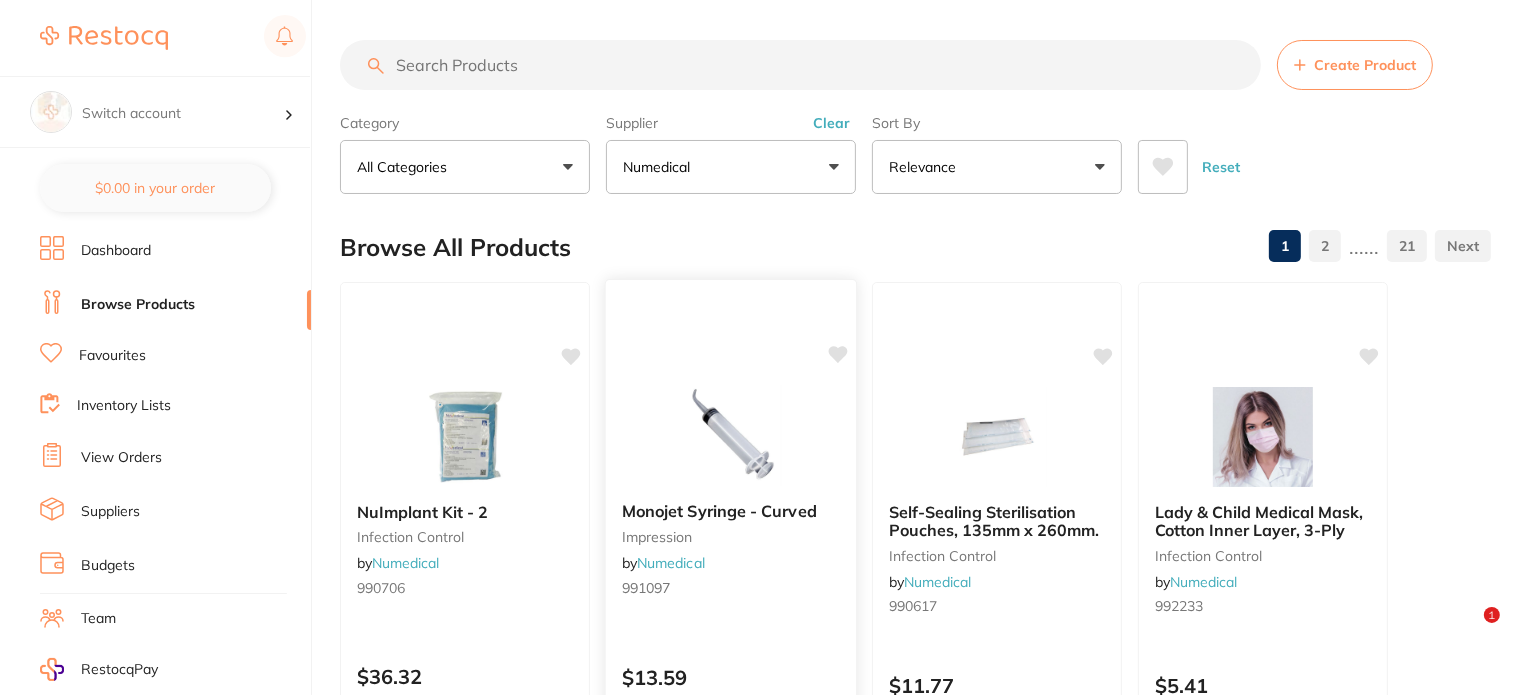 scroll, scrollTop: 100, scrollLeft: 0, axis: vertical 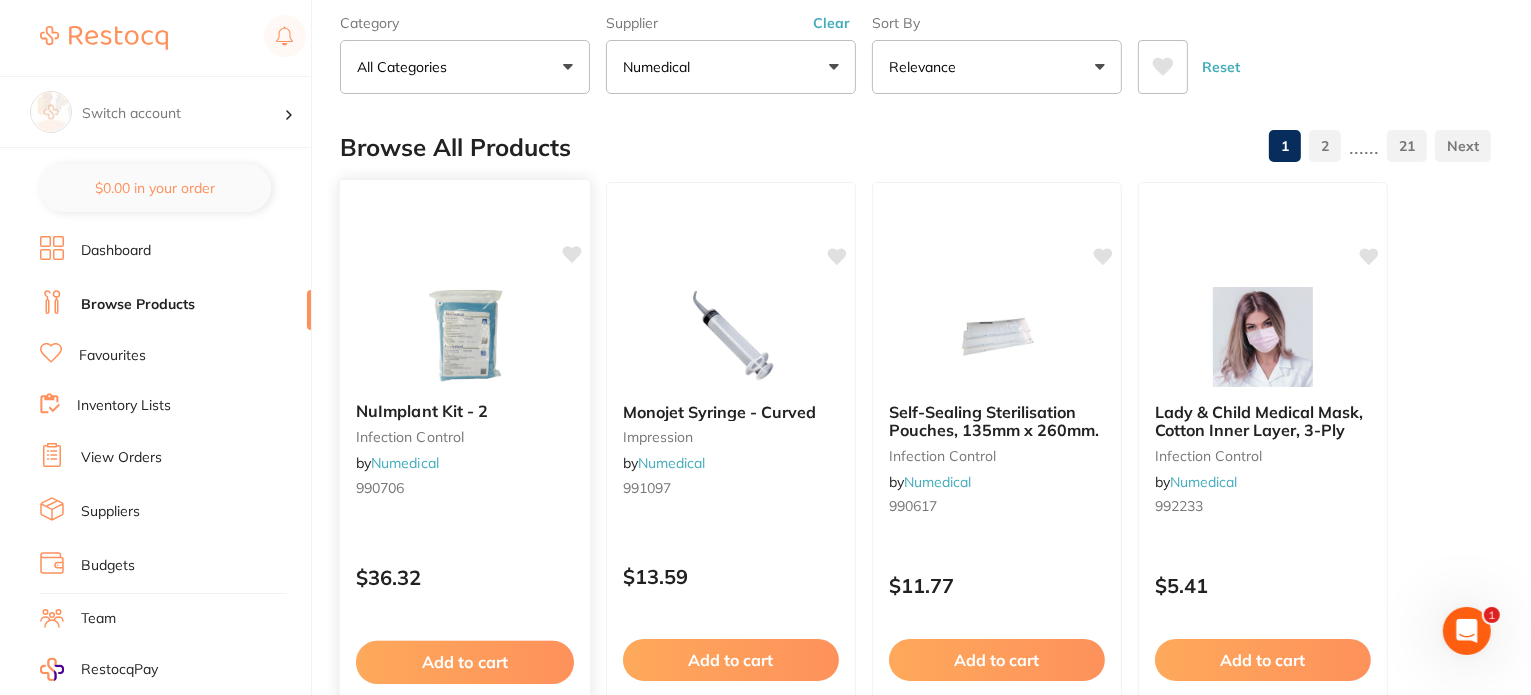 click on "Add to cart" at bounding box center [465, 662] 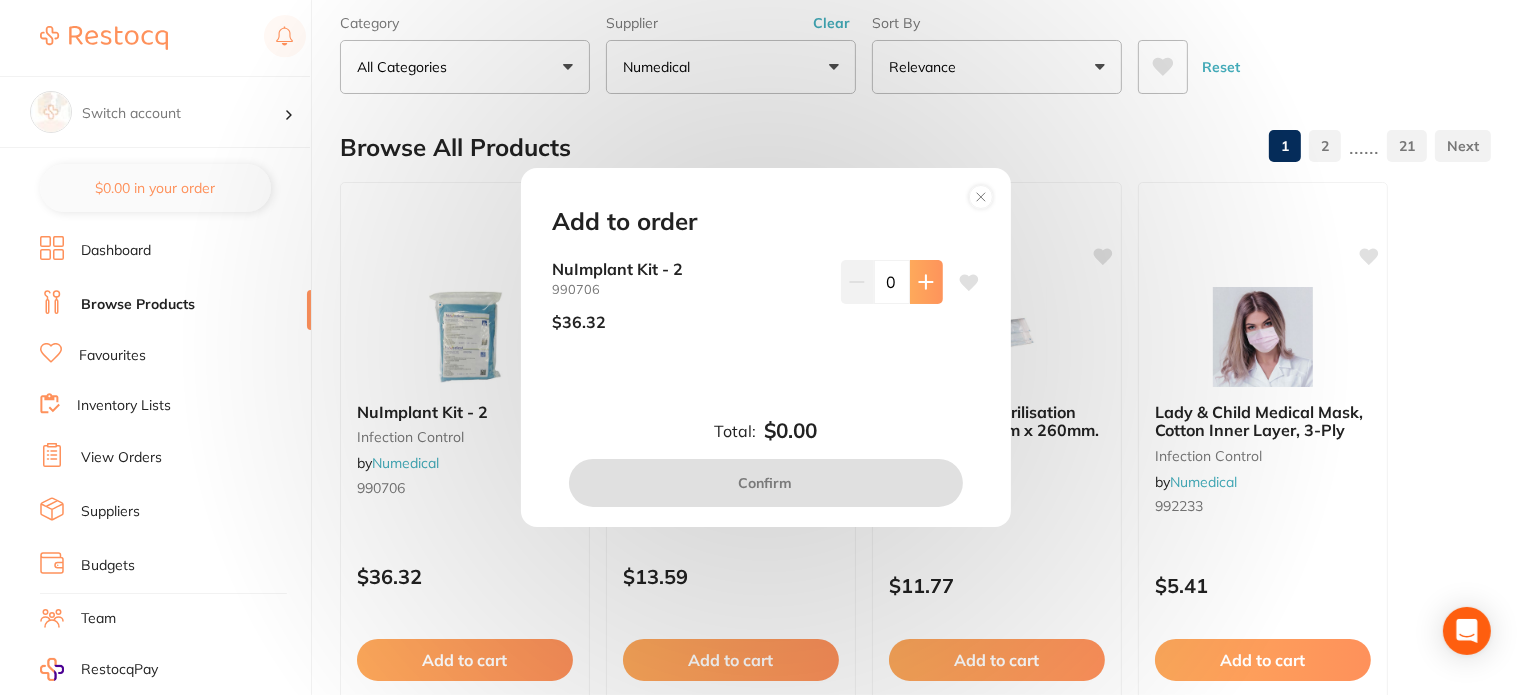 click at bounding box center [926, 282] 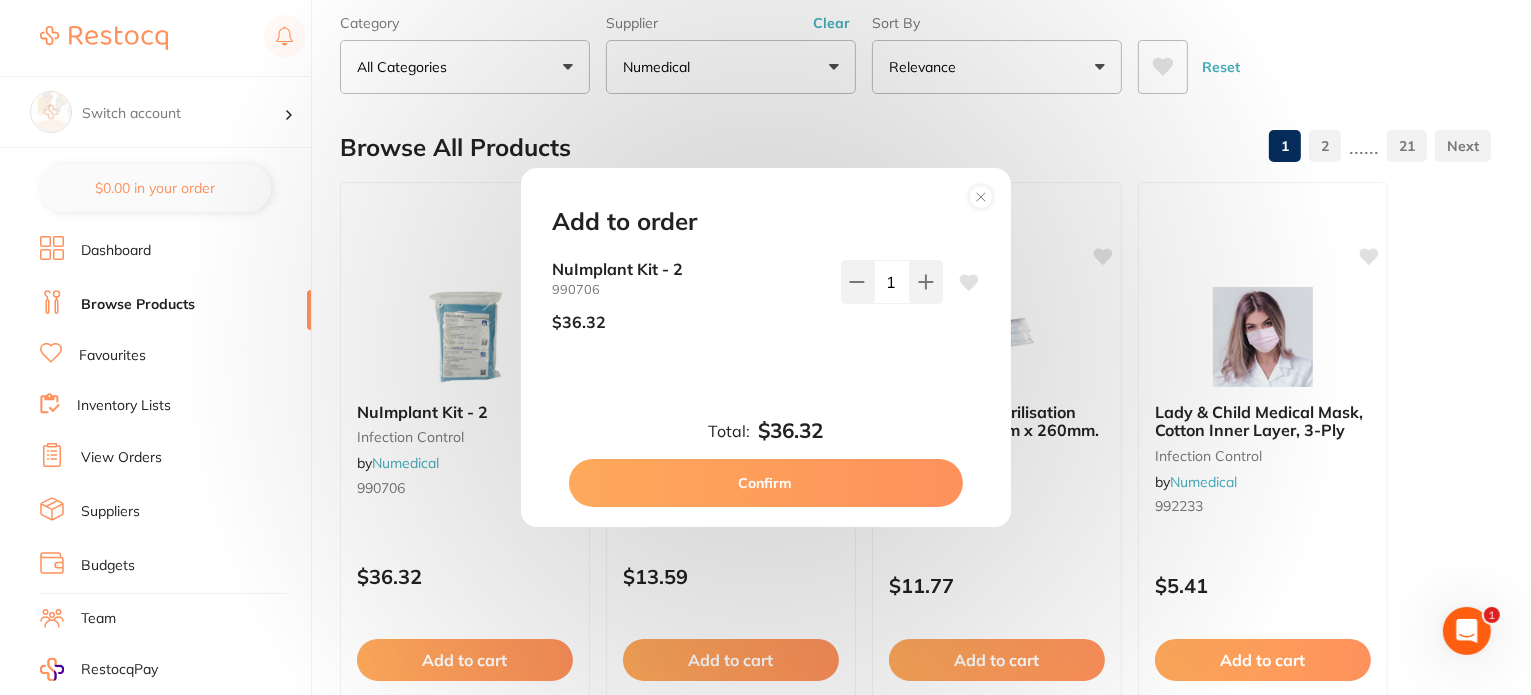 scroll, scrollTop: 0, scrollLeft: 0, axis: both 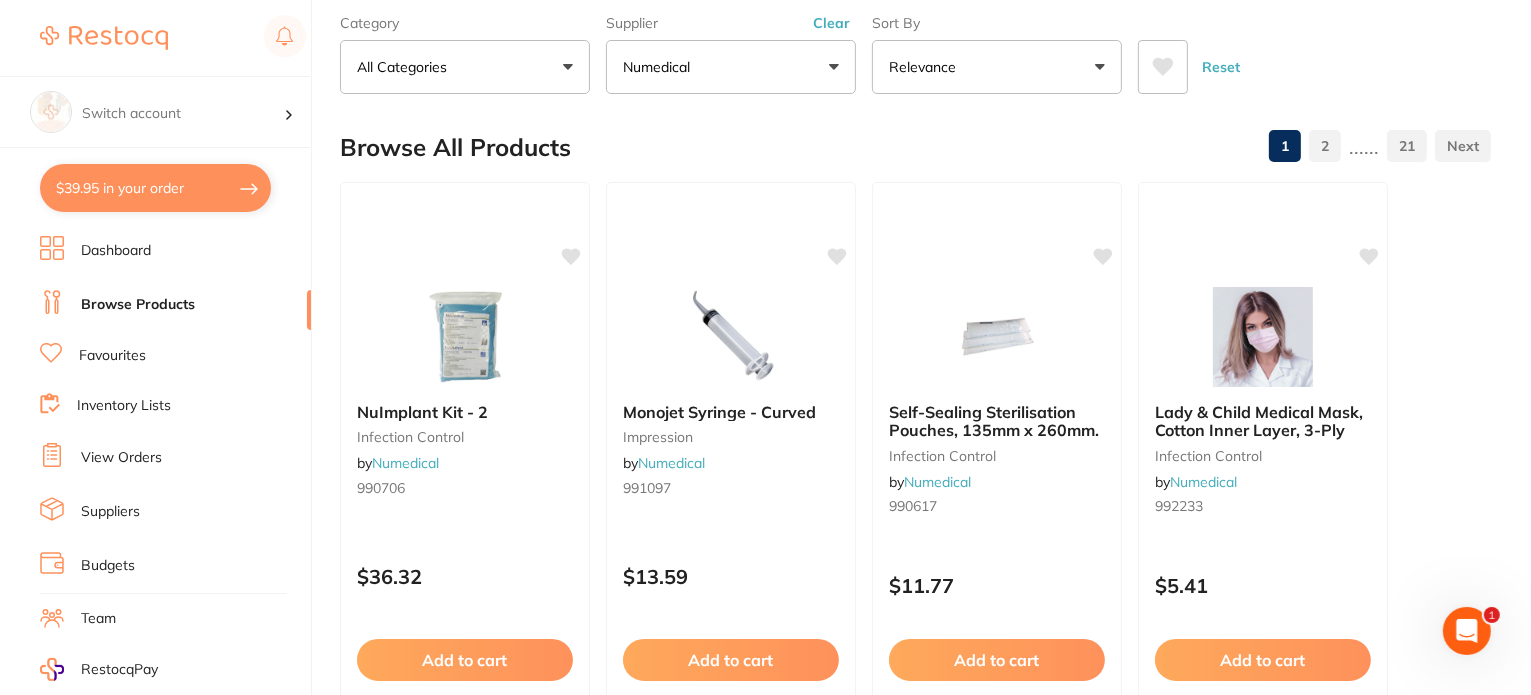 click on "$39.95   in your order" at bounding box center (155, 188) 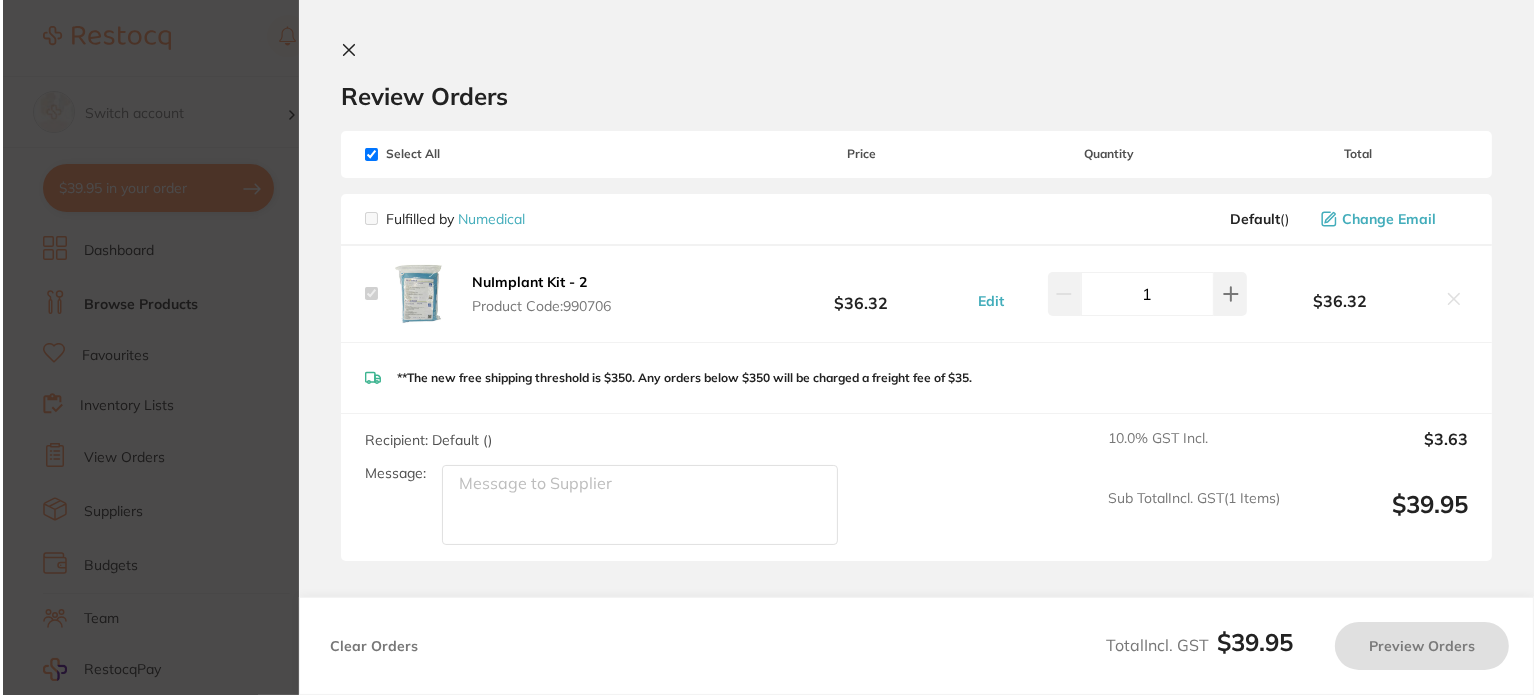 scroll, scrollTop: 0, scrollLeft: 0, axis: both 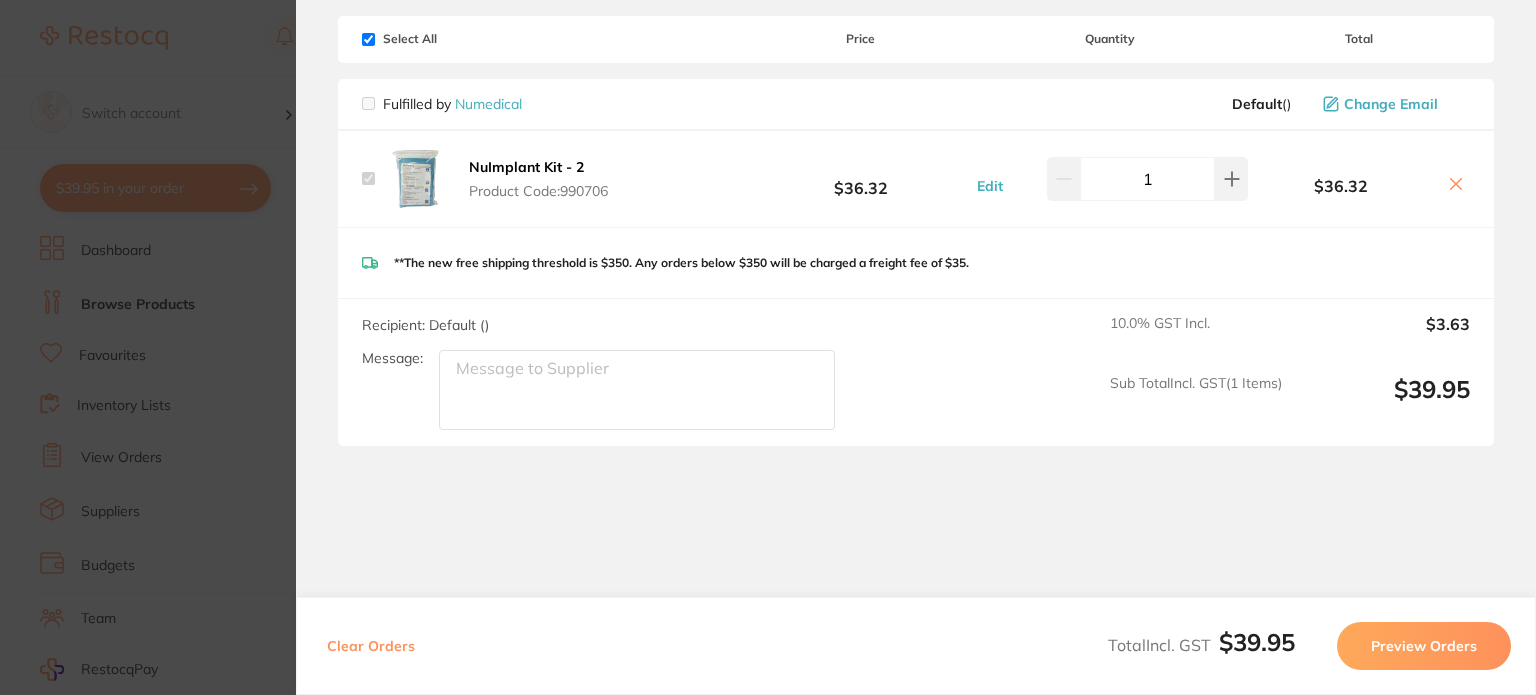click on "Preview Orders" at bounding box center (1424, 646) 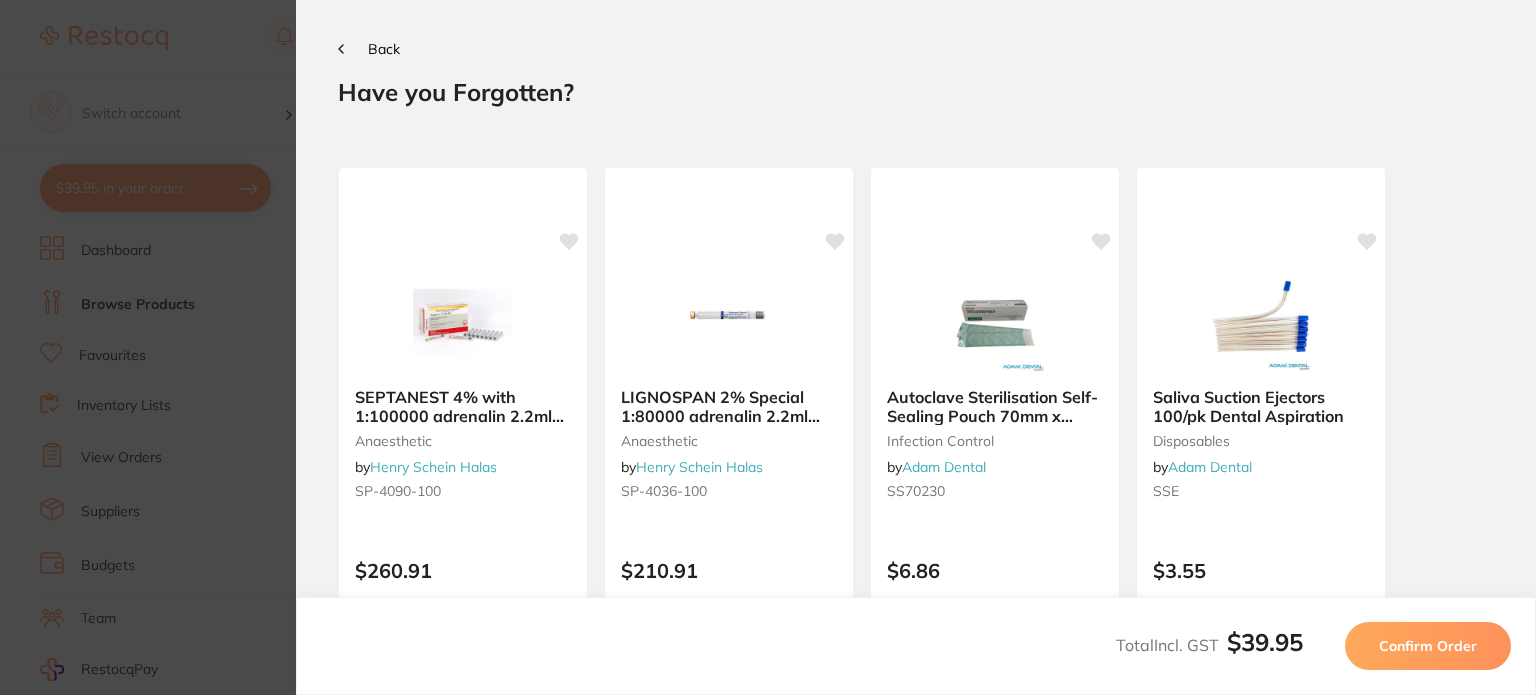 scroll, scrollTop: 0, scrollLeft: 0, axis: both 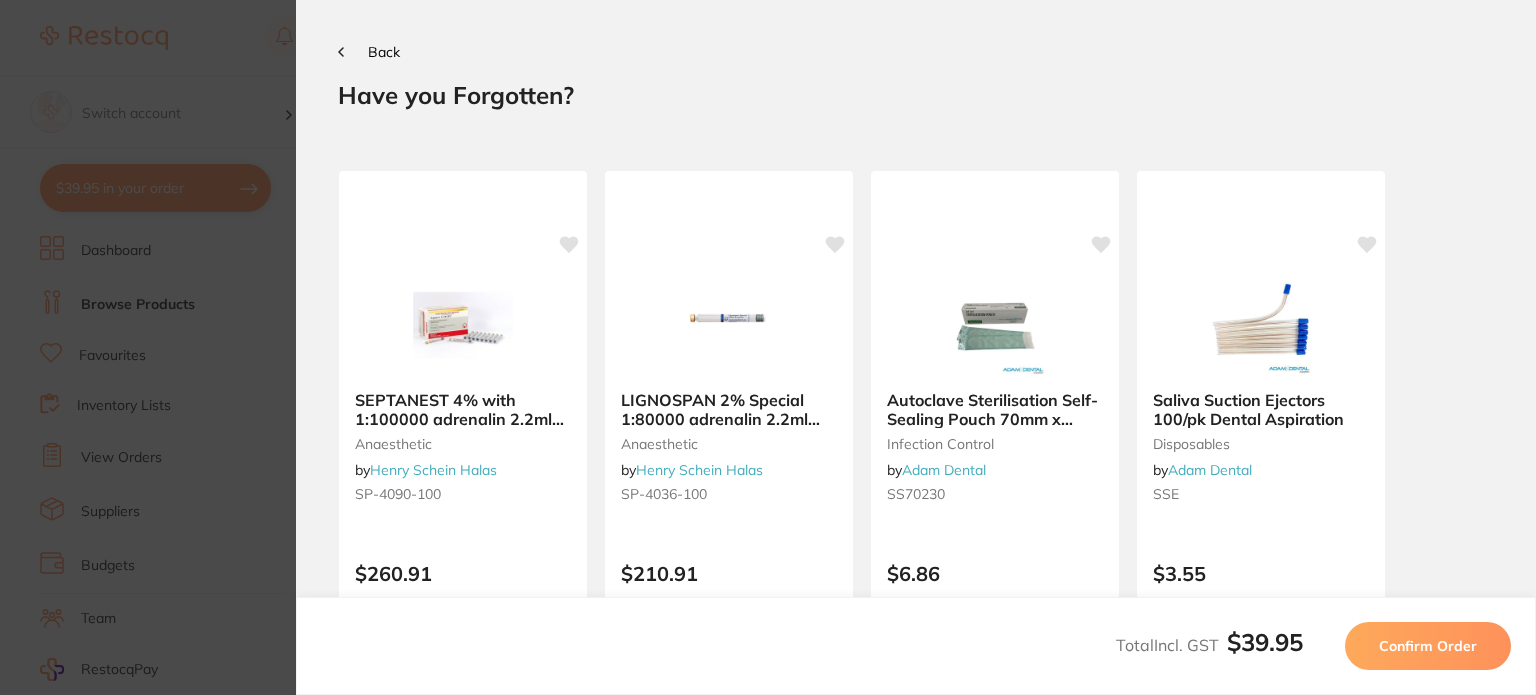 click on "Confirm Order" at bounding box center [1428, 646] 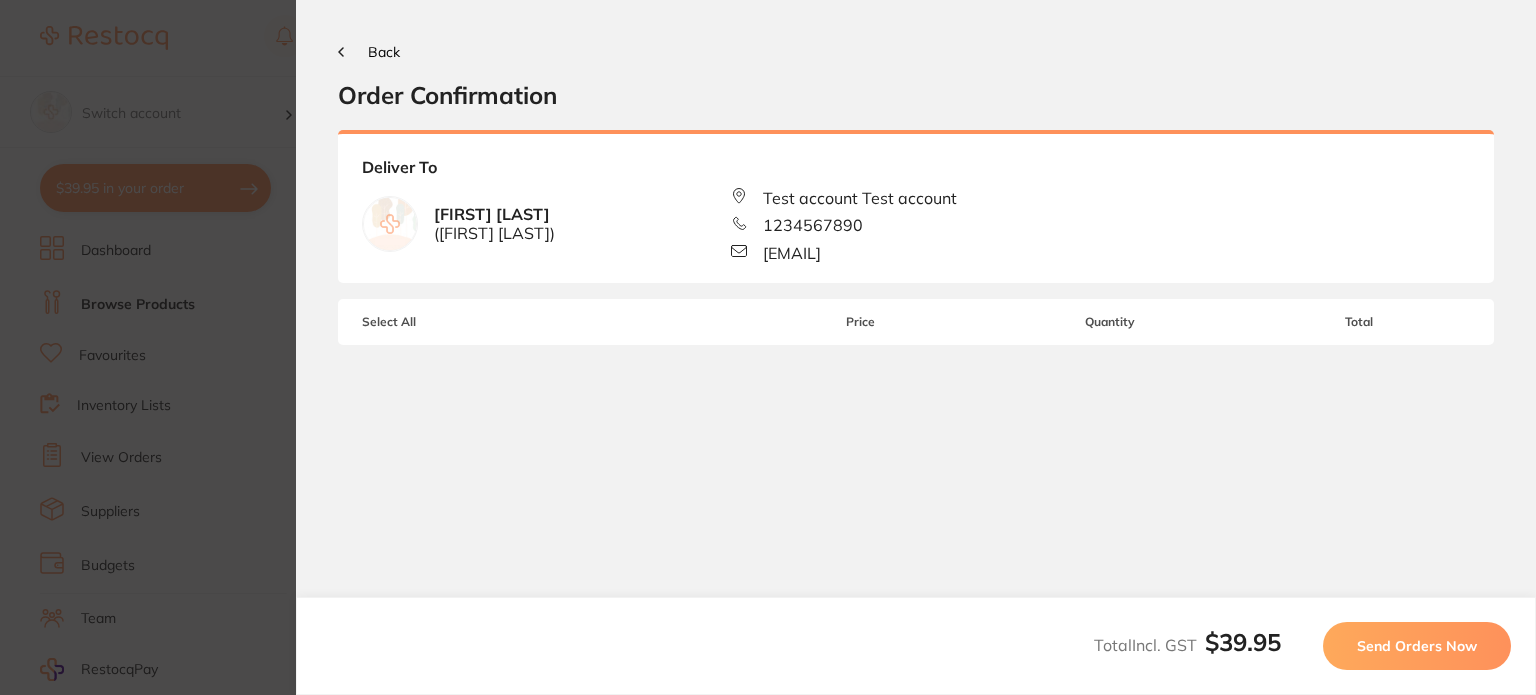 scroll, scrollTop: 0, scrollLeft: 0, axis: both 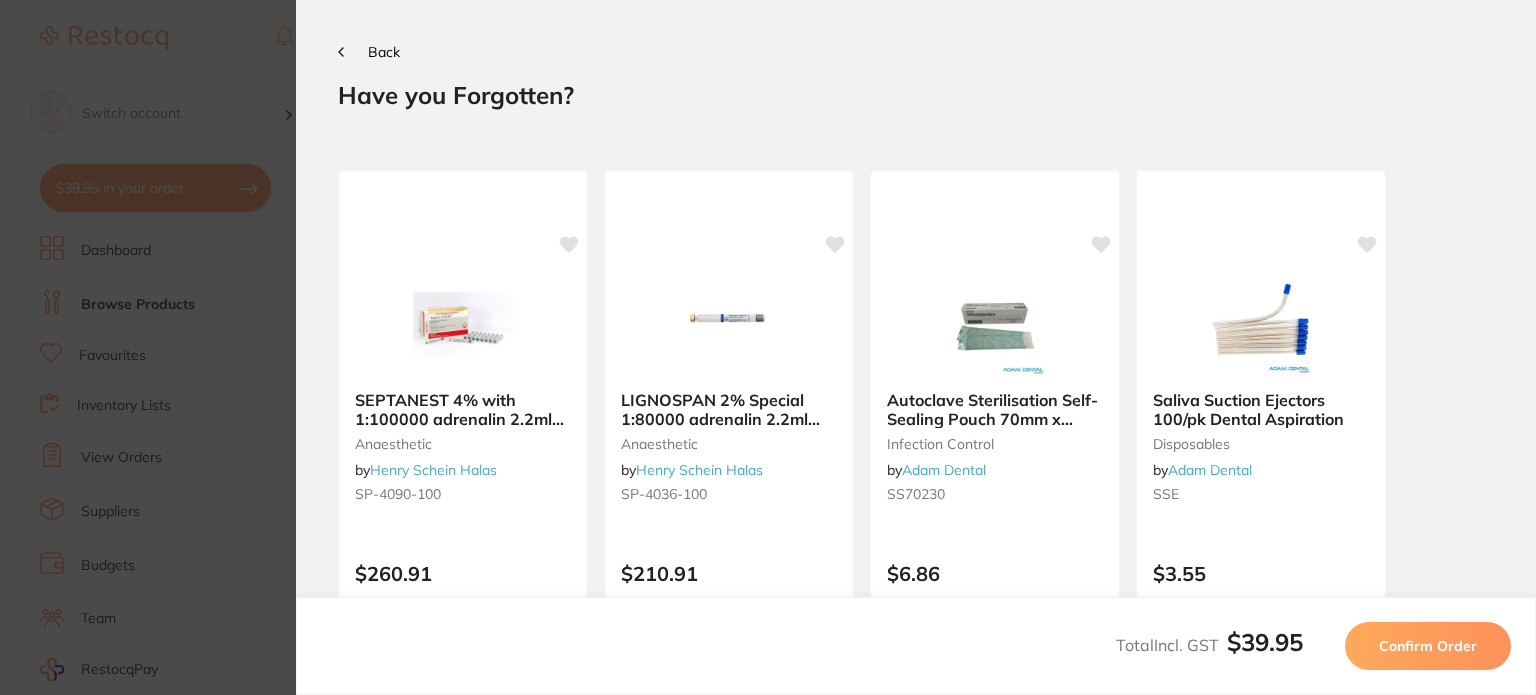 click on "Back" at bounding box center [384, 52] 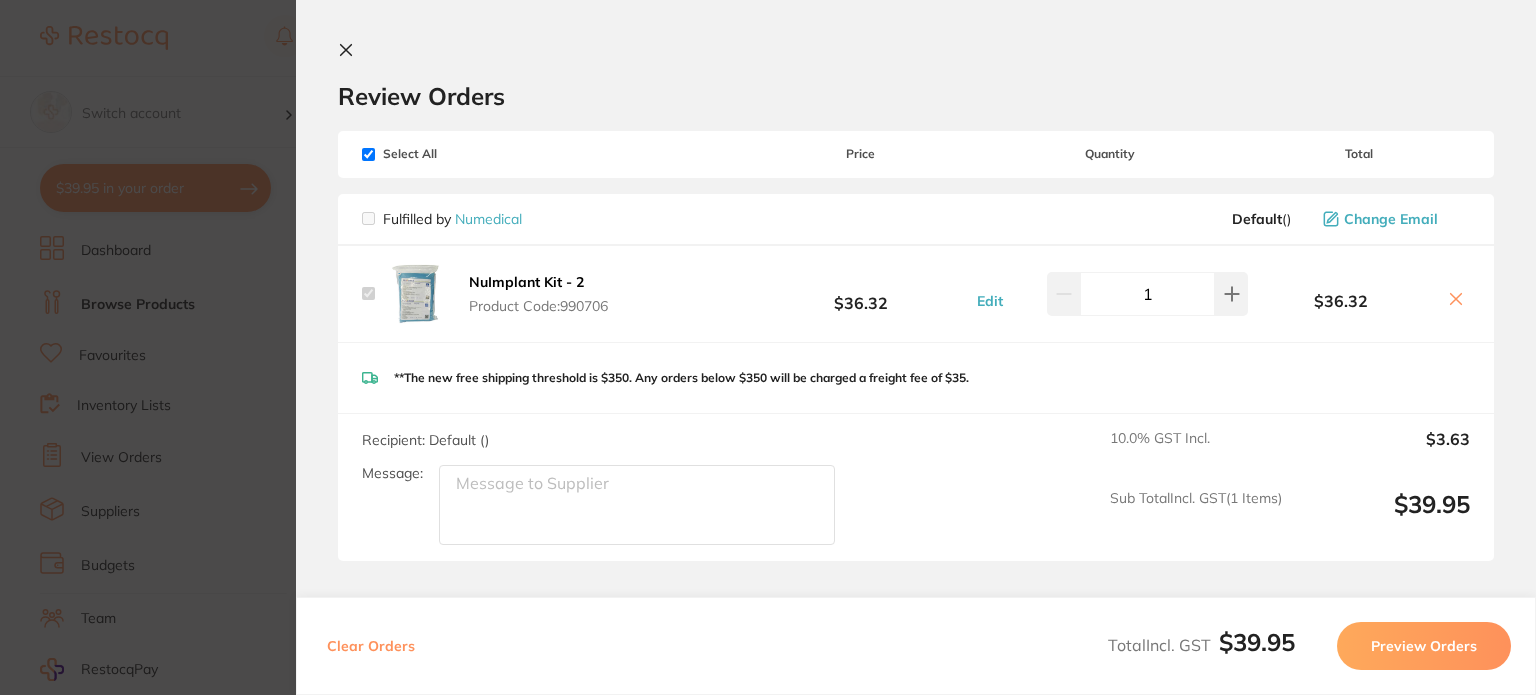 click 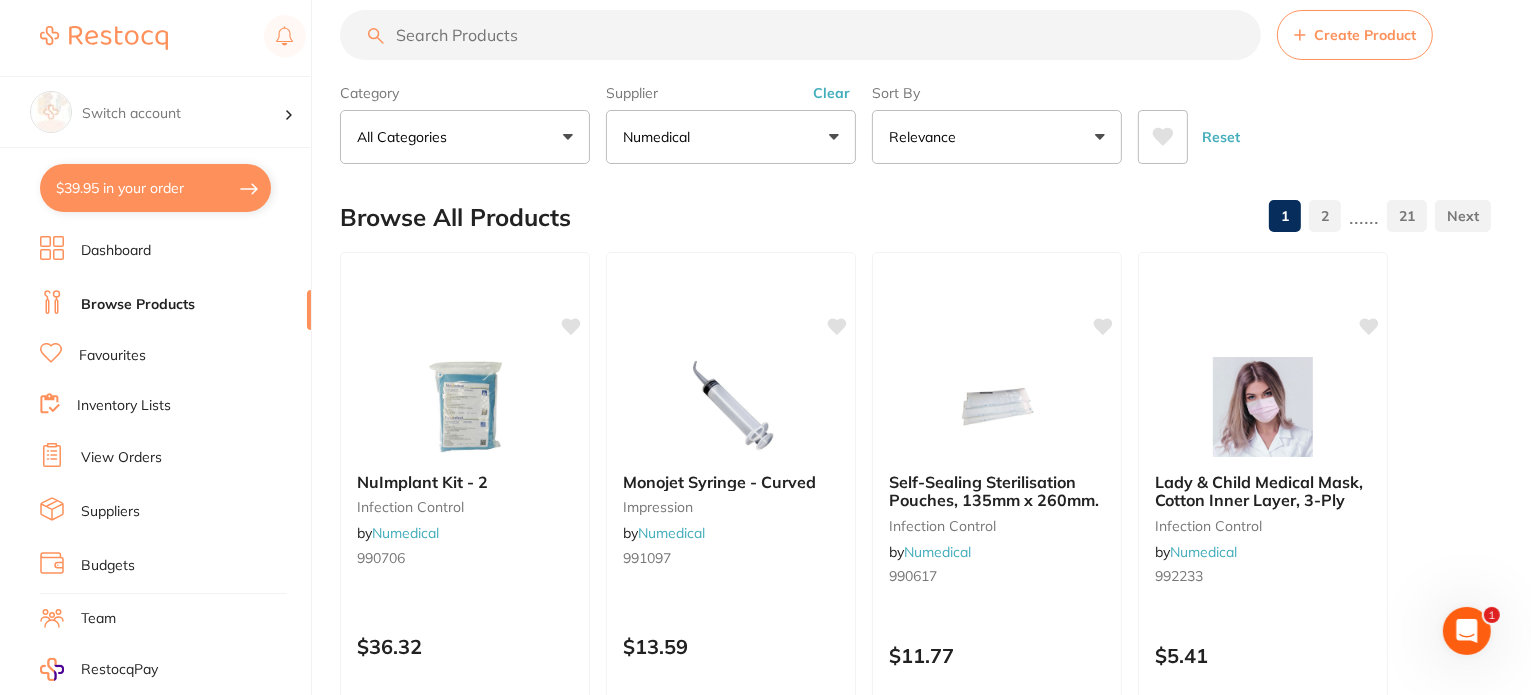 scroll, scrollTop: 0, scrollLeft: 0, axis: both 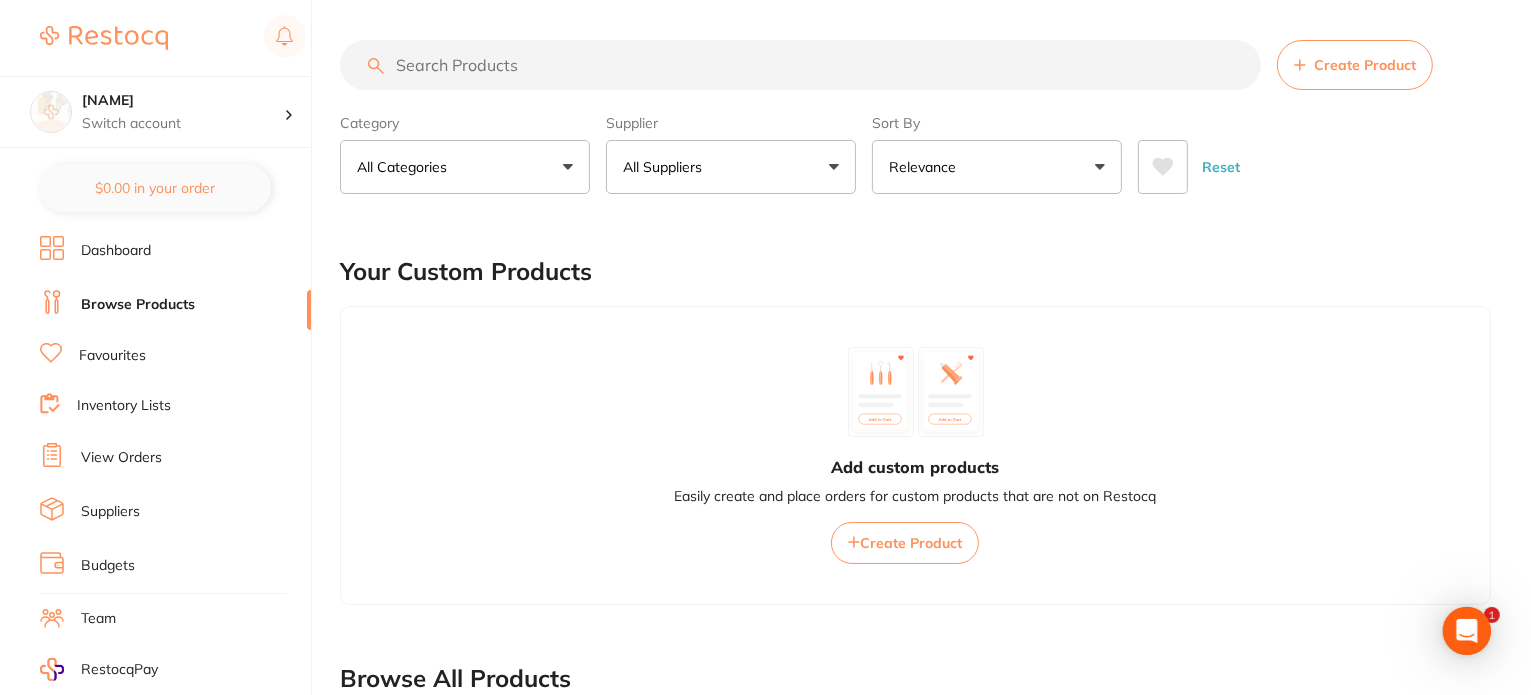 click on "All Suppliers" at bounding box center [731, 167] 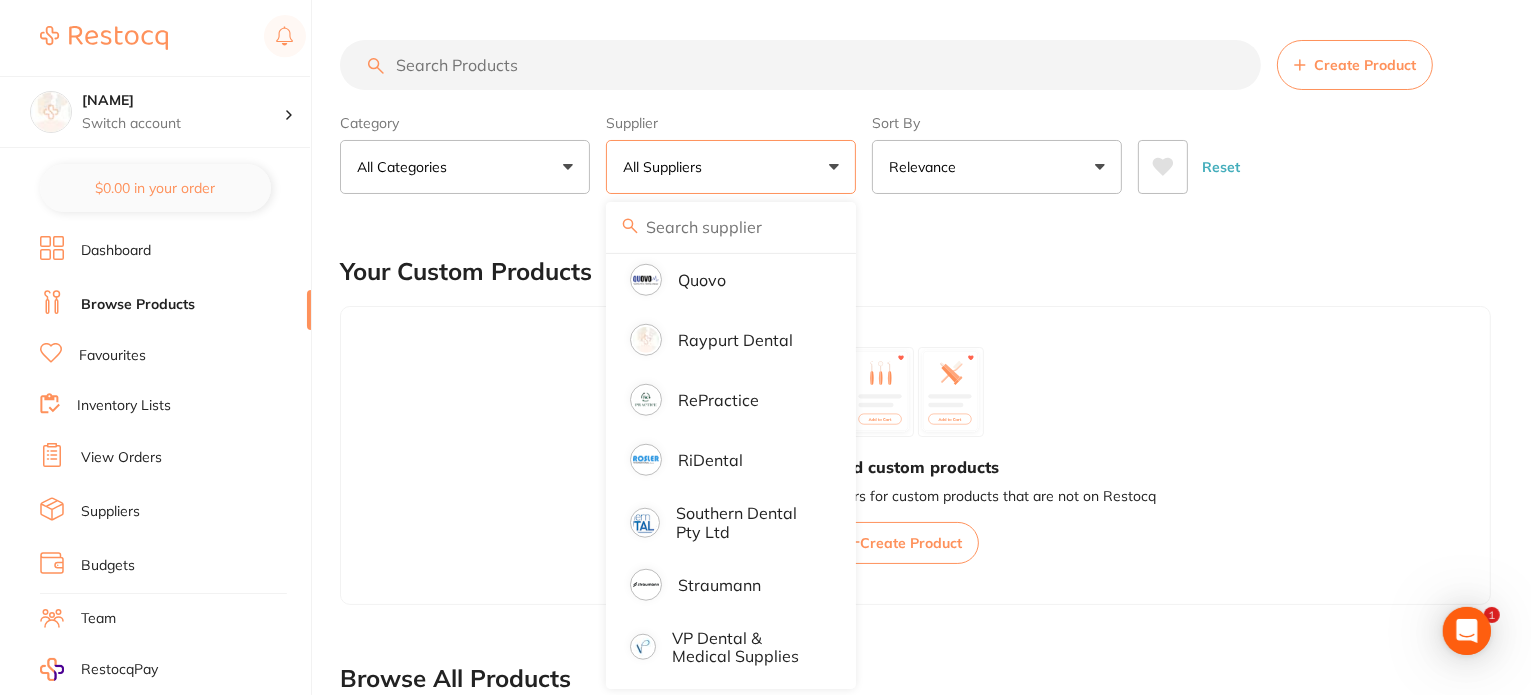 scroll, scrollTop: 1908, scrollLeft: 0, axis: vertical 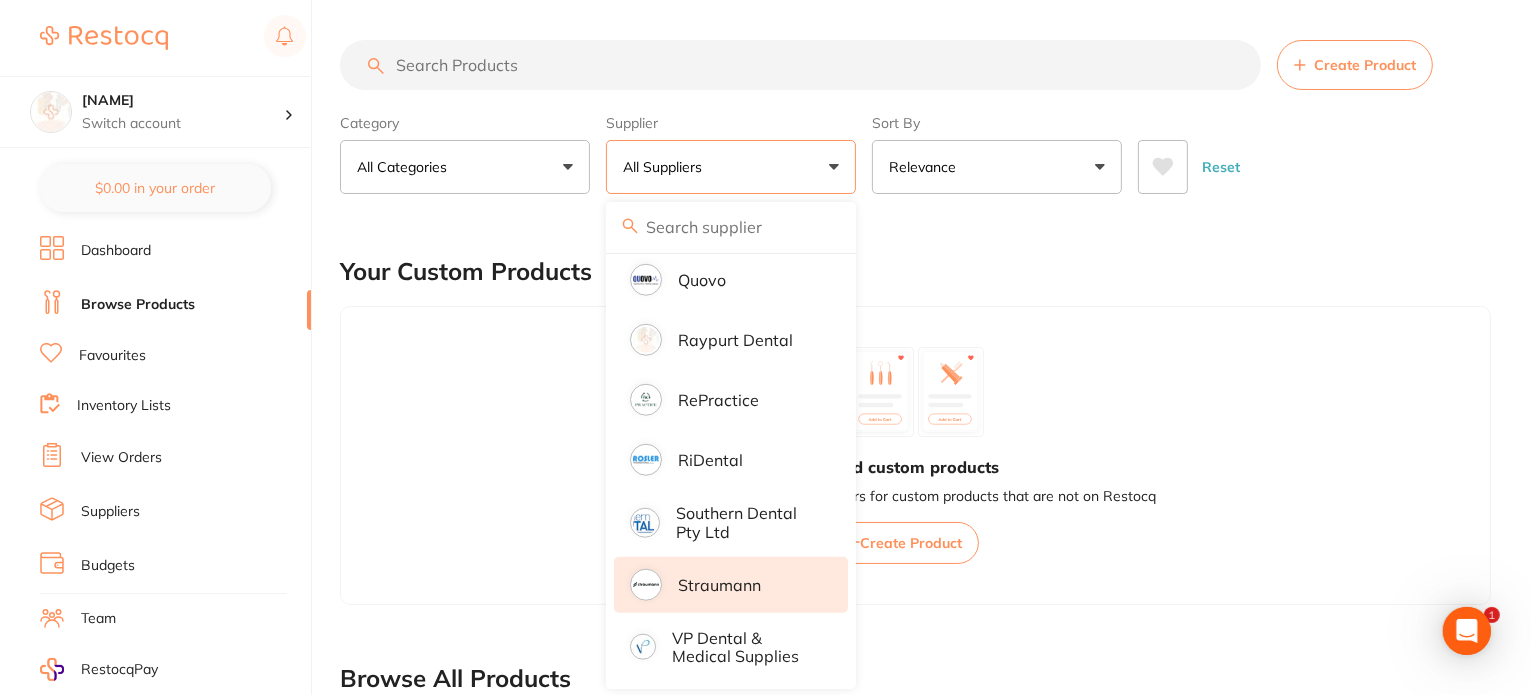 click on "Straumann" at bounding box center [719, 585] 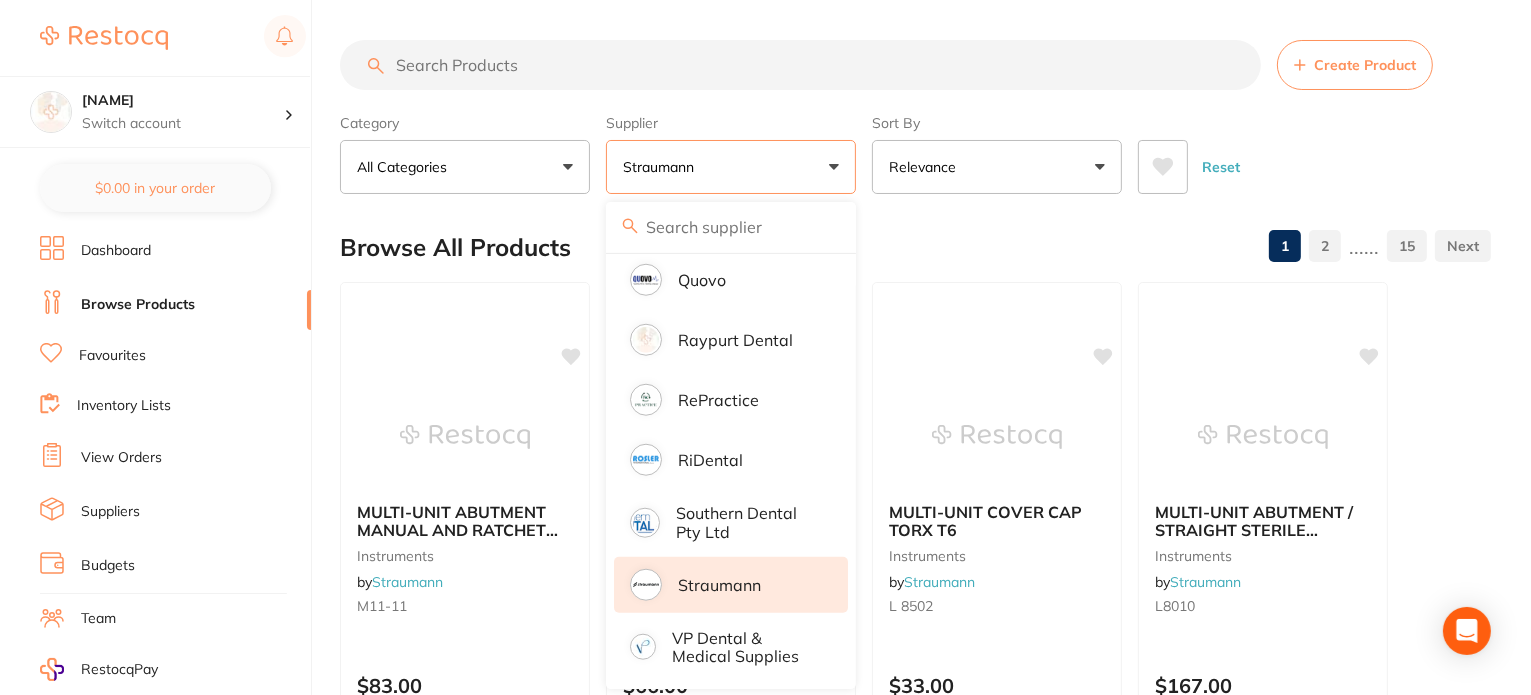 click on "Supplier" at bounding box center (731, 123) 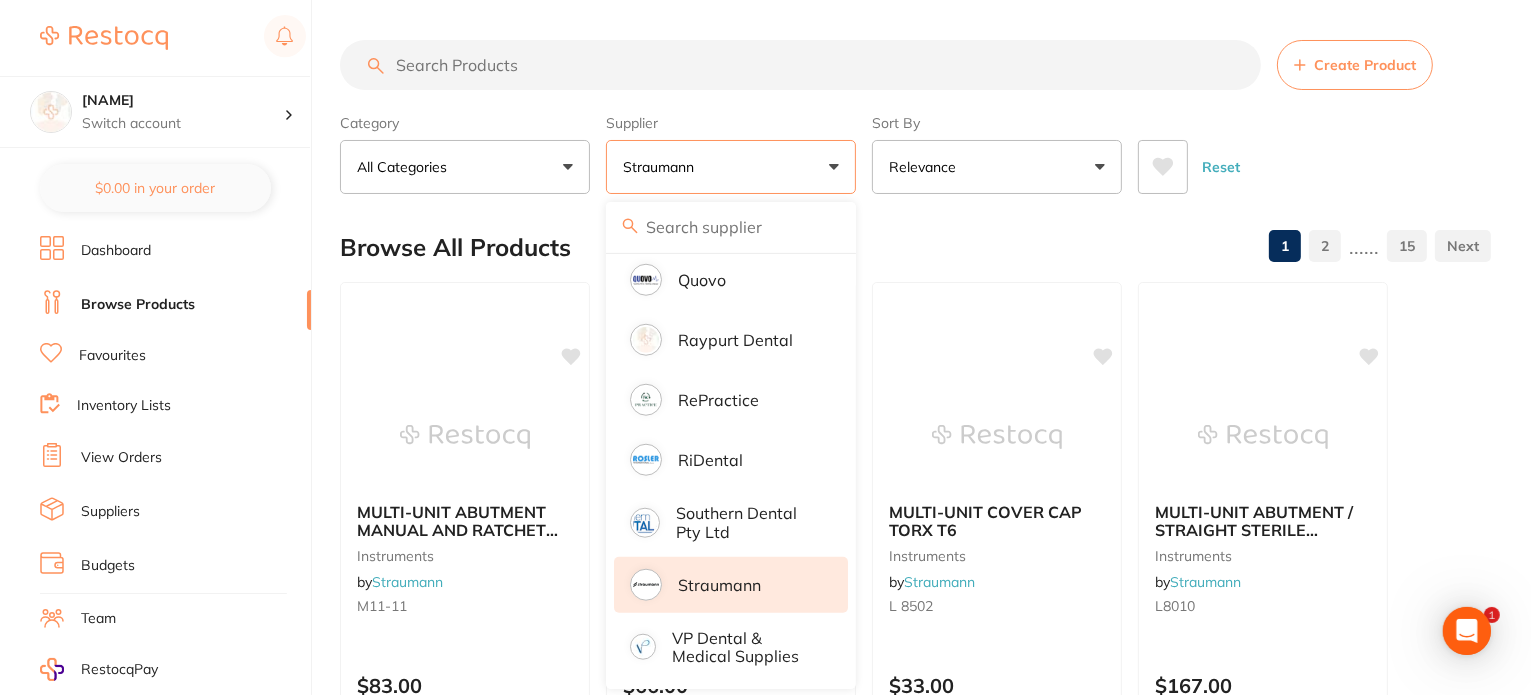 scroll, scrollTop: 0, scrollLeft: 0, axis: both 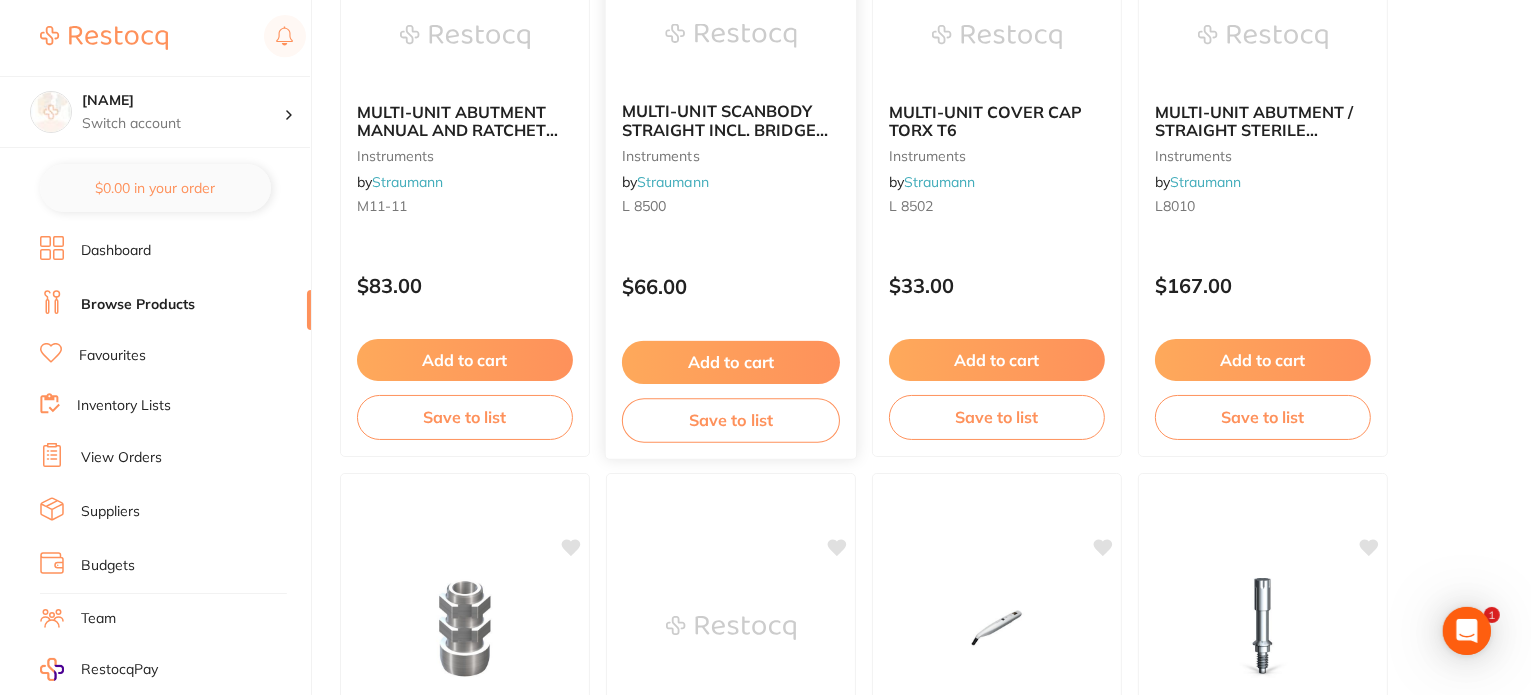 click on "Add to cart" at bounding box center (731, 362) 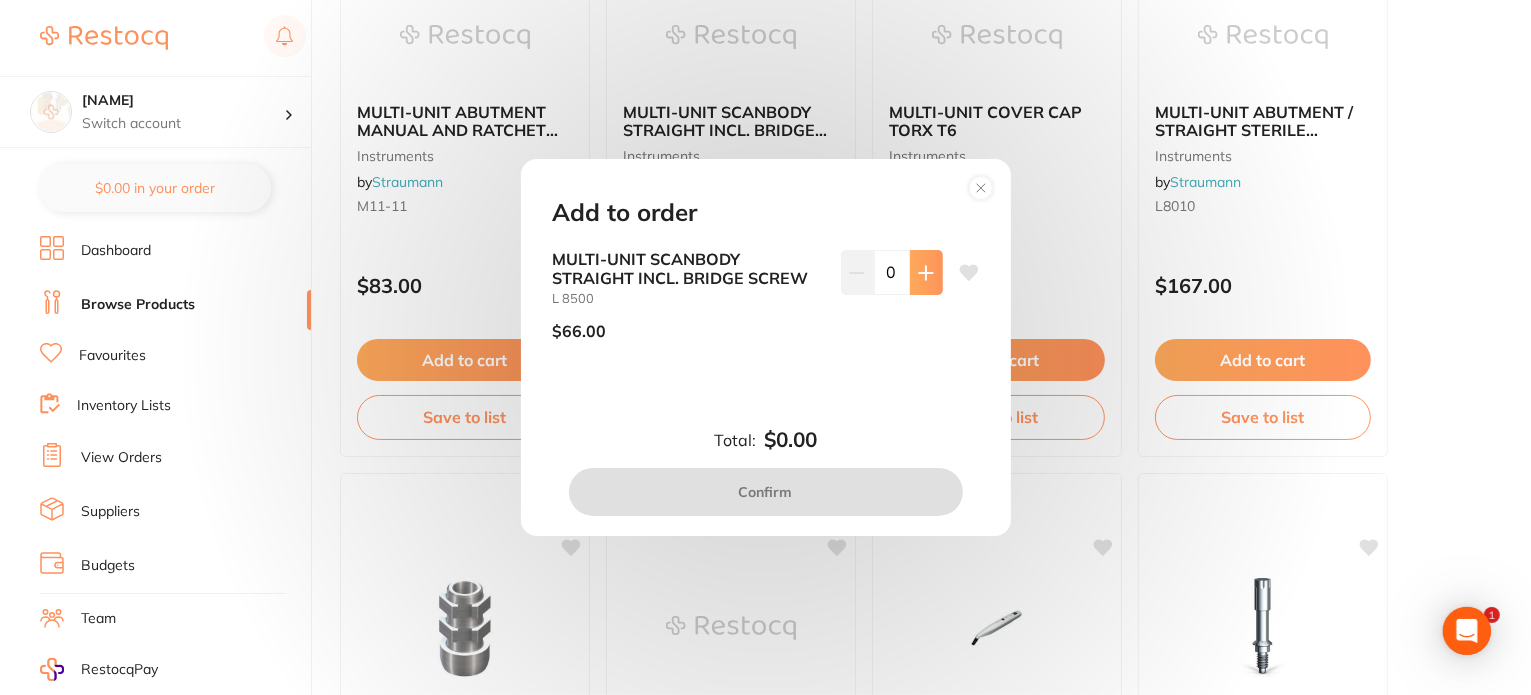 scroll, scrollTop: 0, scrollLeft: 0, axis: both 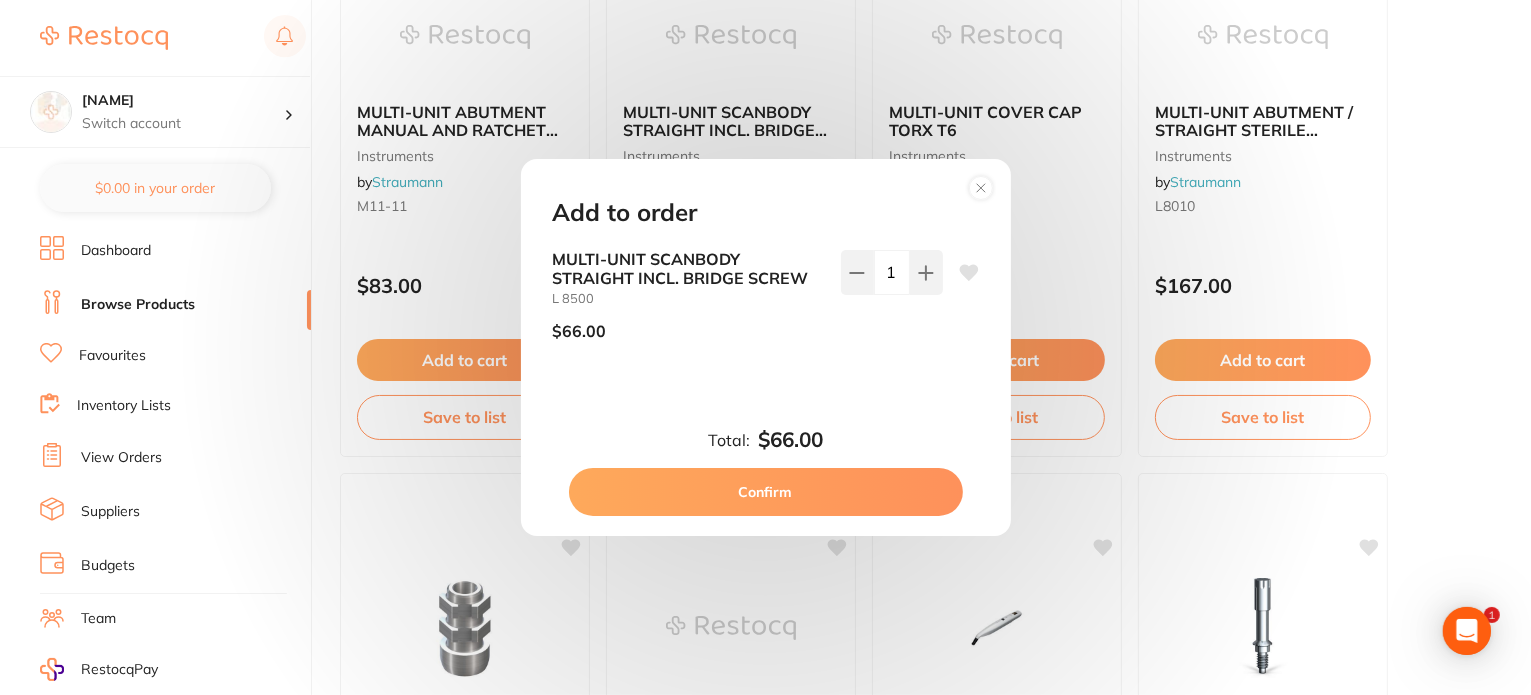 click on "Confirm" at bounding box center (766, 492) 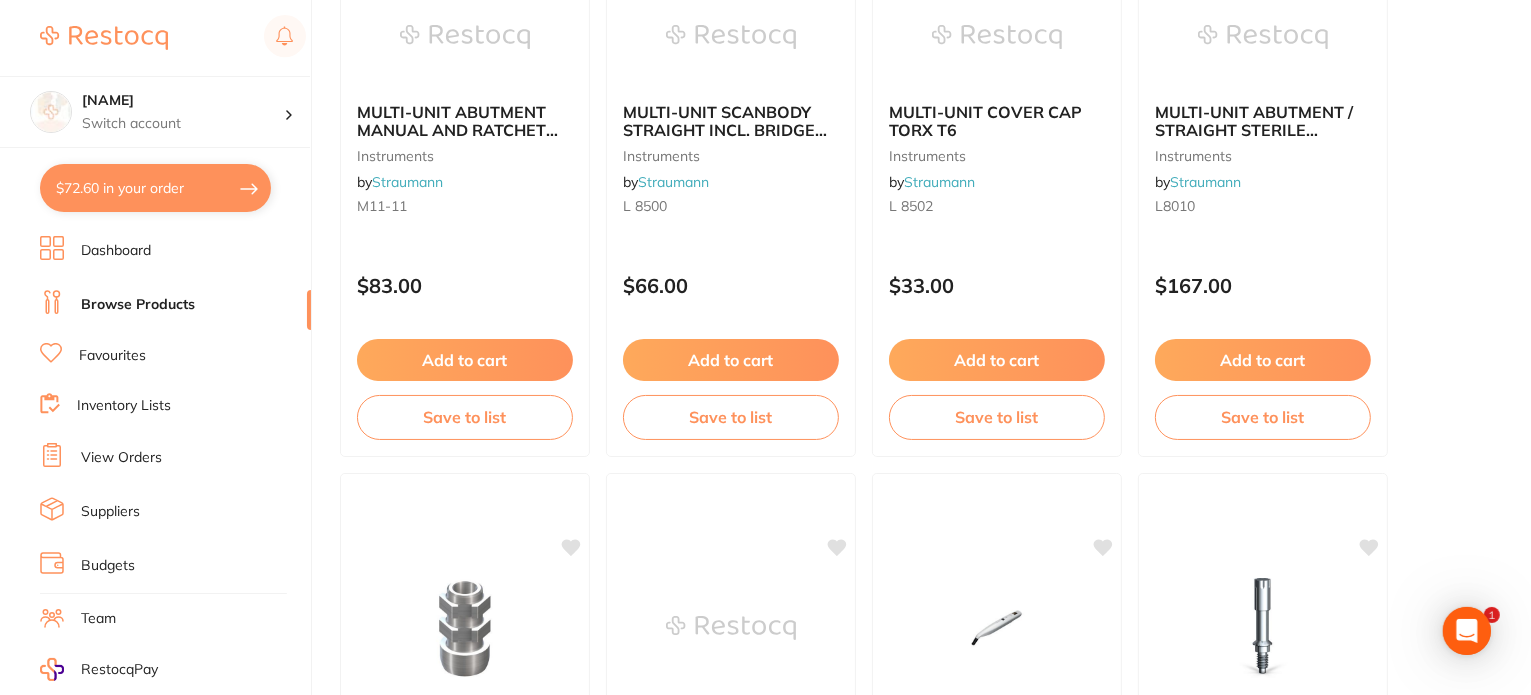 click on "$72.60   in your order" at bounding box center [155, 188] 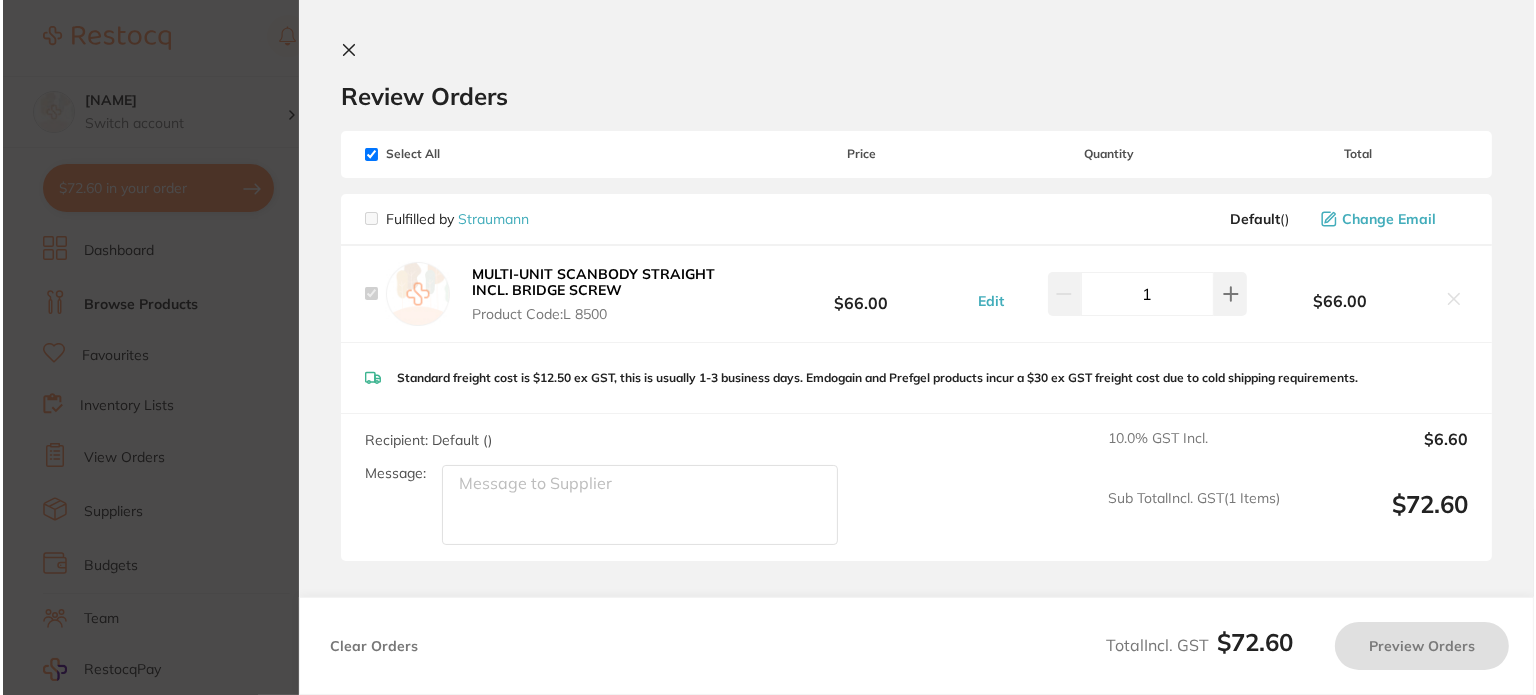 scroll, scrollTop: 0, scrollLeft: 0, axis: both 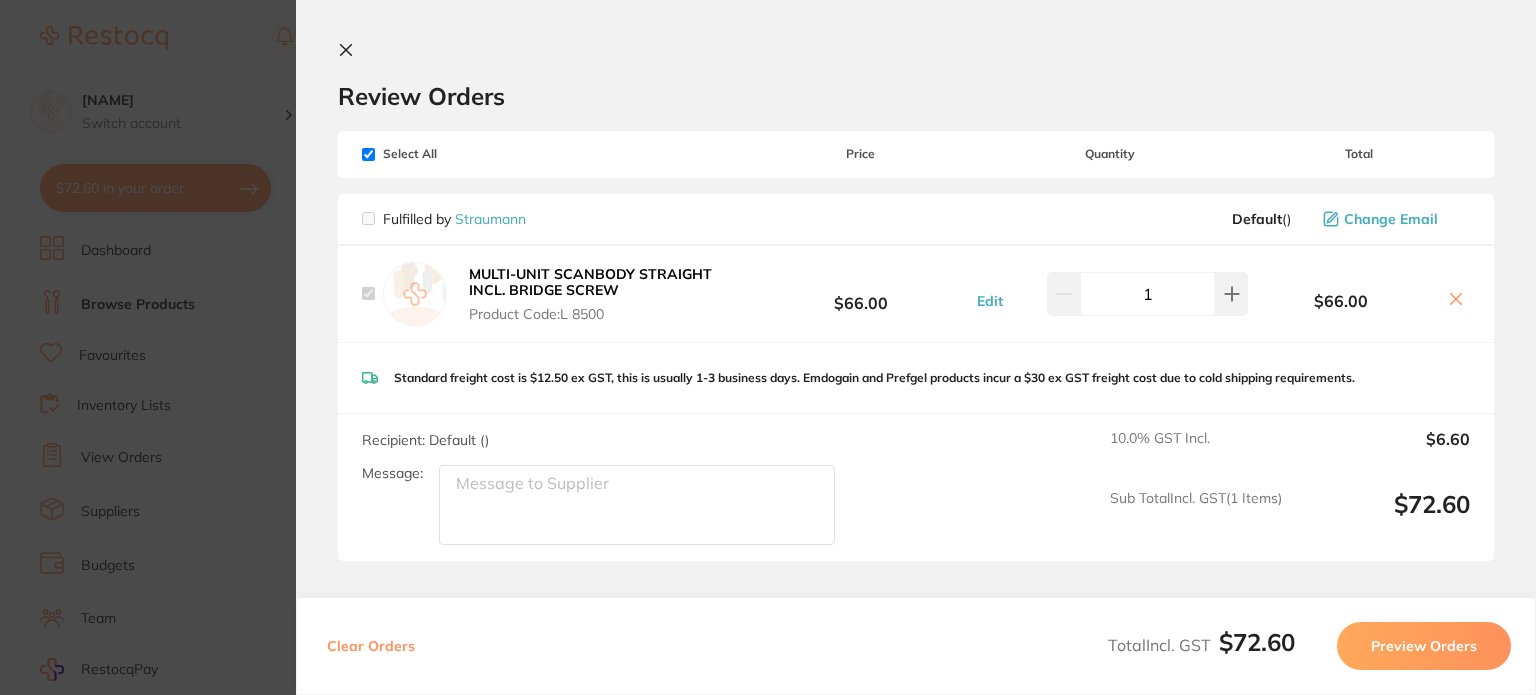 click on "Preview Orders" at bounding box center [1424, 646] 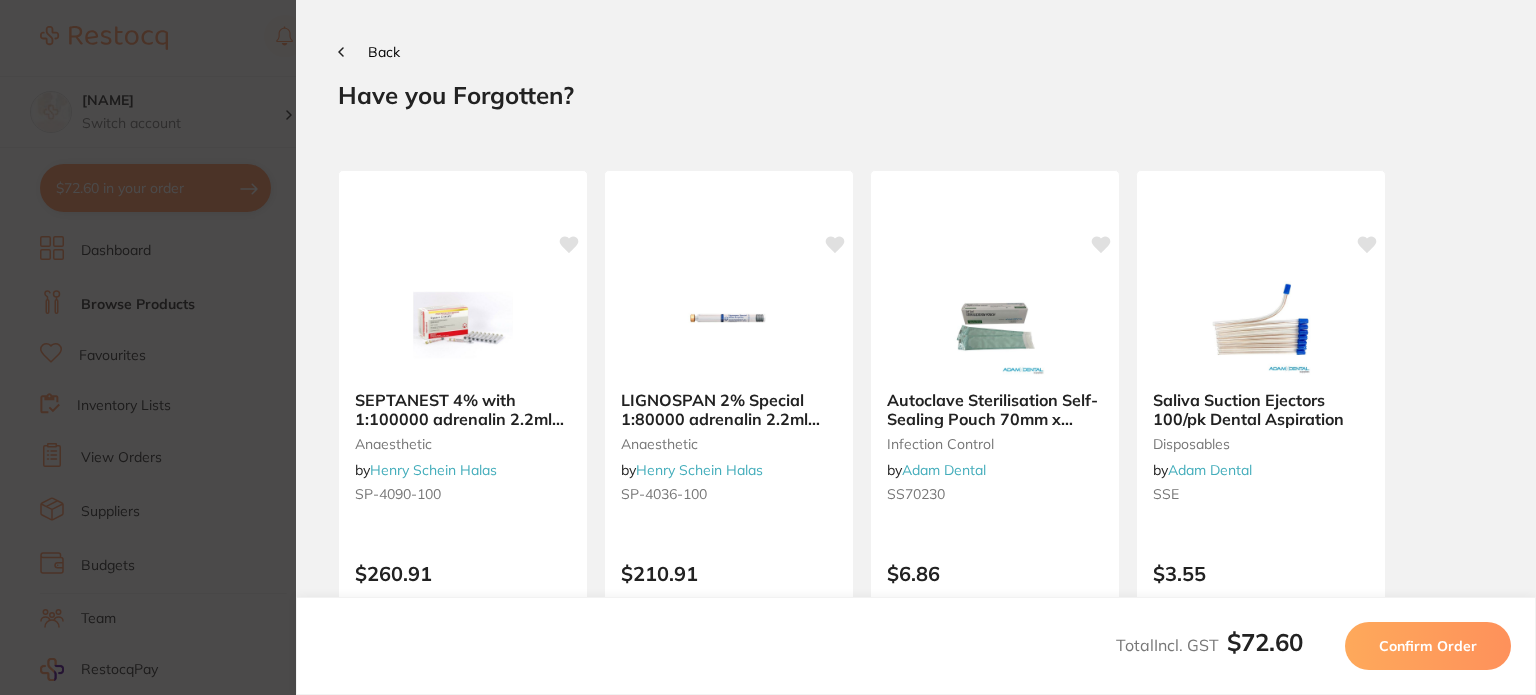 click on "Confirm Order" at bounding box center [1428, 646] 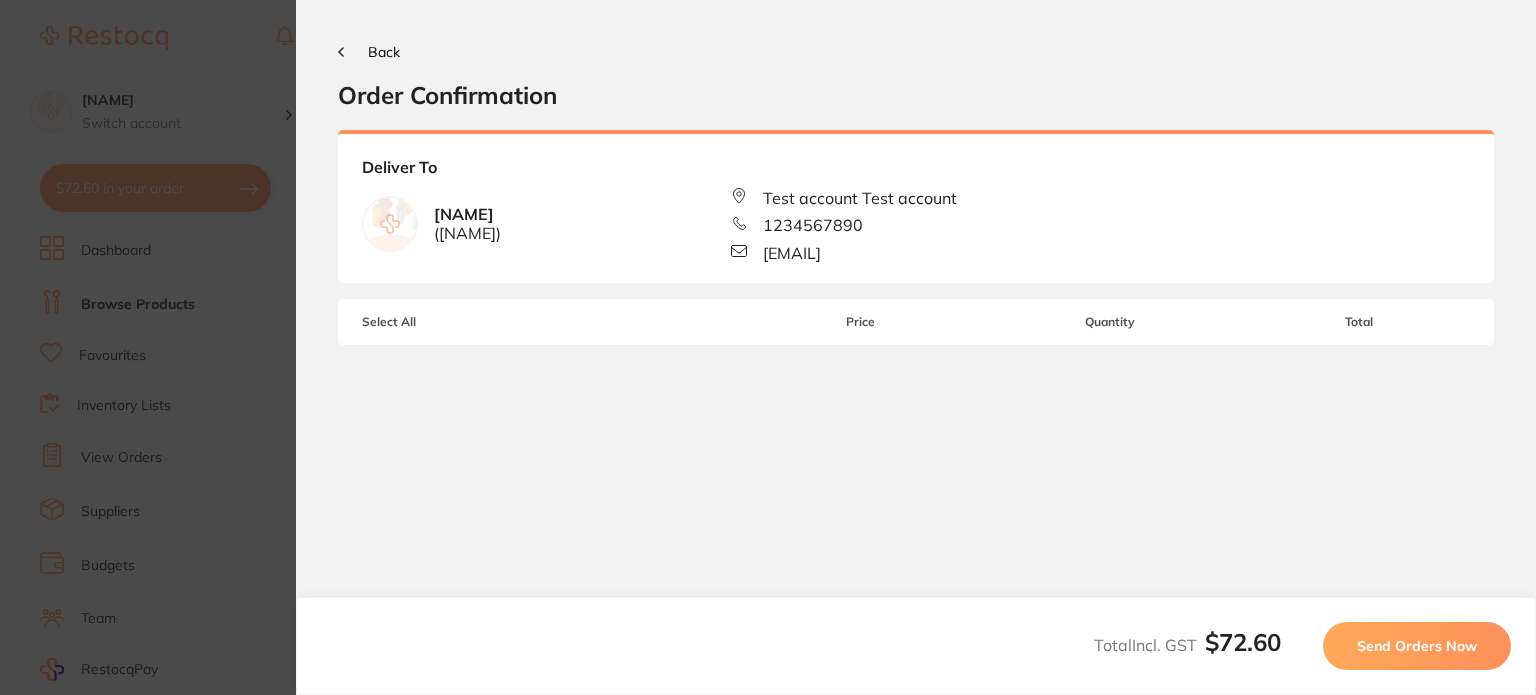 scroll, scrollTop: 0, scrollLeft: 0, axis: both 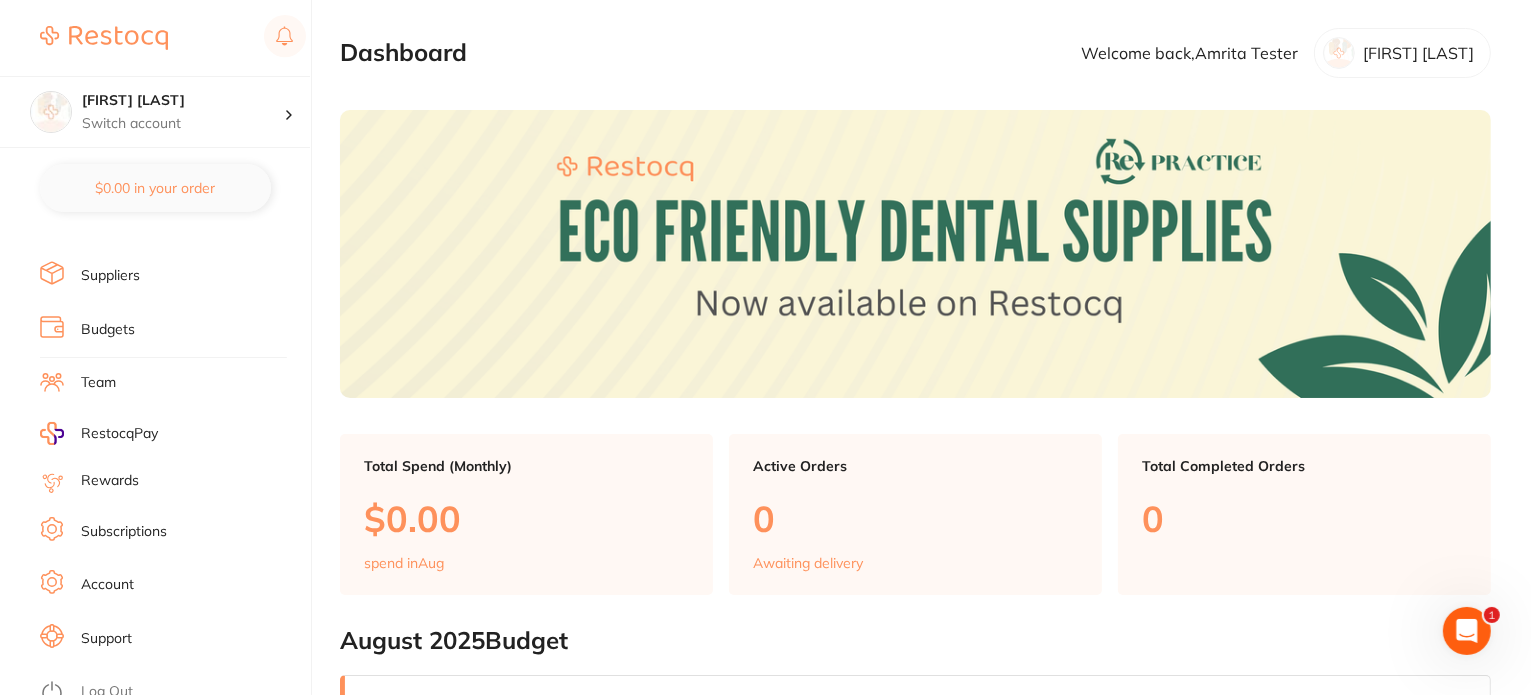 click on "Log Out" at bounding box center [107, 692] 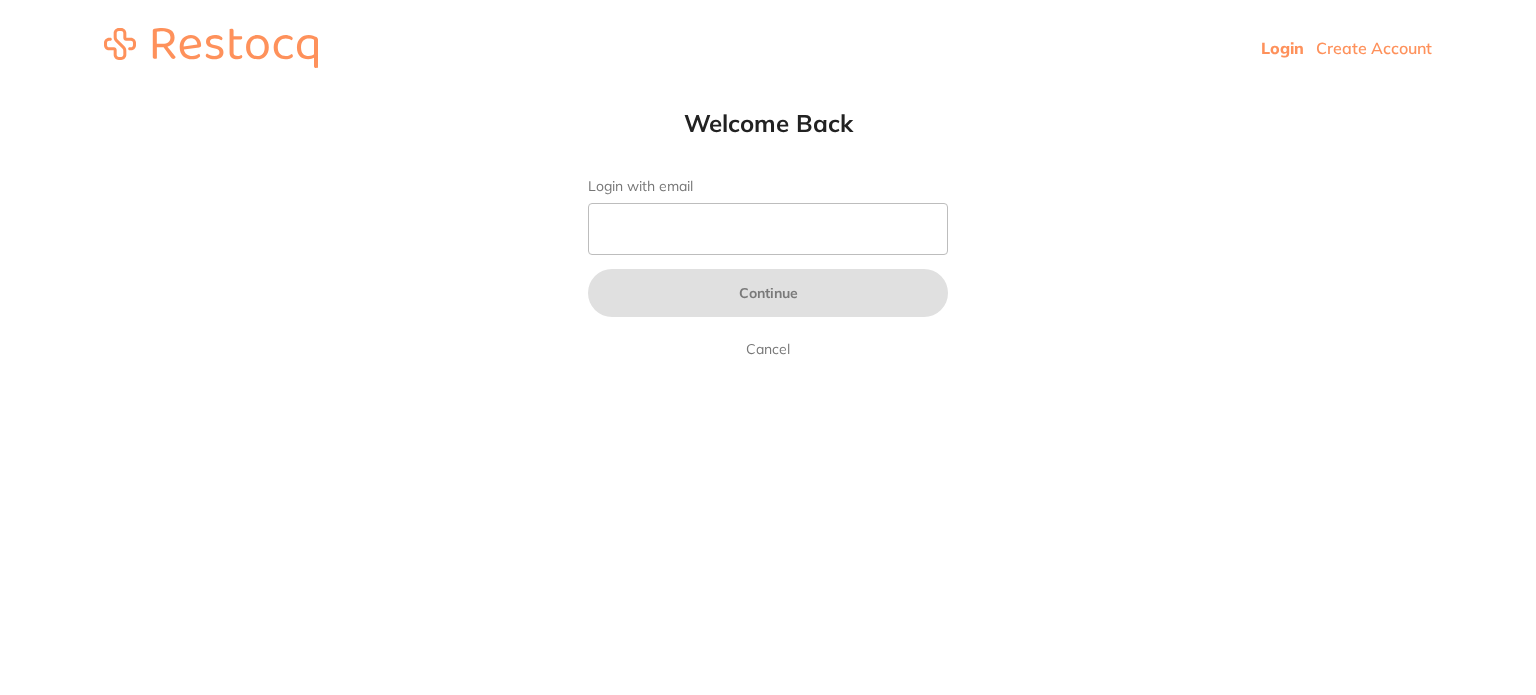 scroll, scrollTop: 0, scrollLeft: 0, axis: both 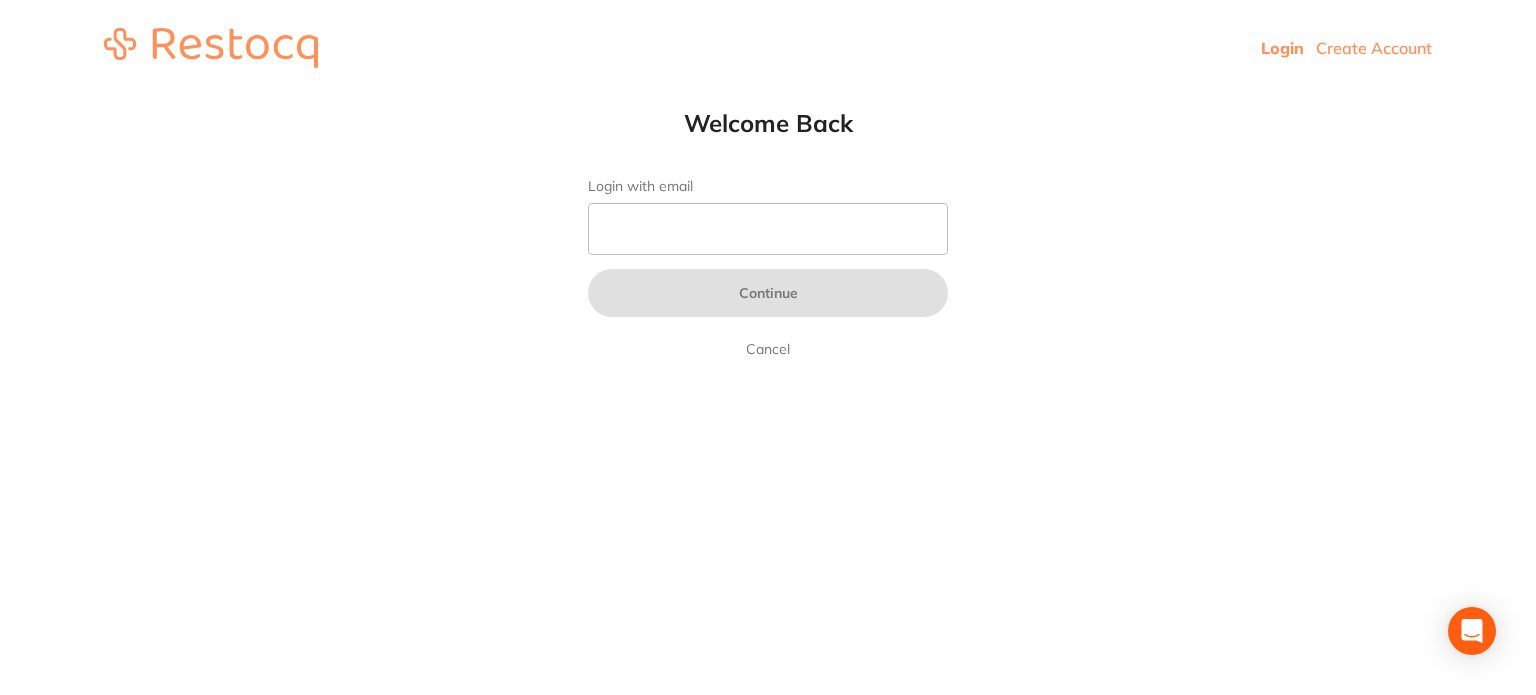 click on "Login with email" at bounding box center (768, 229) 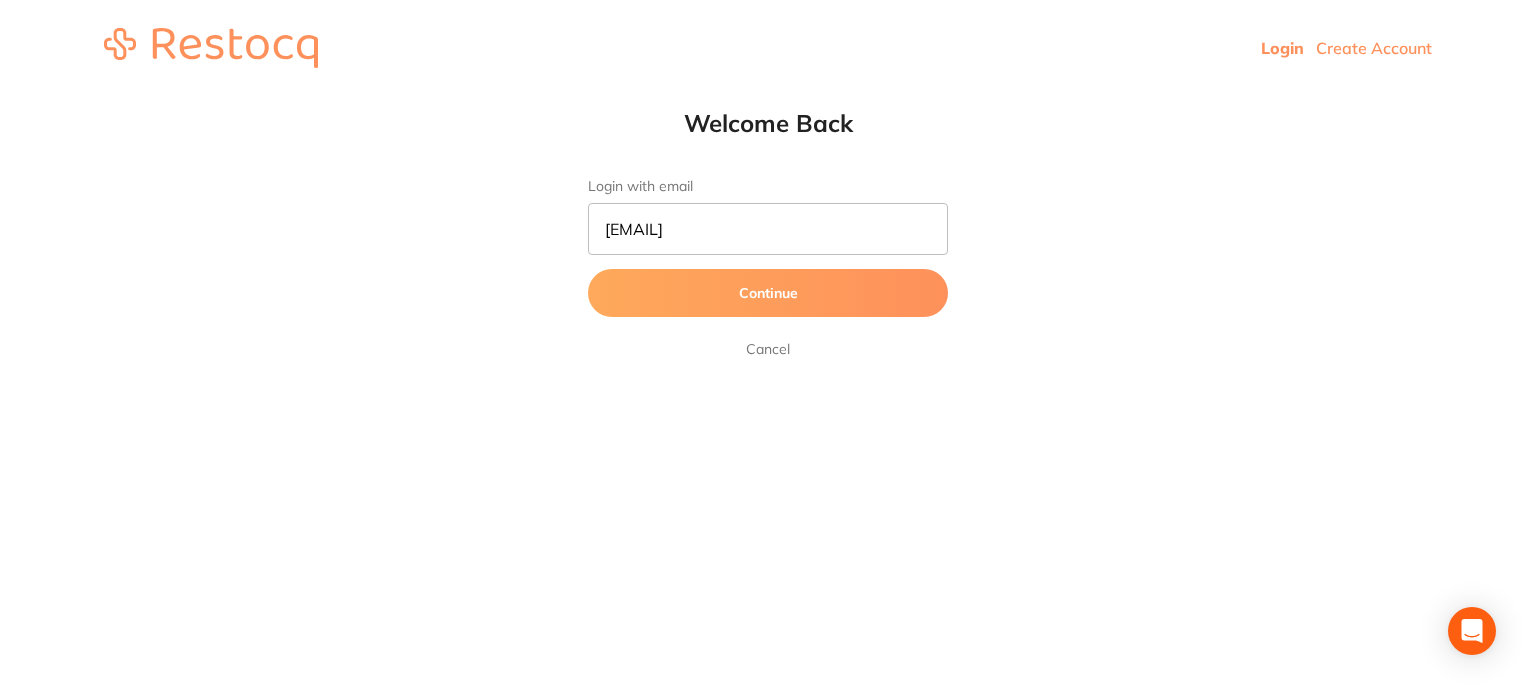 type on "[EMAIL]" 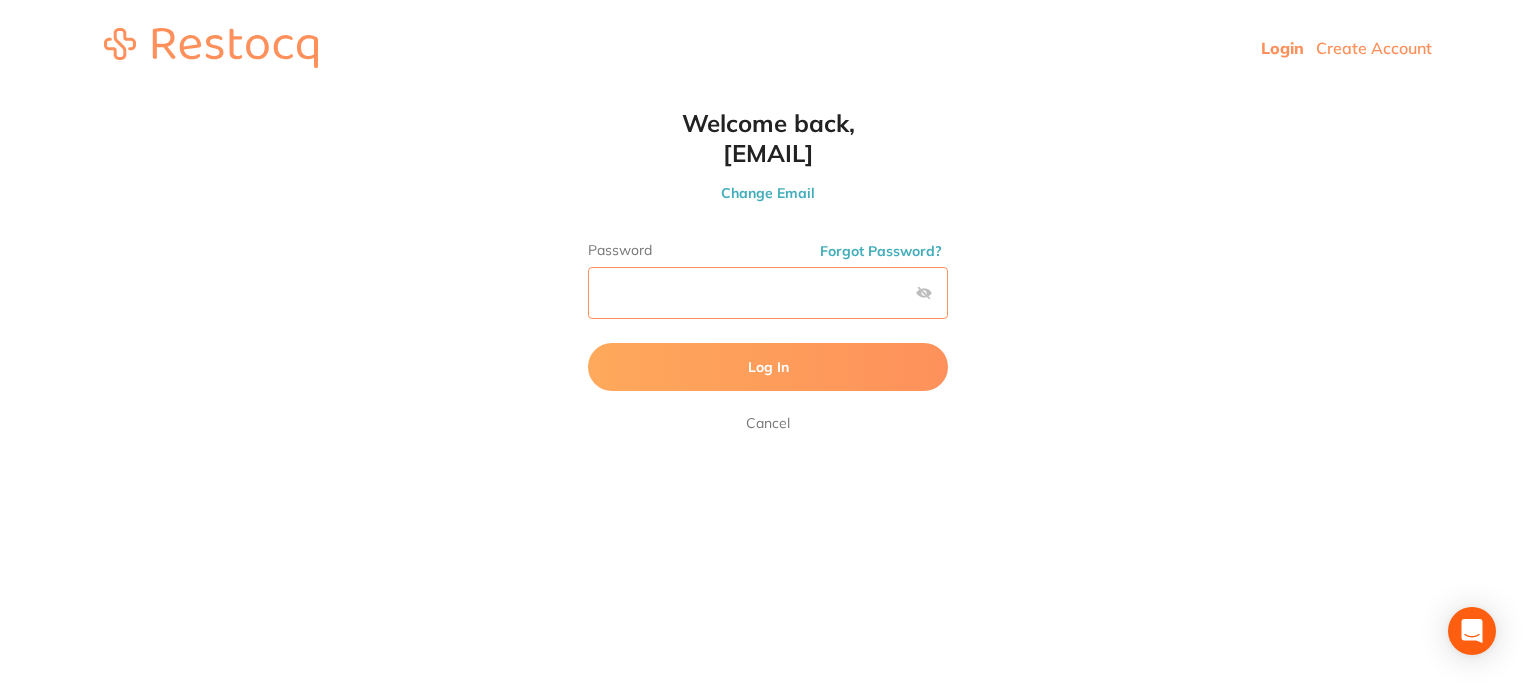 click on "Log In" at bounding box center [768, 367] 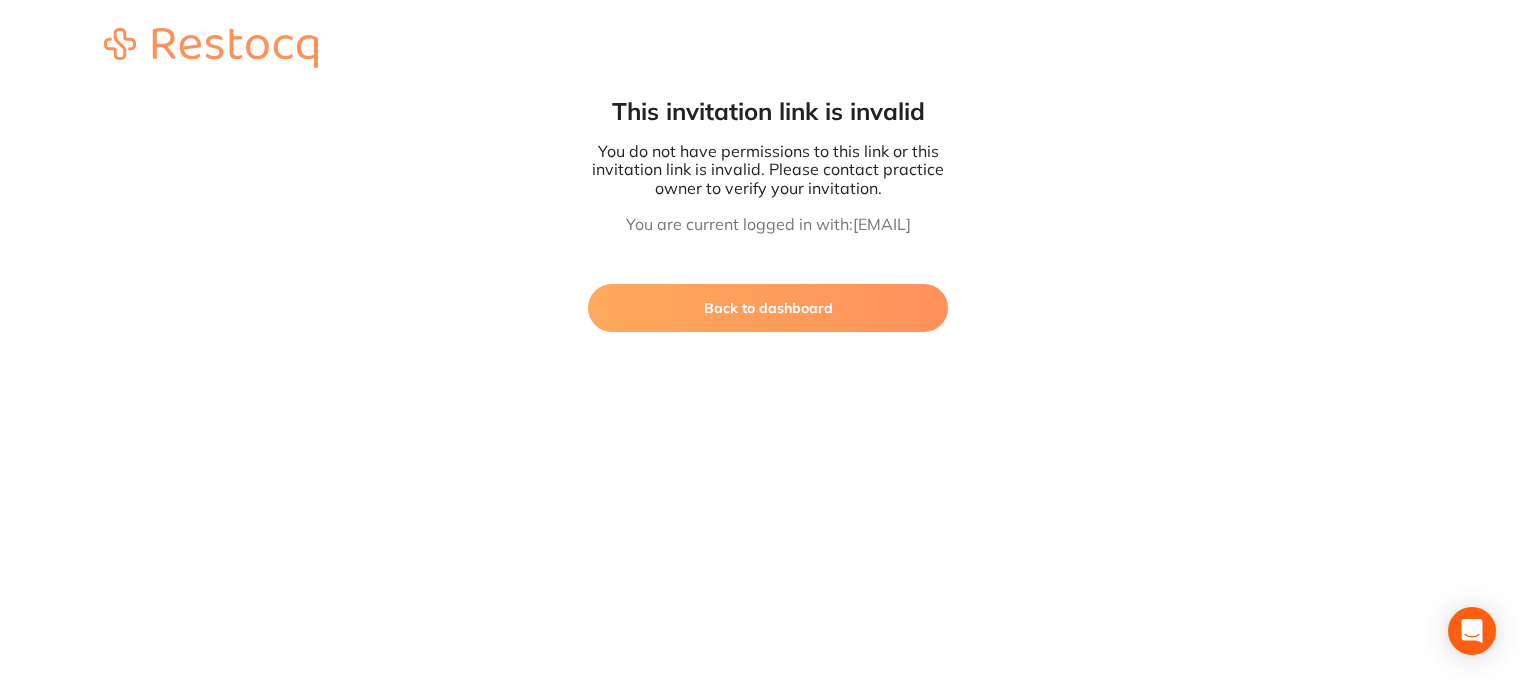 click on "Back to dashboard" at bounding box center (768, 308) 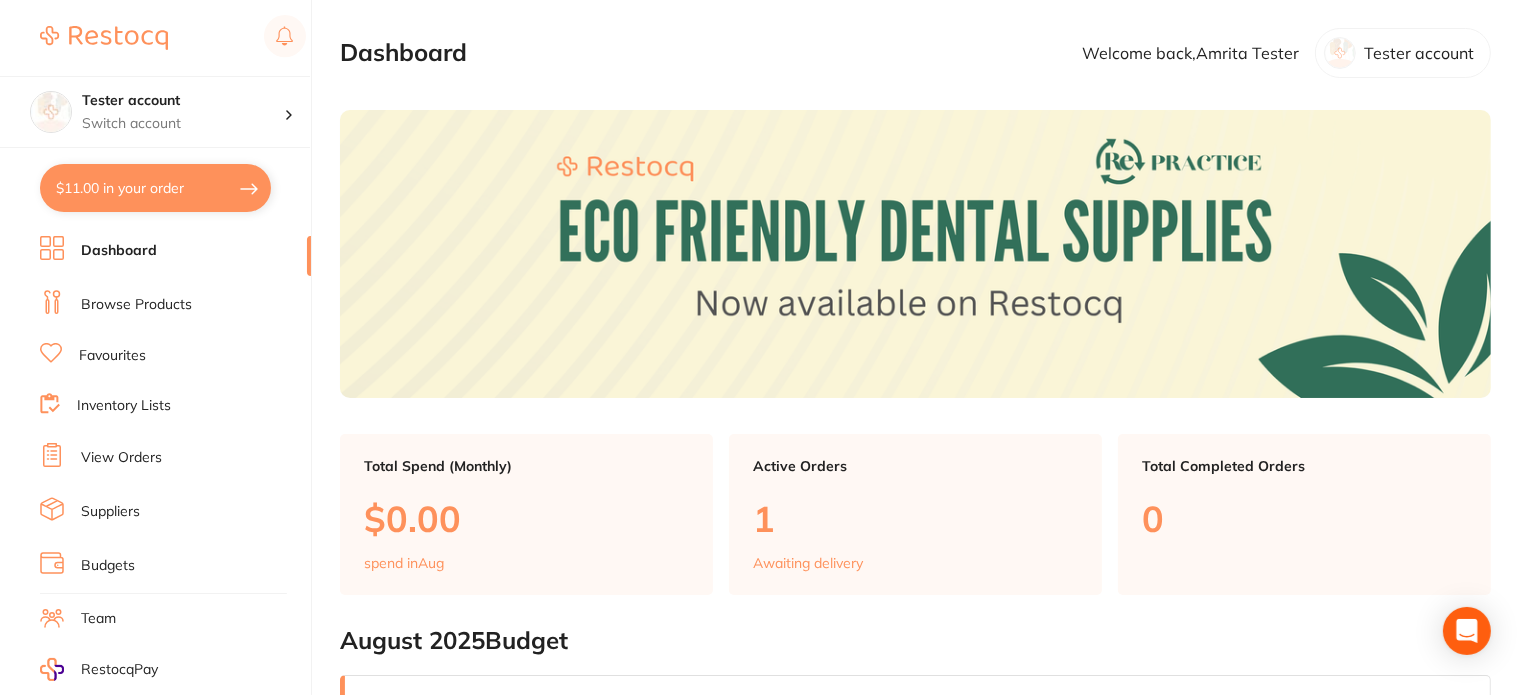 click on "$11.00   in your order" at bounding box center [155, 188] 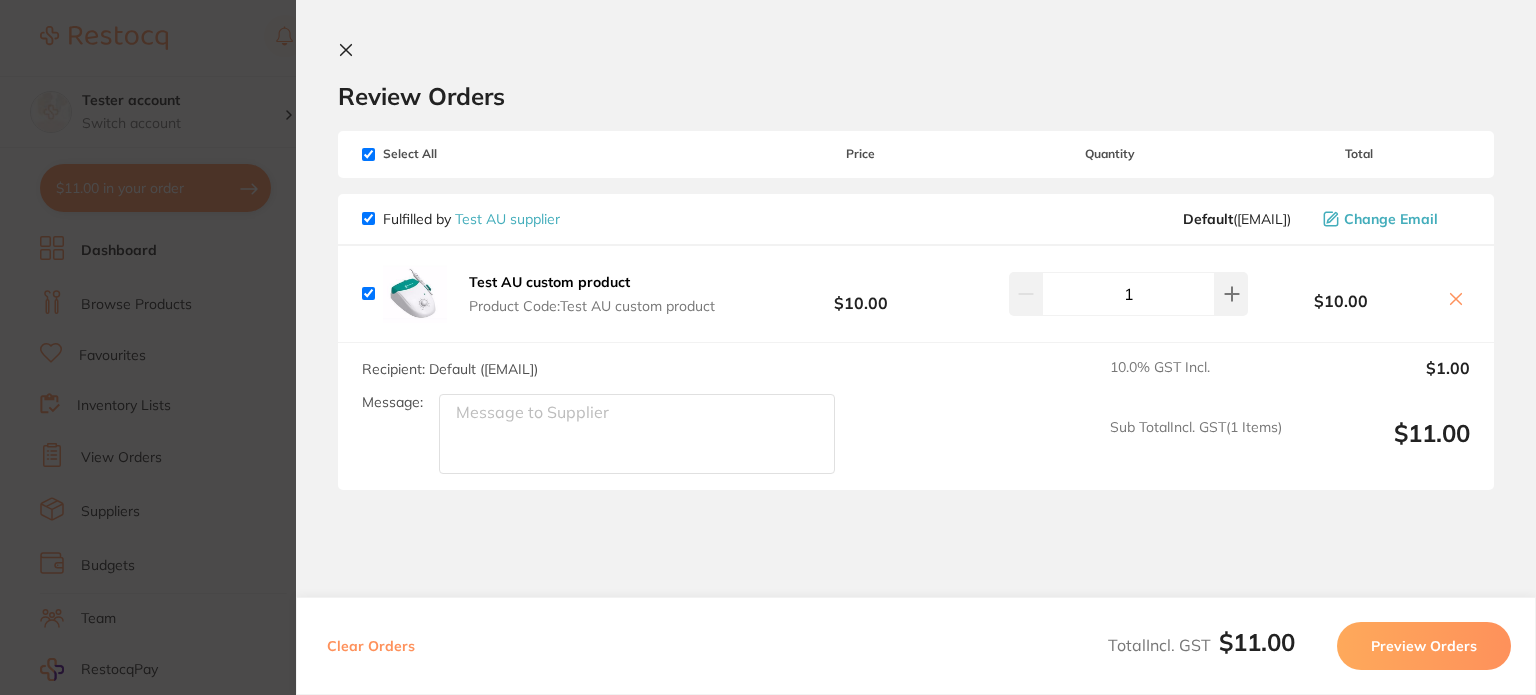 click on "Preview Orders" at bounding box center (1424, 646) 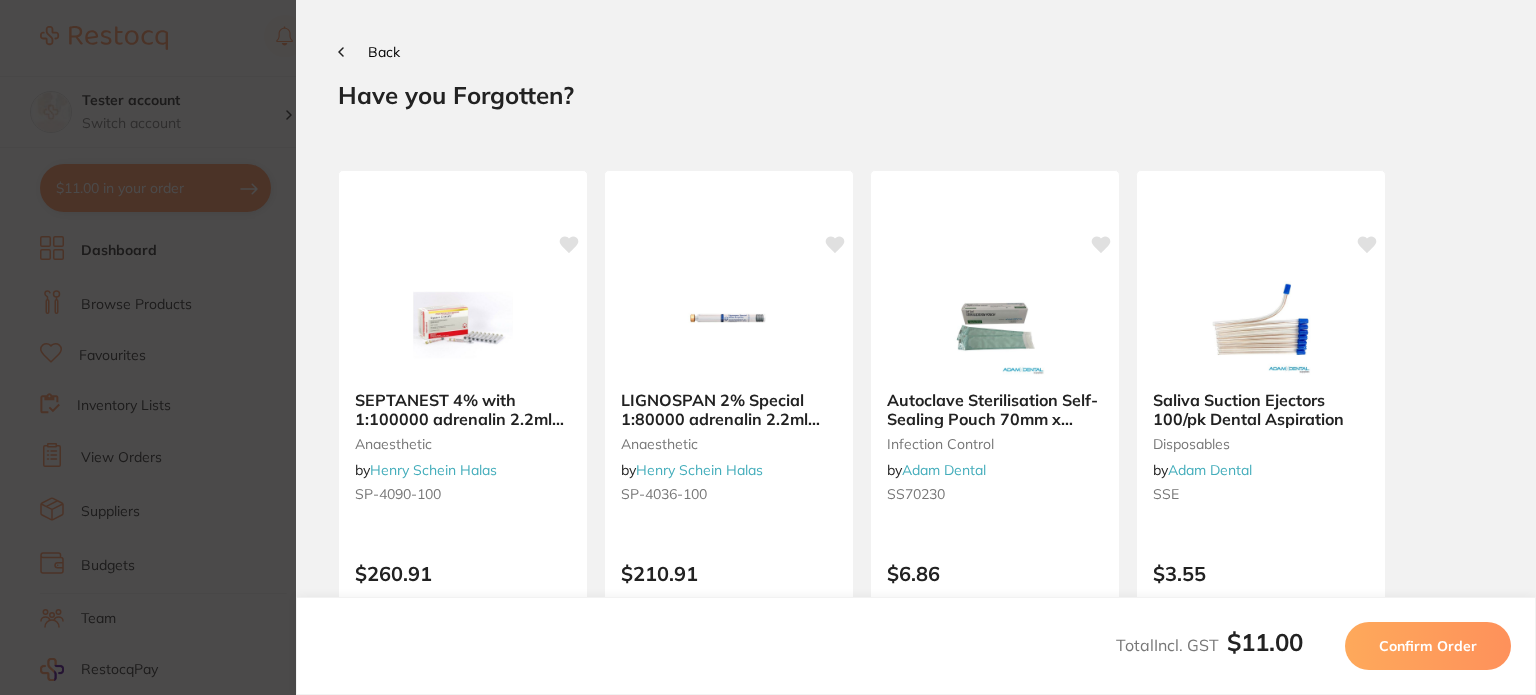 click on "Confirm Order" at bounding box center (1428, 646) 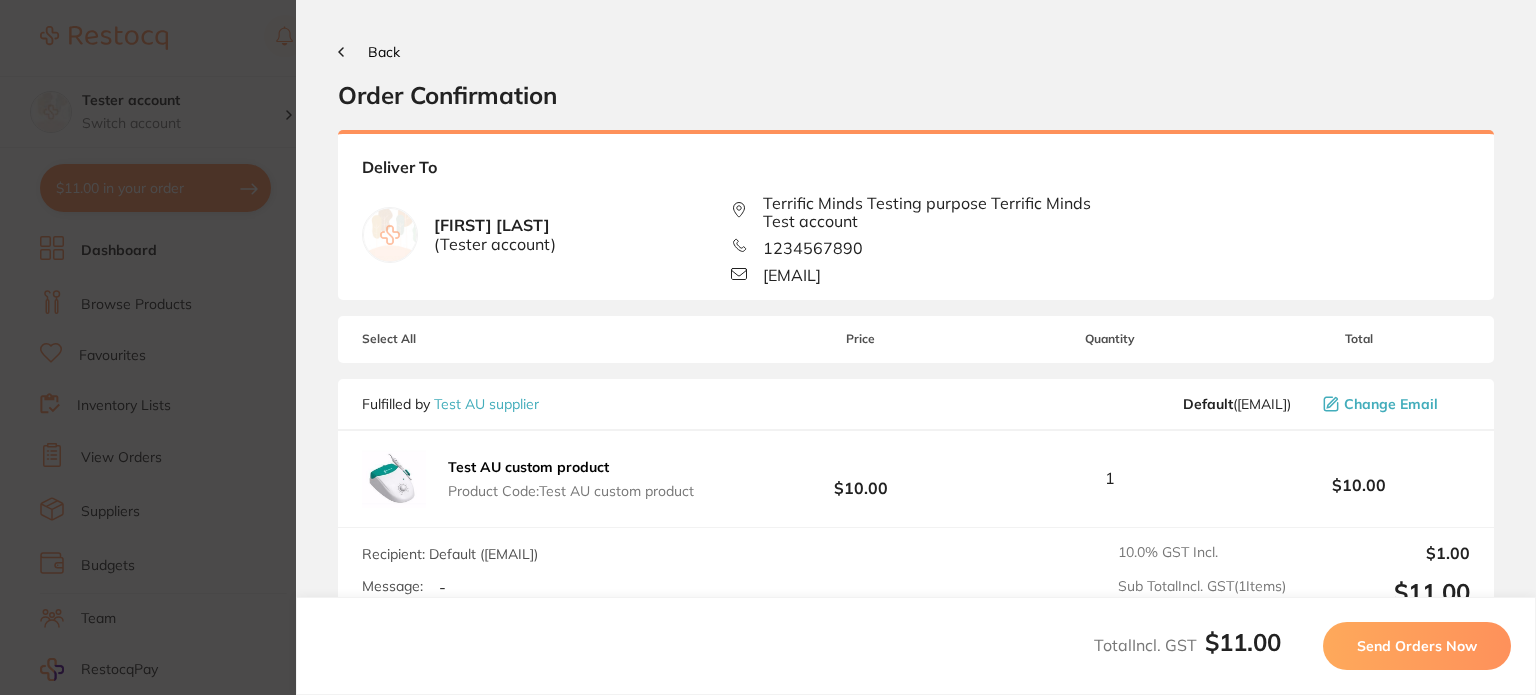 click on "Back" at bounding box center [384, 52] 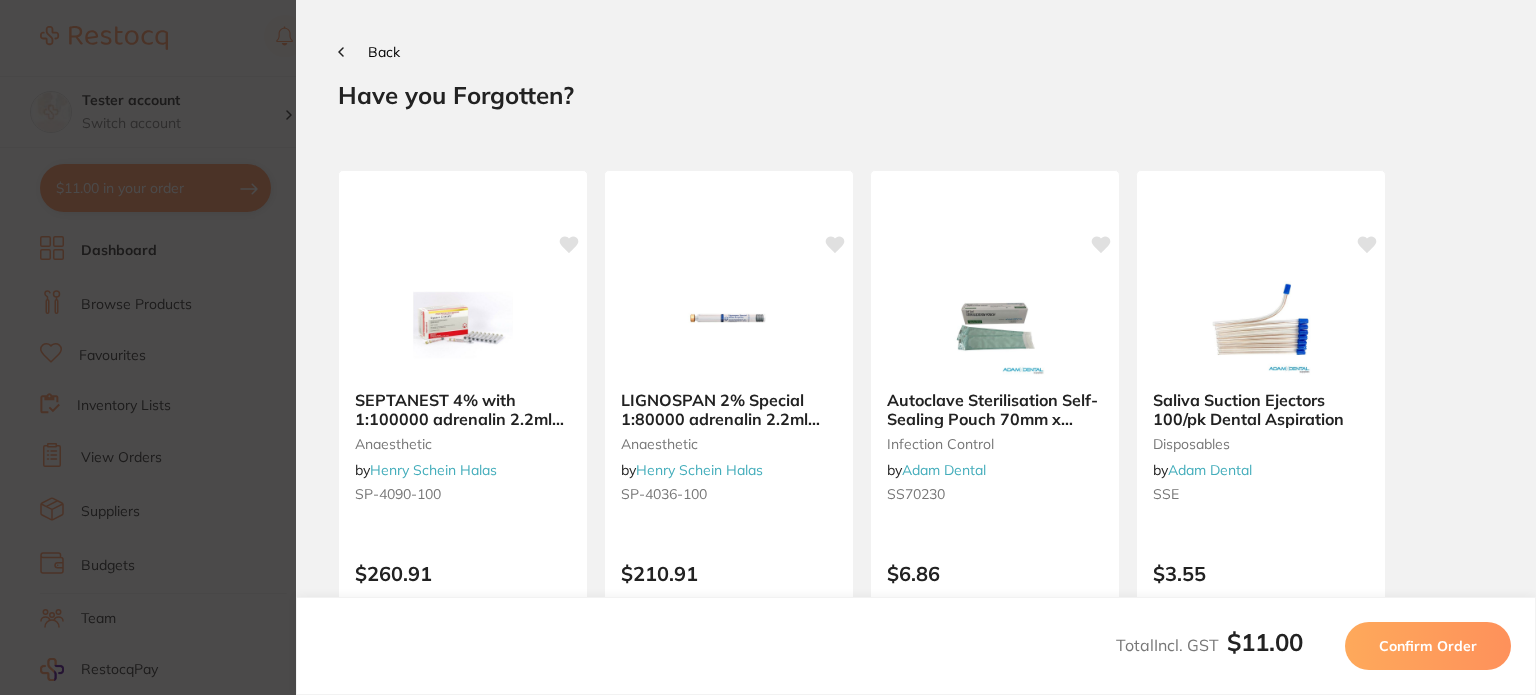click on "Back" at bounding box center [384, 52] 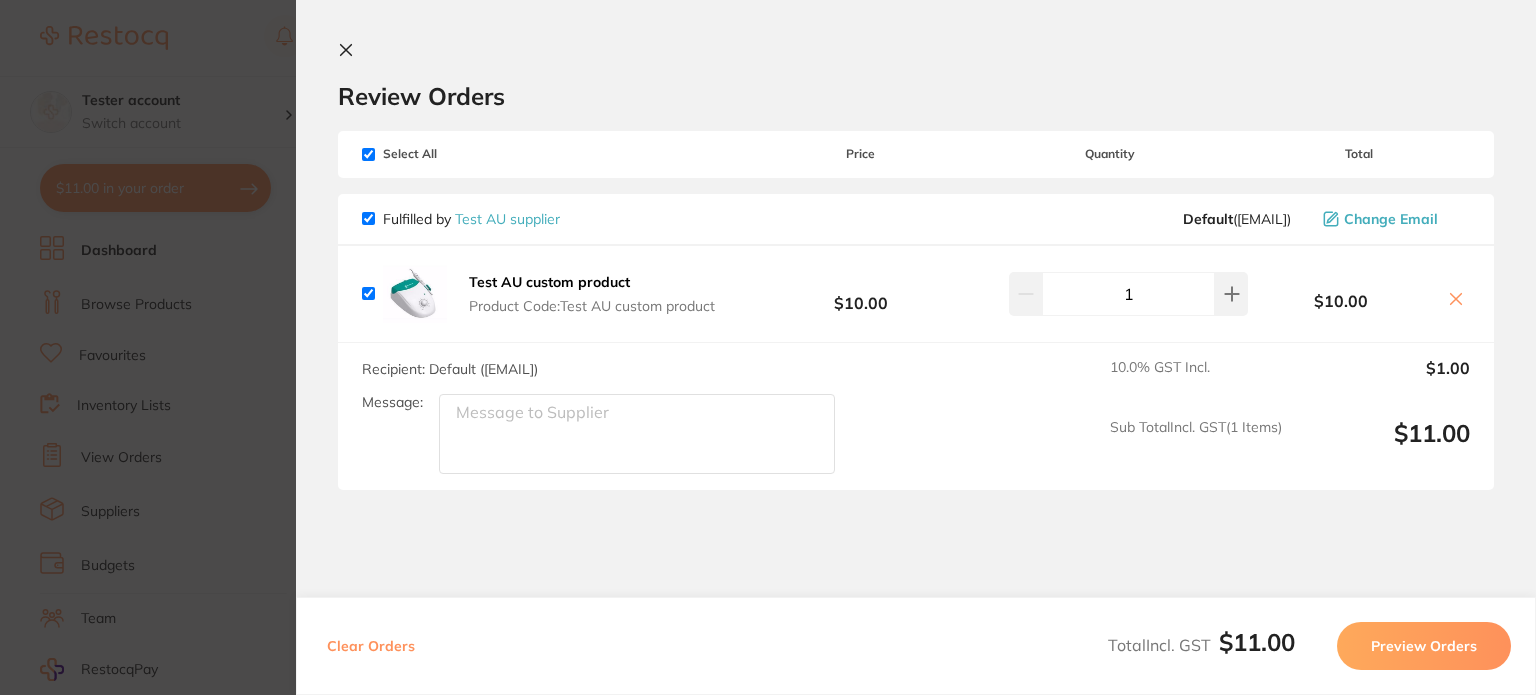 click 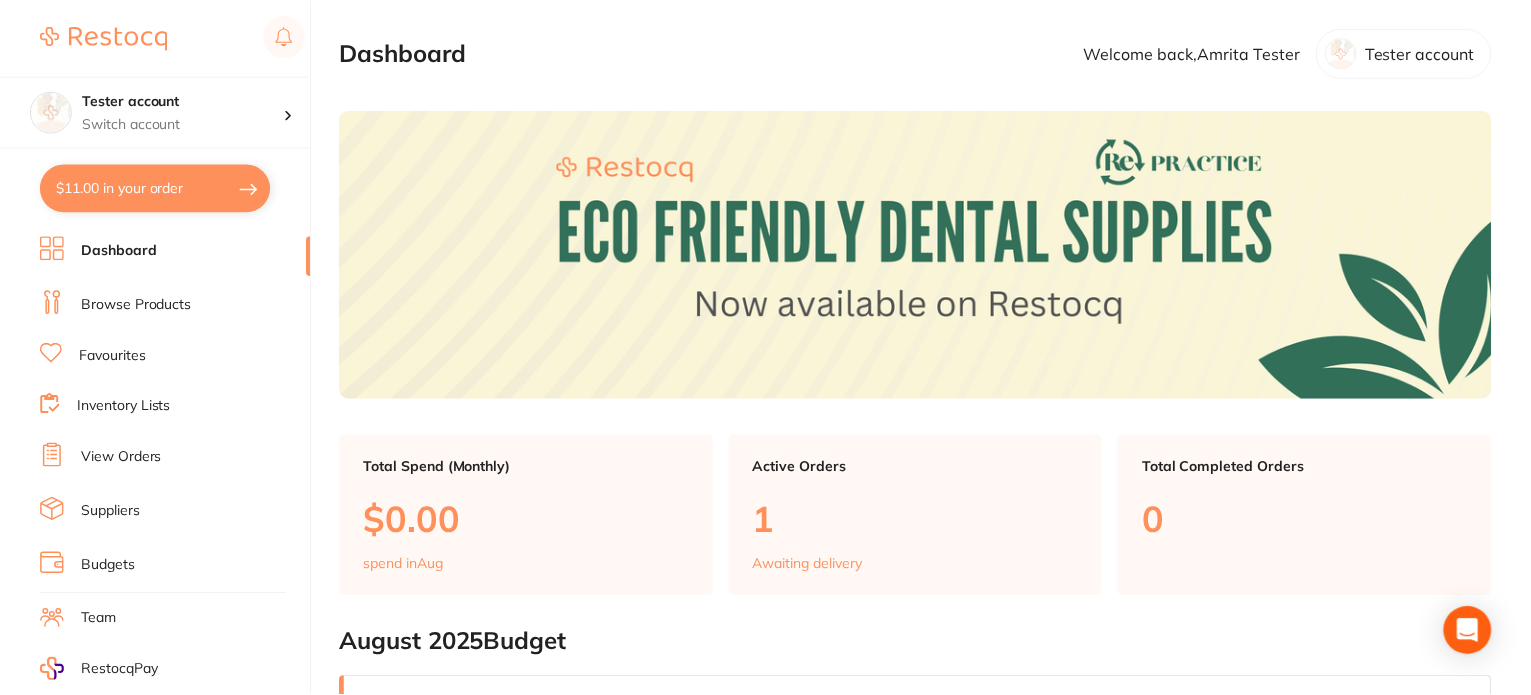scroll, scrollTop: 400, scrollLeft: 0, axis: vertical 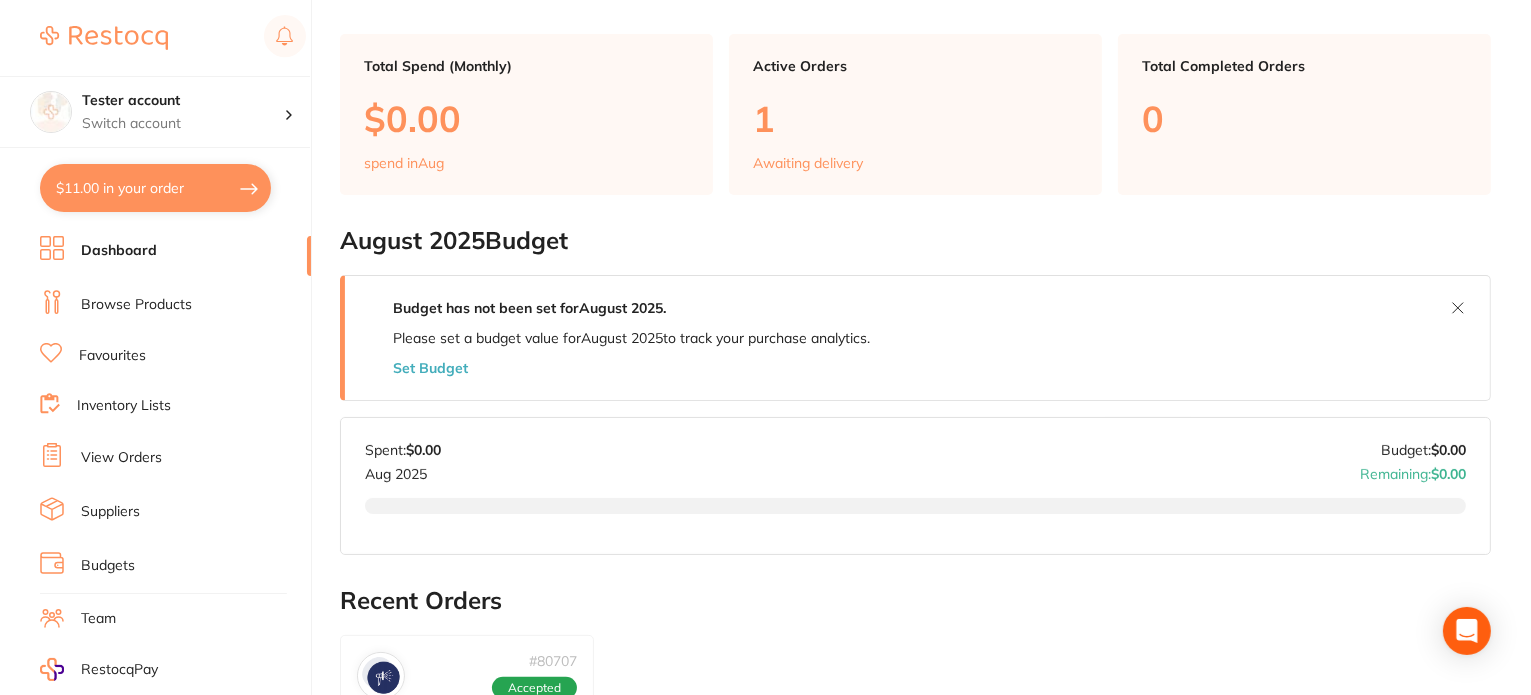 drag, startPoint x: 185, startPoint y: 185, endPoint x: 539, endPoint y: 499, distance: 473.19342 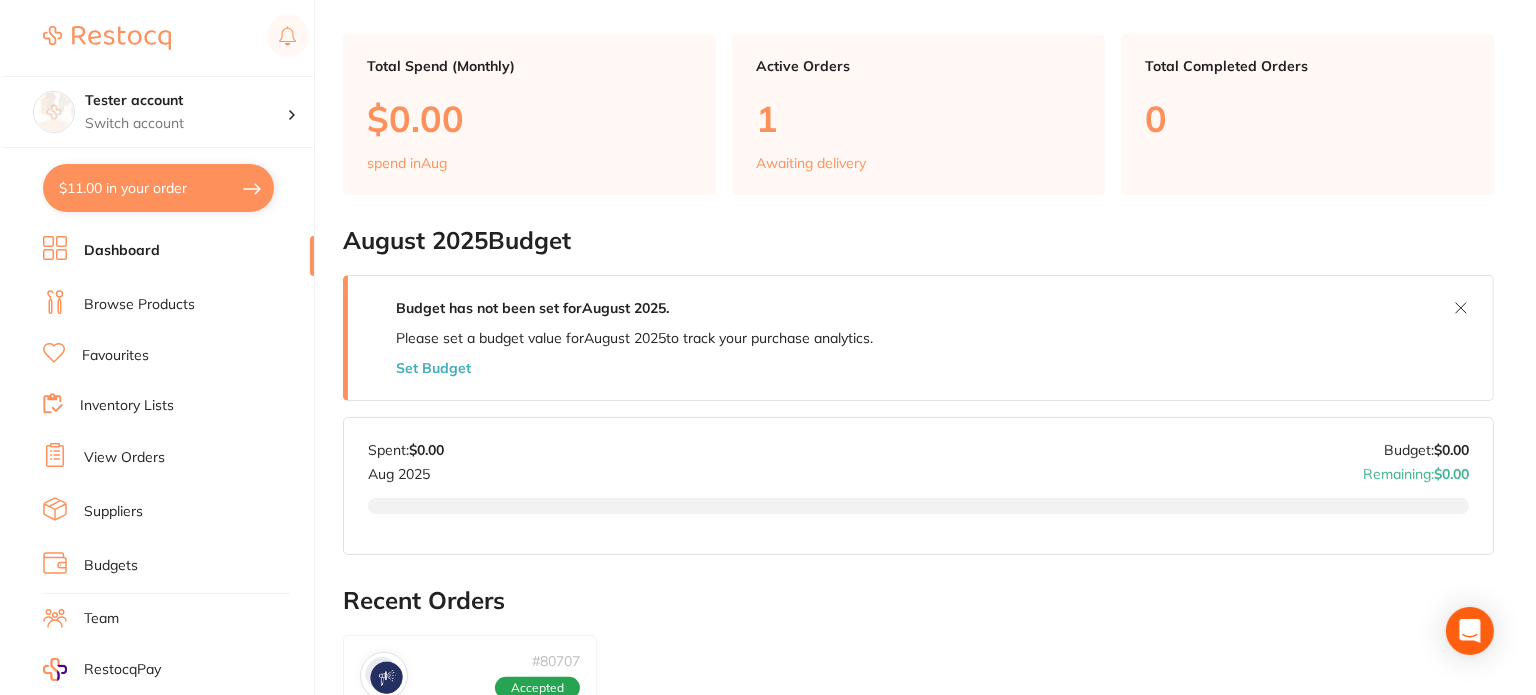 scroll, scrollTop: 0, scrollLeft: 0, axis: both 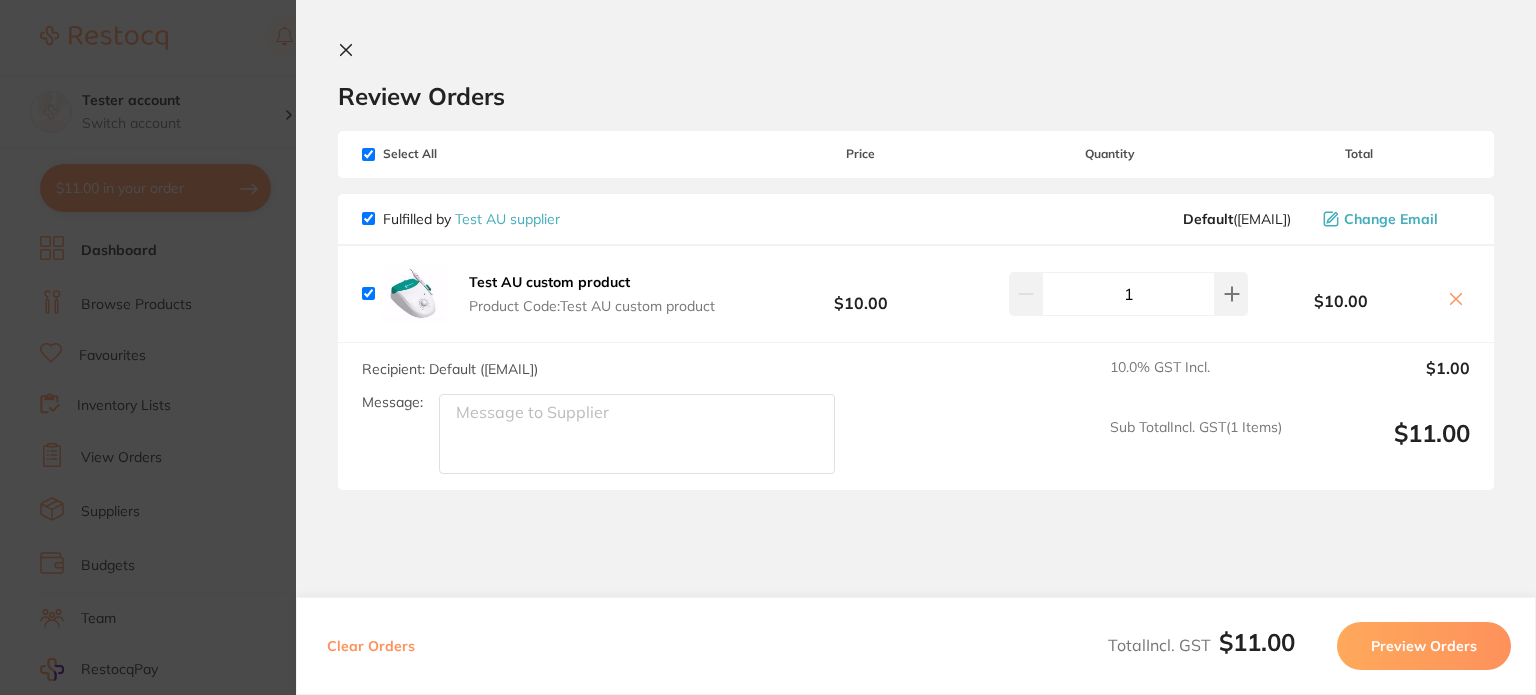 click on "Clear Orders" at bounding box center [371, 646] 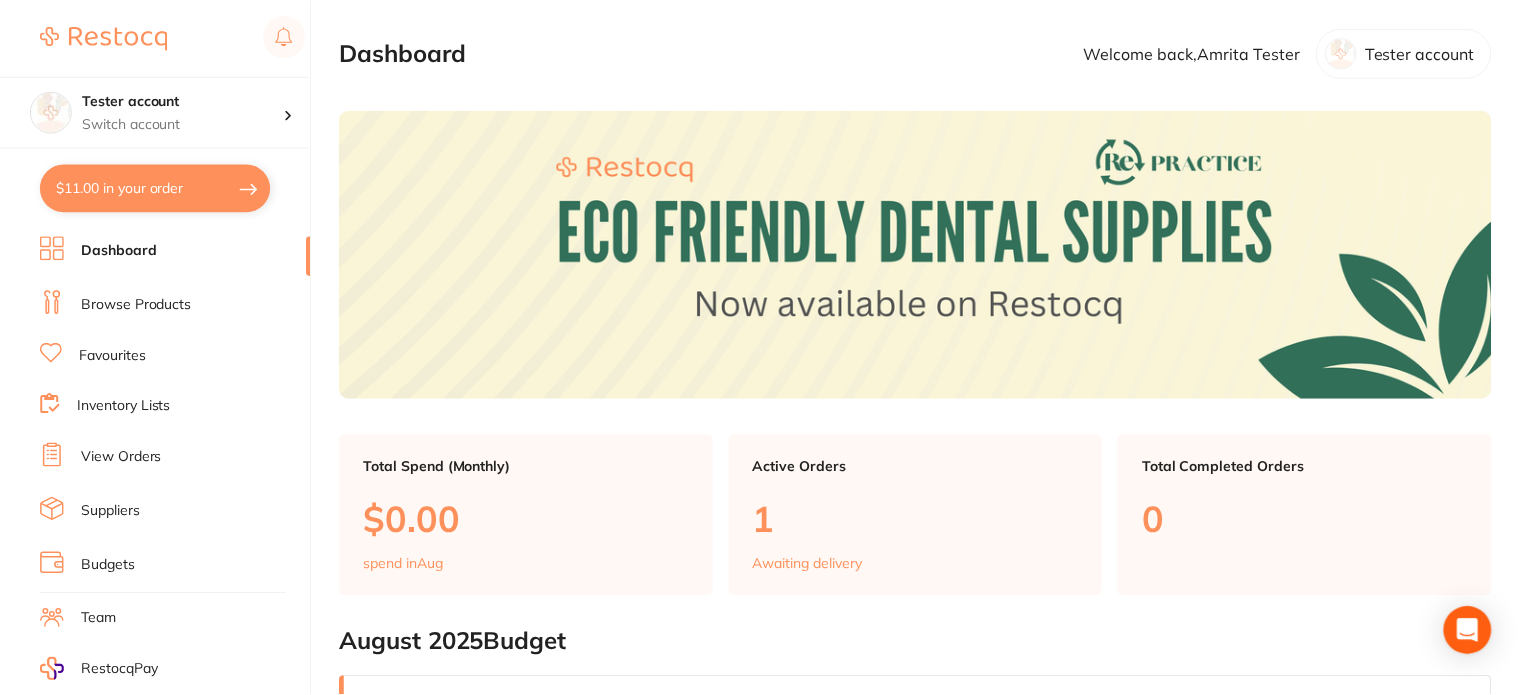 scroll, scrollTop: 400, scrollLeft: 0, axis: vertical 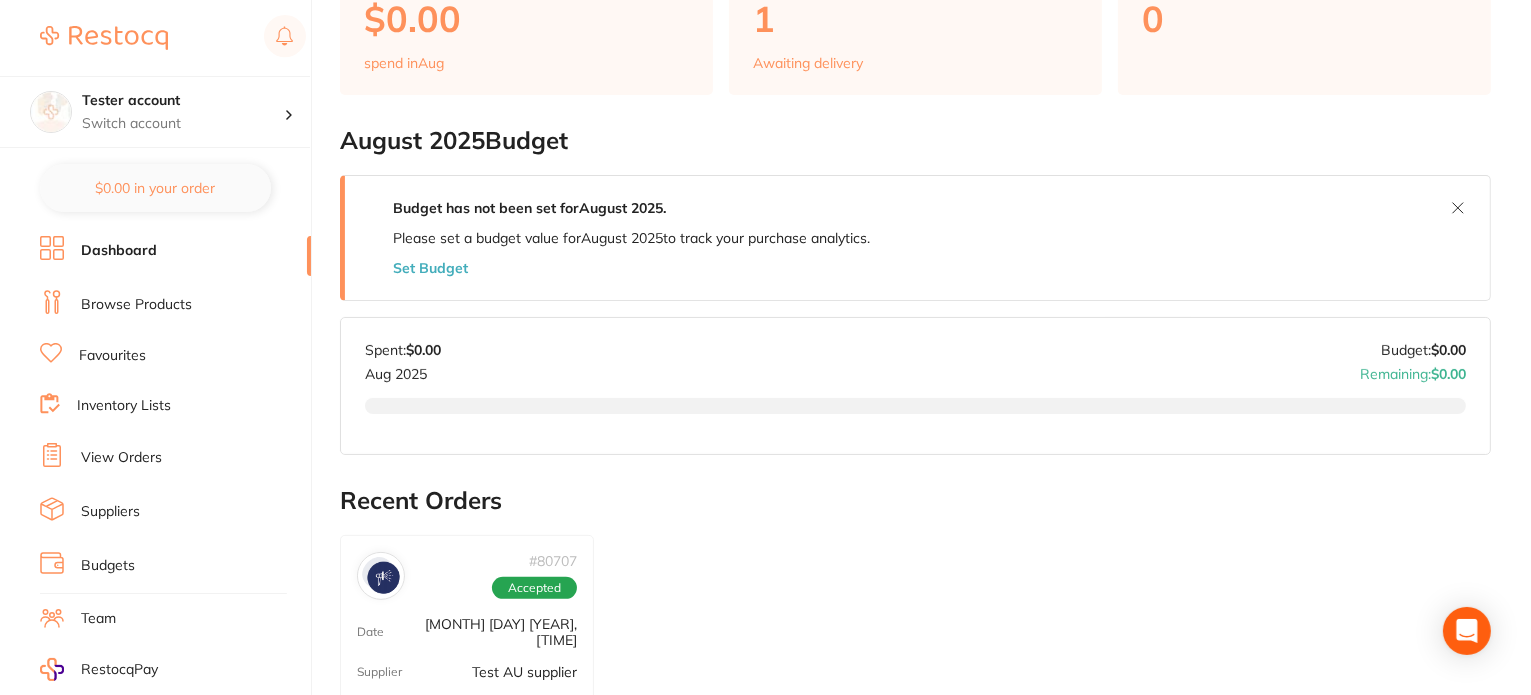 click on "Browse Products" at bounding box center [136, 305] 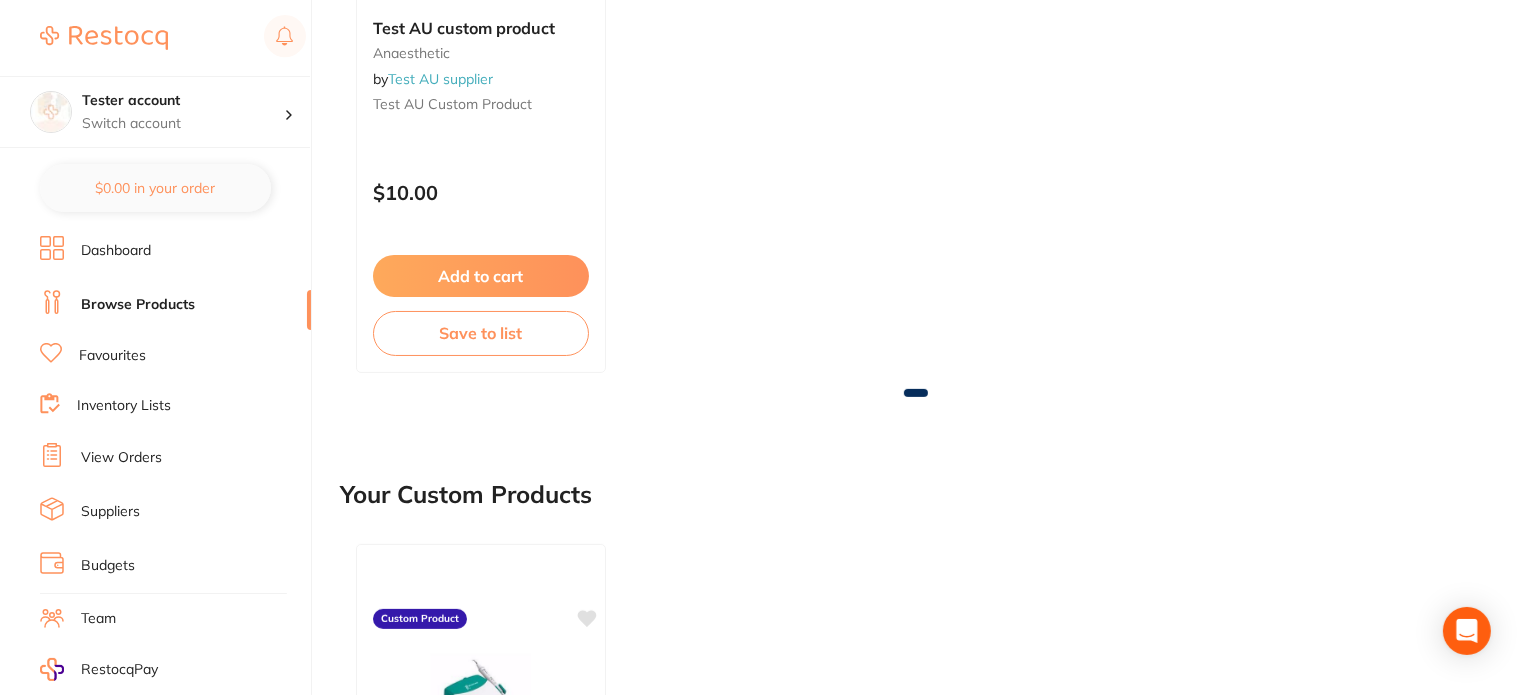 scroll, scrollTop: 0, scrollLeft: 0, axis: both 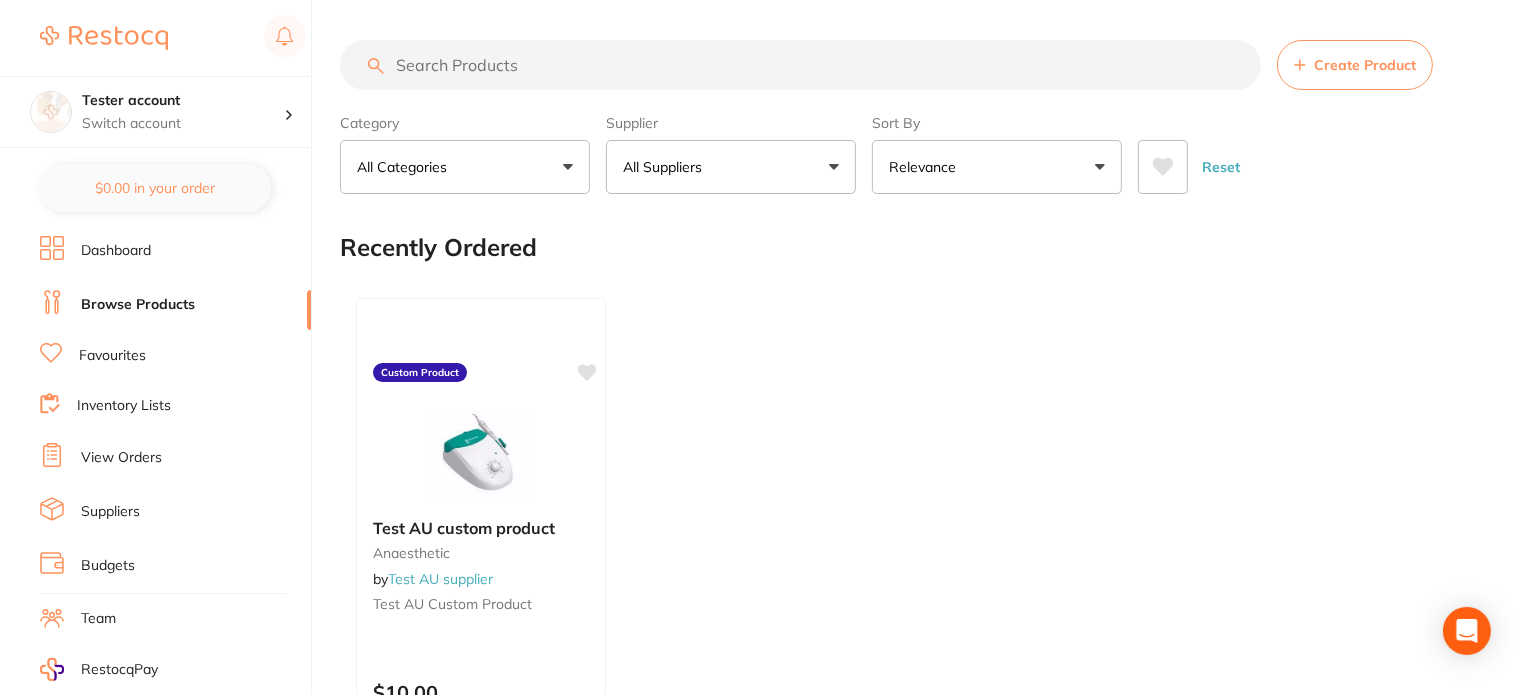 click on "All Suppliers" at bounding box center [666, 167] 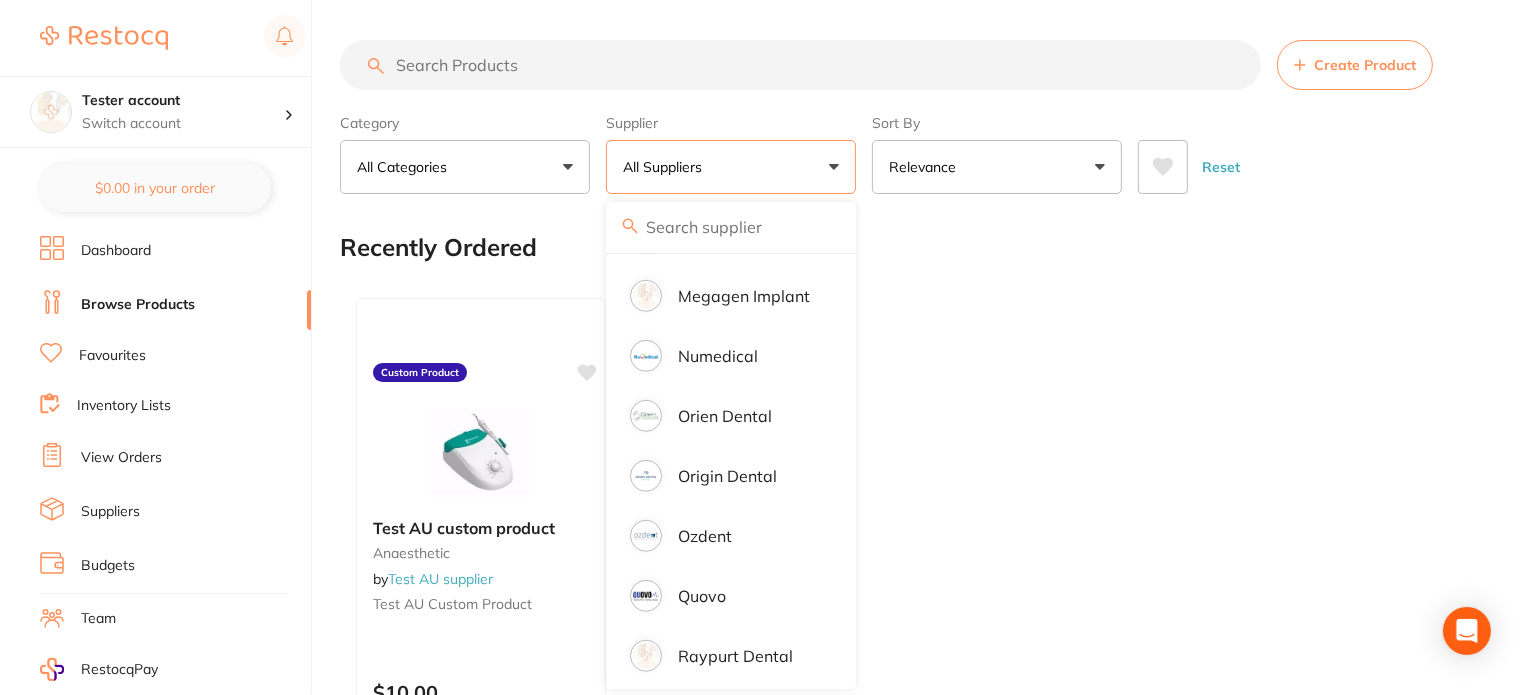 scroll, scrollTop: 1600, scrollLeft: 0, axis: vertical 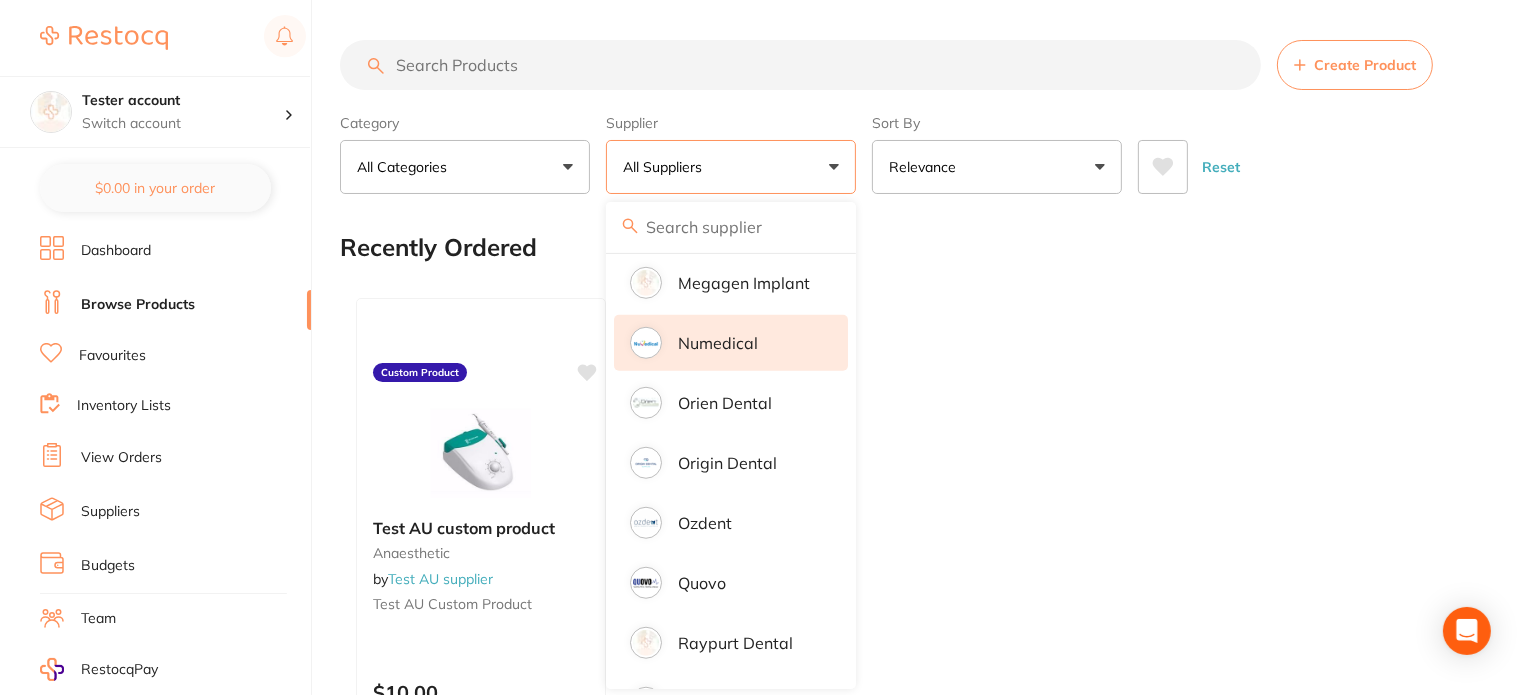 click on "Numedical" at bounding box center [718, 343] 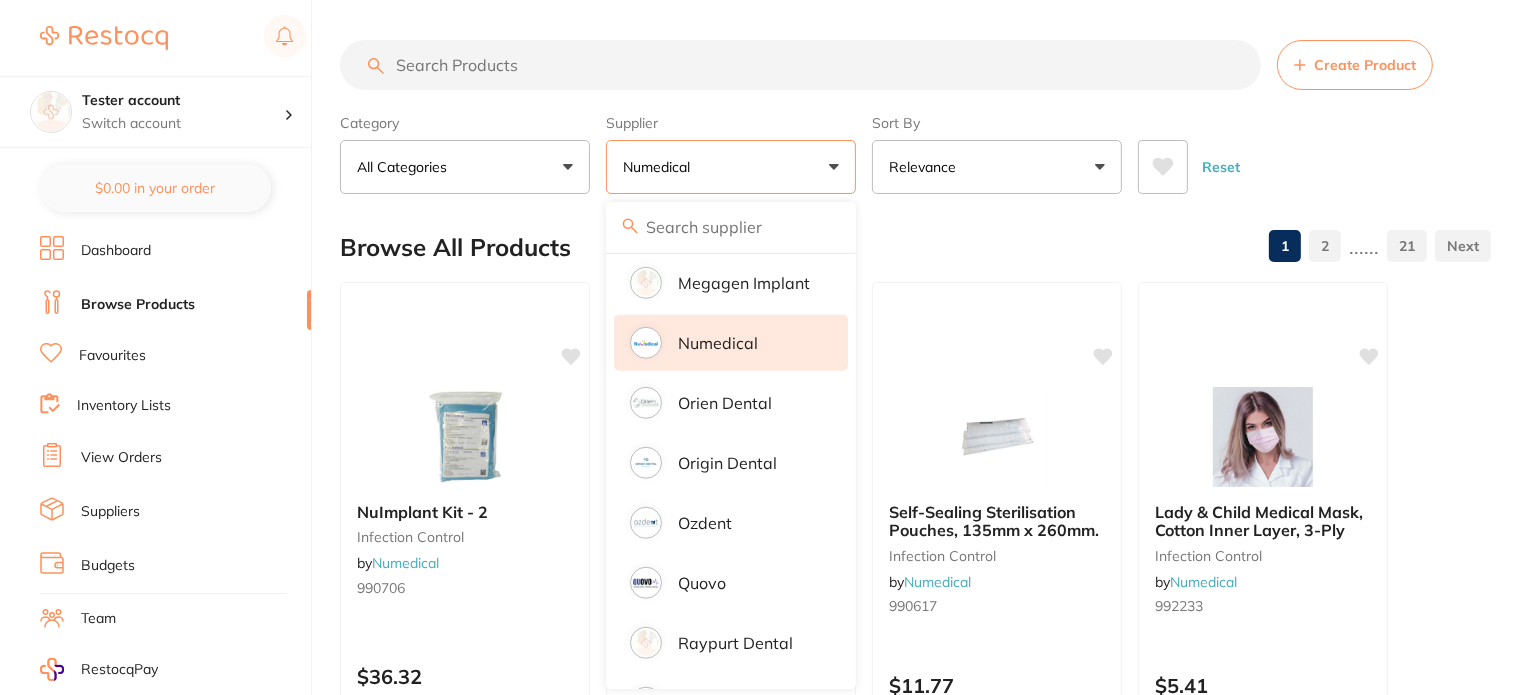 click on "Category All Categories All Categories anaesthetic articulating burs disposables education endodontics equipment evacuation finishing & polishing handpieces impression infection control instruments laboratory oral surgery orthodontics preventative restorative & cosmetic rubber dam specials & clearance xrays/imaging Clear Category   false    All Categories Category All Categories anaesthetic articulating burs disposables education endodontics equipment evacuation finishing & polishing handpieces impression infection control instruments laboratory oral surgery orthodontics preventative restorative & cosmetic rubber dam specials & clearance xrays/imaging Supplier Numedical All Suppliers Dentsply Sirona AB Orthodontics Adam Dental AHP Dental and Medical Amalgadent Ark Health BioMeDent Pty Ltd Critical Dental DENSOL Dental Practice Supplies Dental Zone Erkodent Erskine Dental Geistlich Healthware Australia Healthware Australia Ridley Henry Schein Halas HIT Dental & Medical Supplies Independent Dental Kulzer Ozdent" at bounding box center [915, 150] 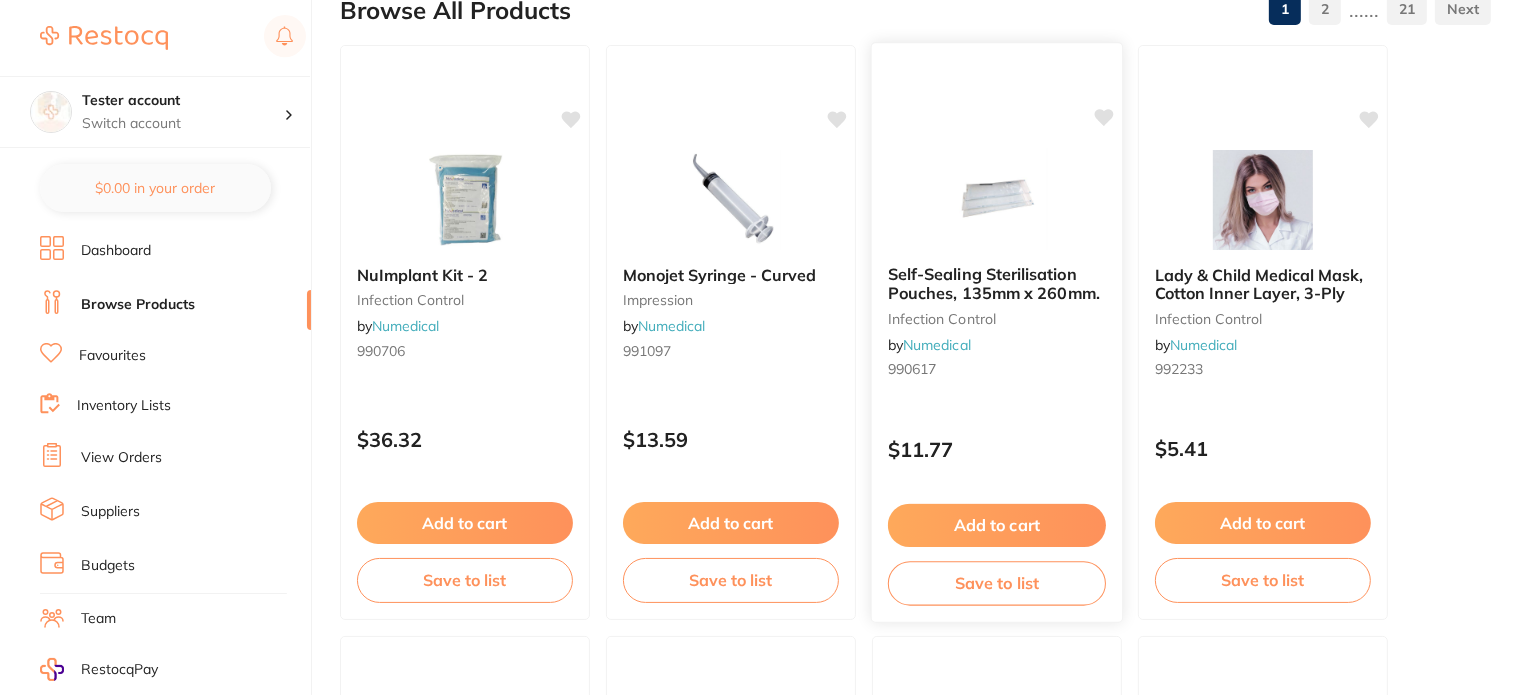 scroll, scrollTop: 300, scrollLeft: 0, axis: vertical 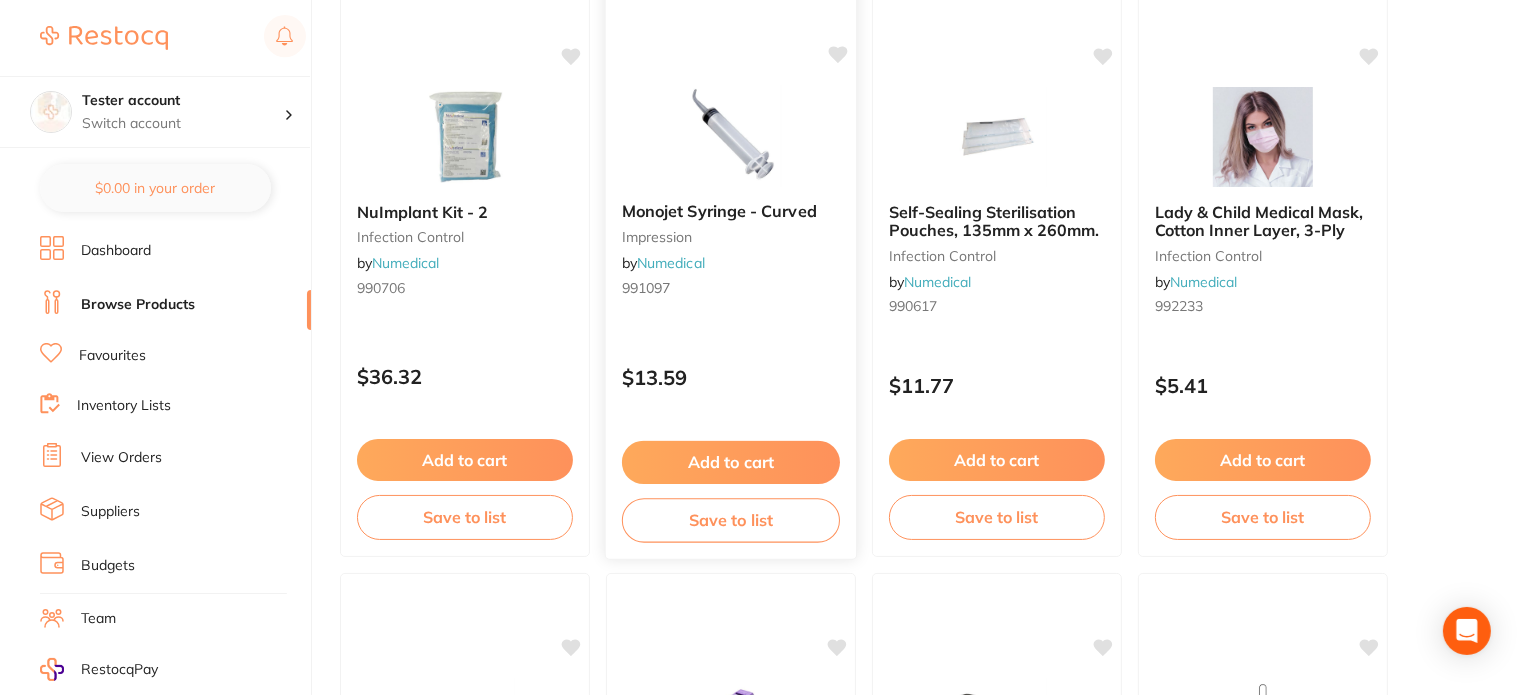 click on "Add to cart" at bounding box center [731, 462] 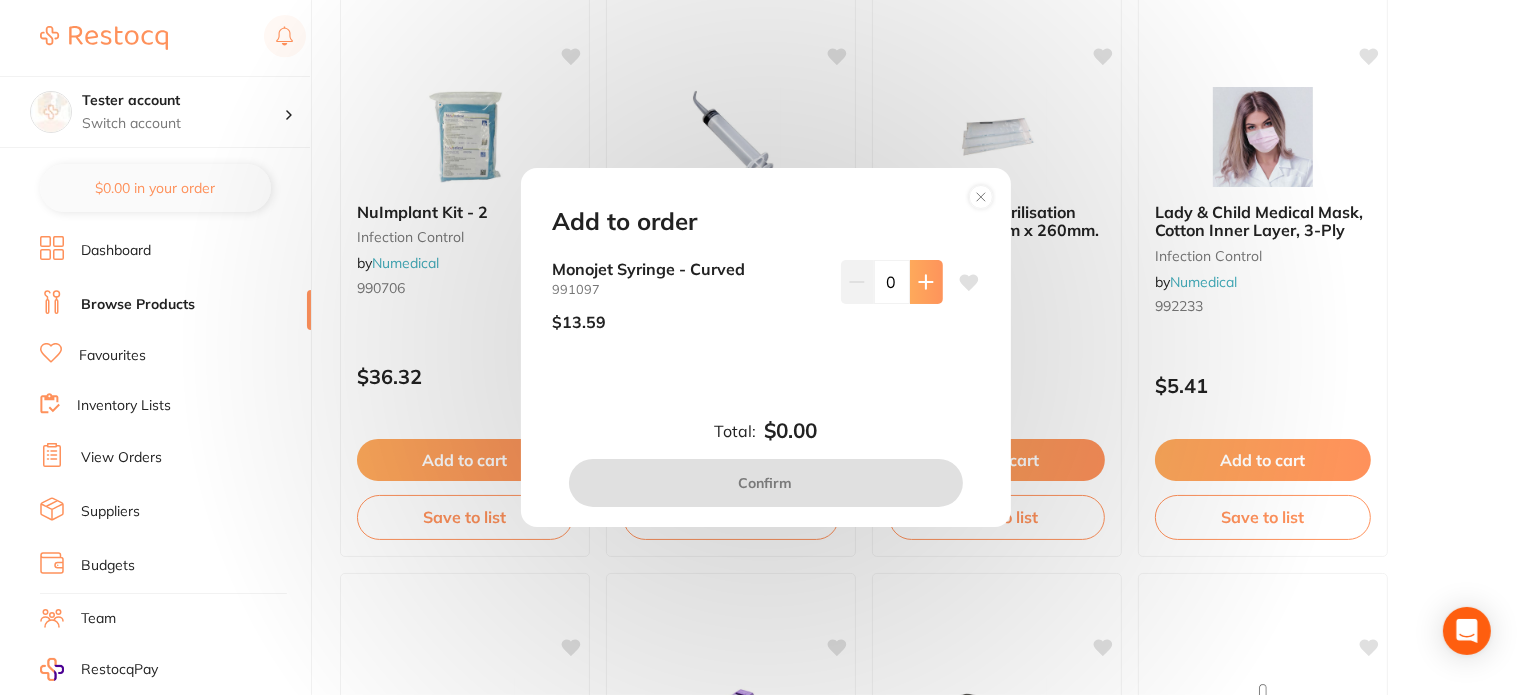click at bounding box center (926, 282) 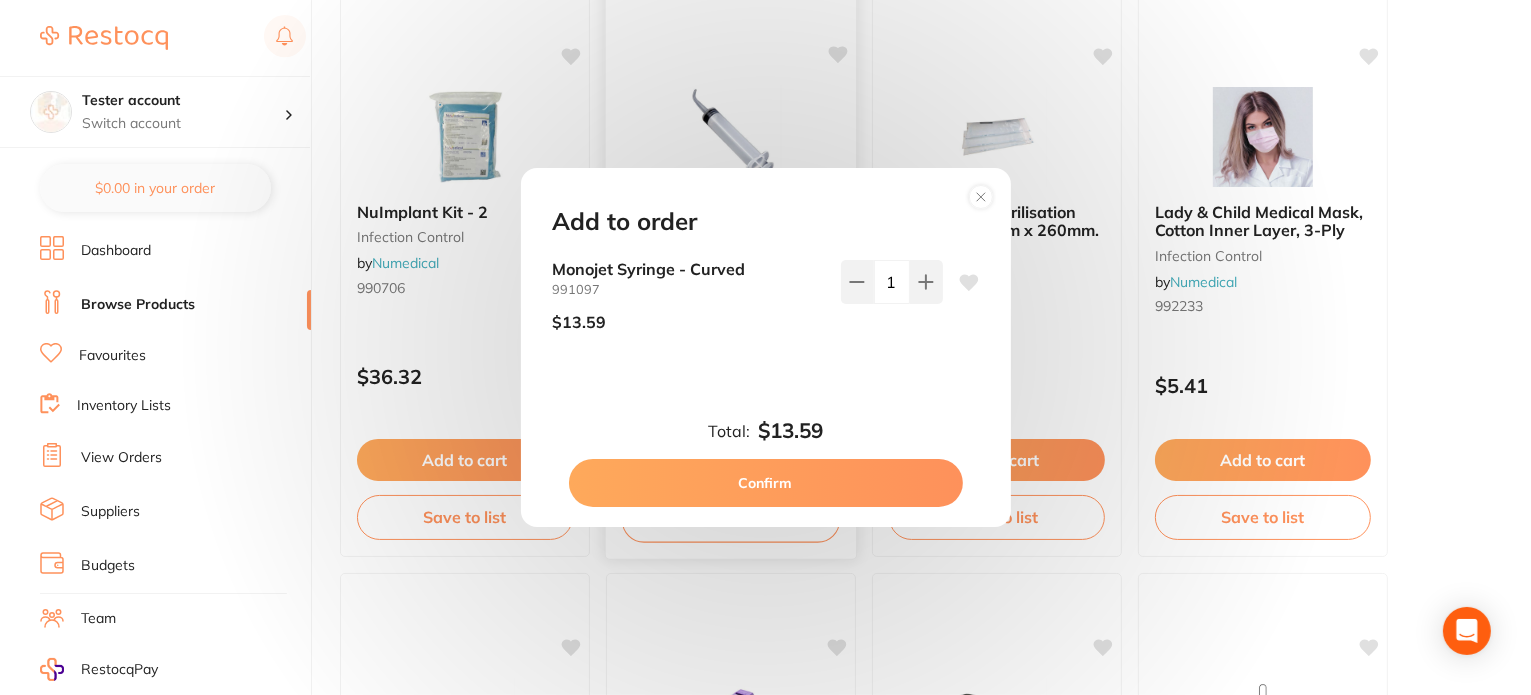 drag, startPoint x: 852, startPoint y: 481, endPoint x: 817, endPoint y: 457, distance: 42.43819 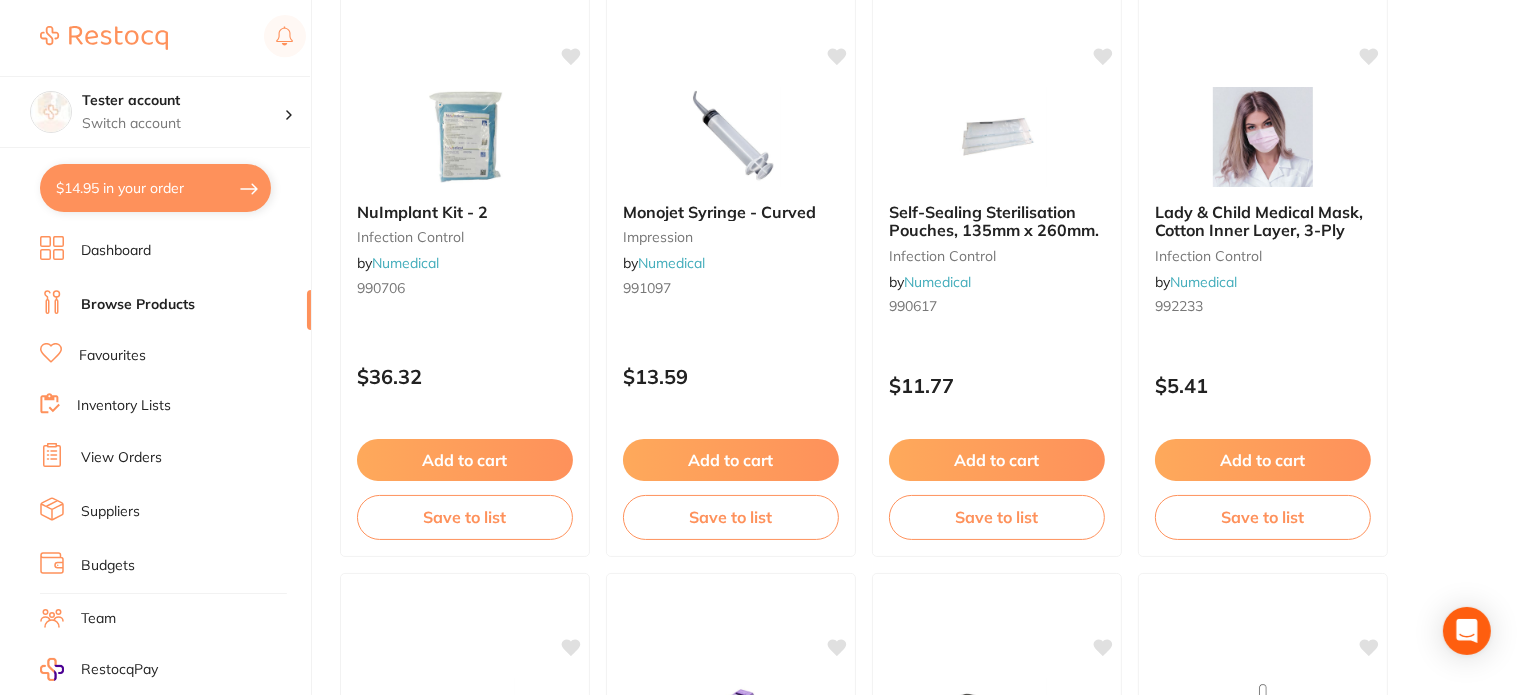 click on "$14.95   in your order" at bounding box center [155, 188] 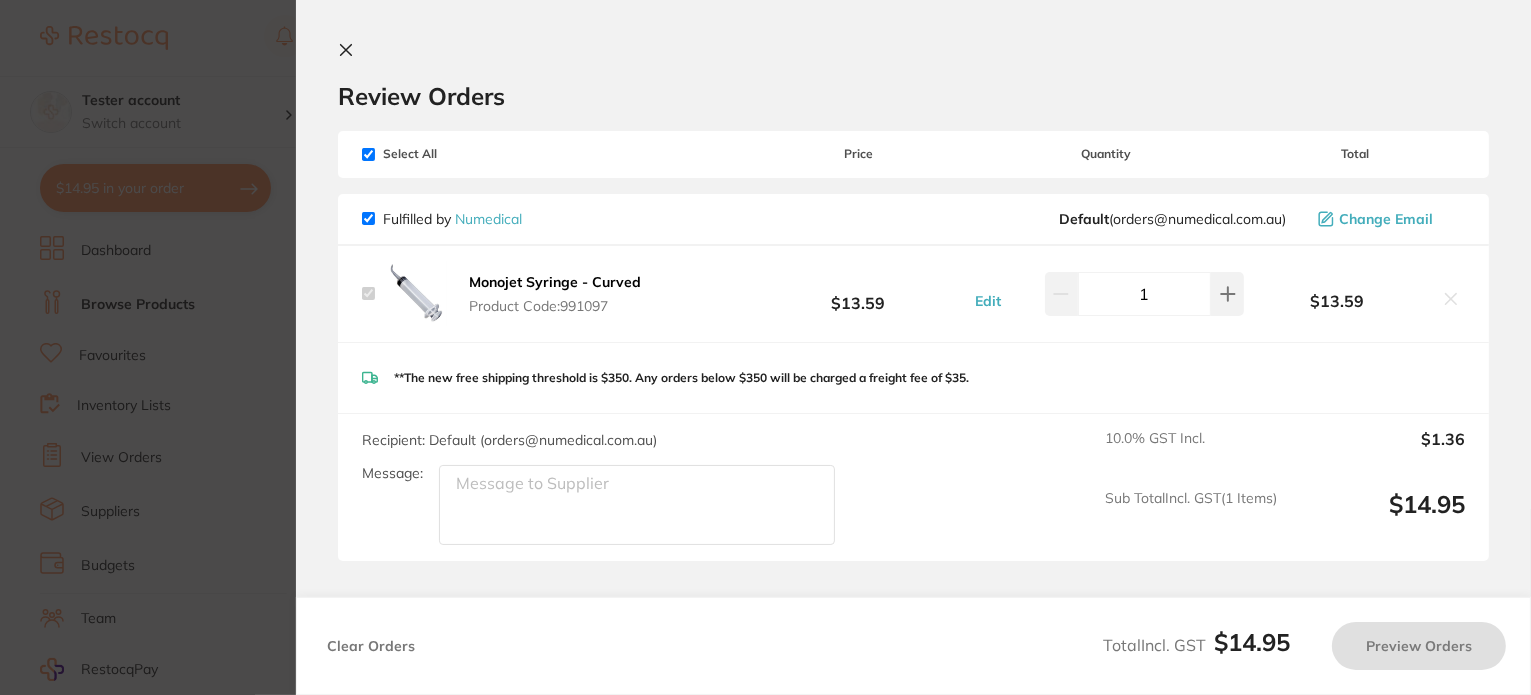 checkbox on "true" 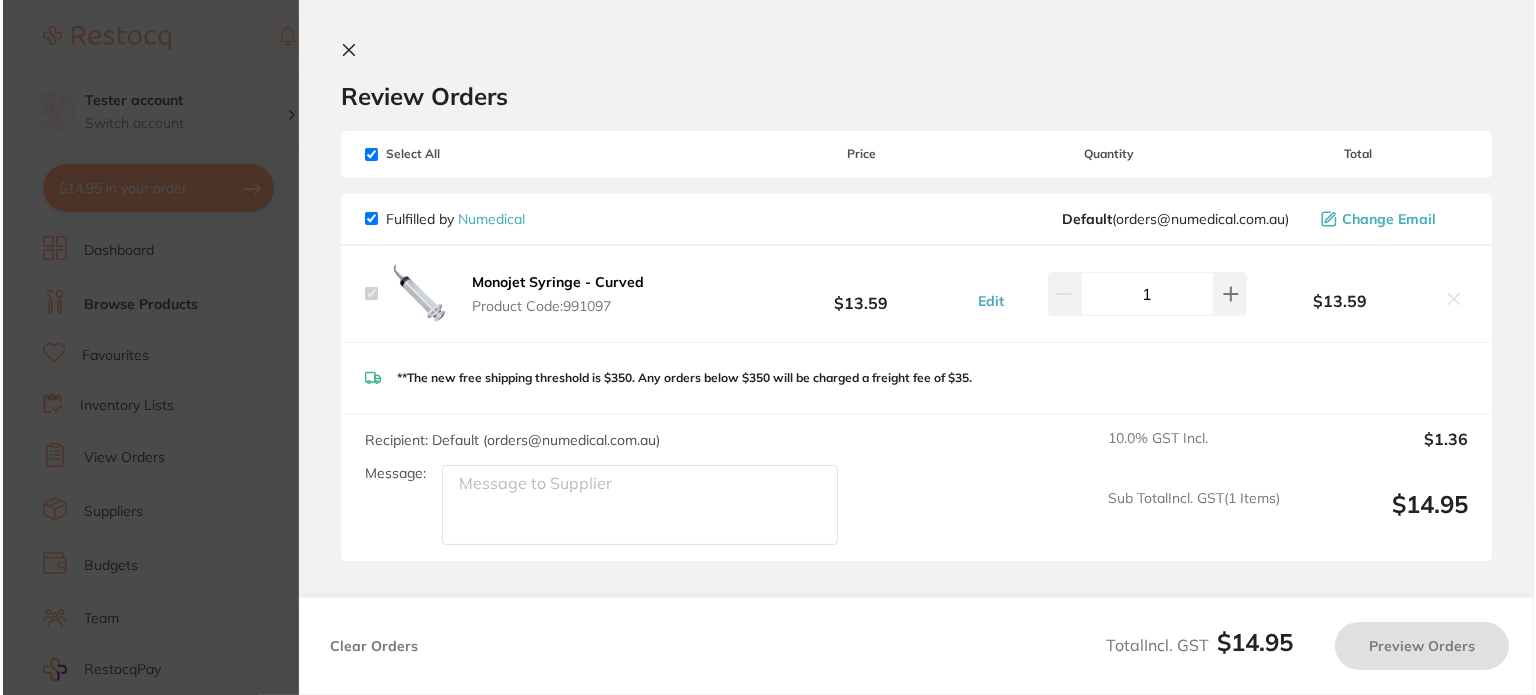 scroll, scrollTop: 0, scrollLeft: 0, axis: both 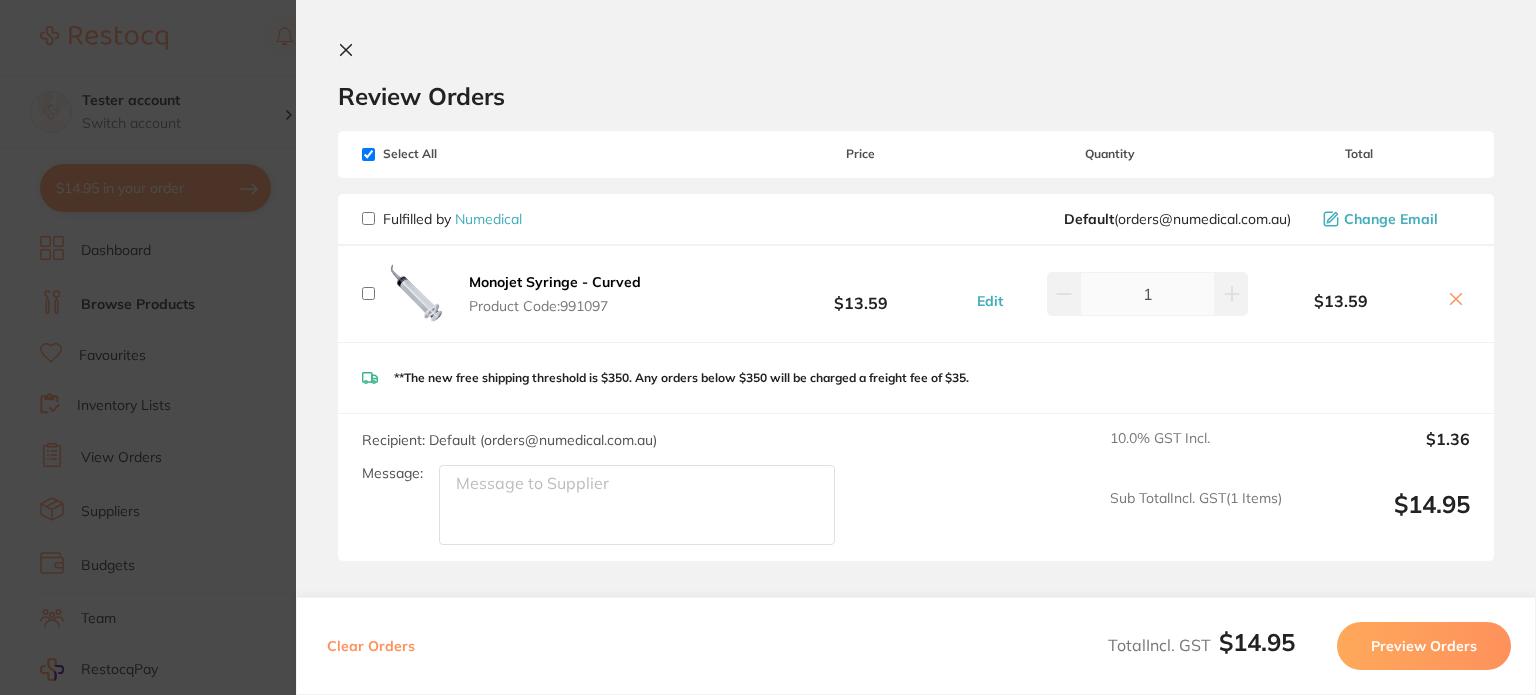 checkbox on "false" 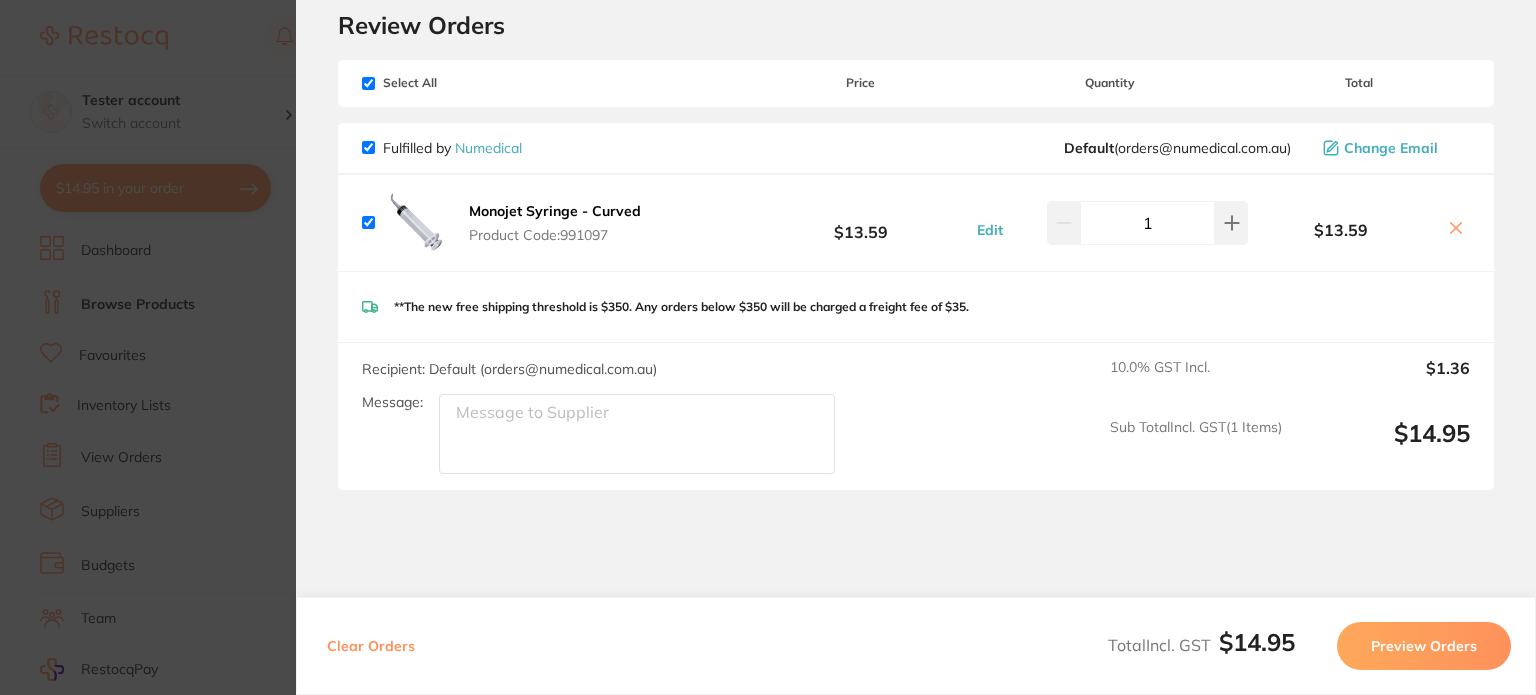 scroll, scrollTop: 115, scrollLeft: 0, axis: vertical 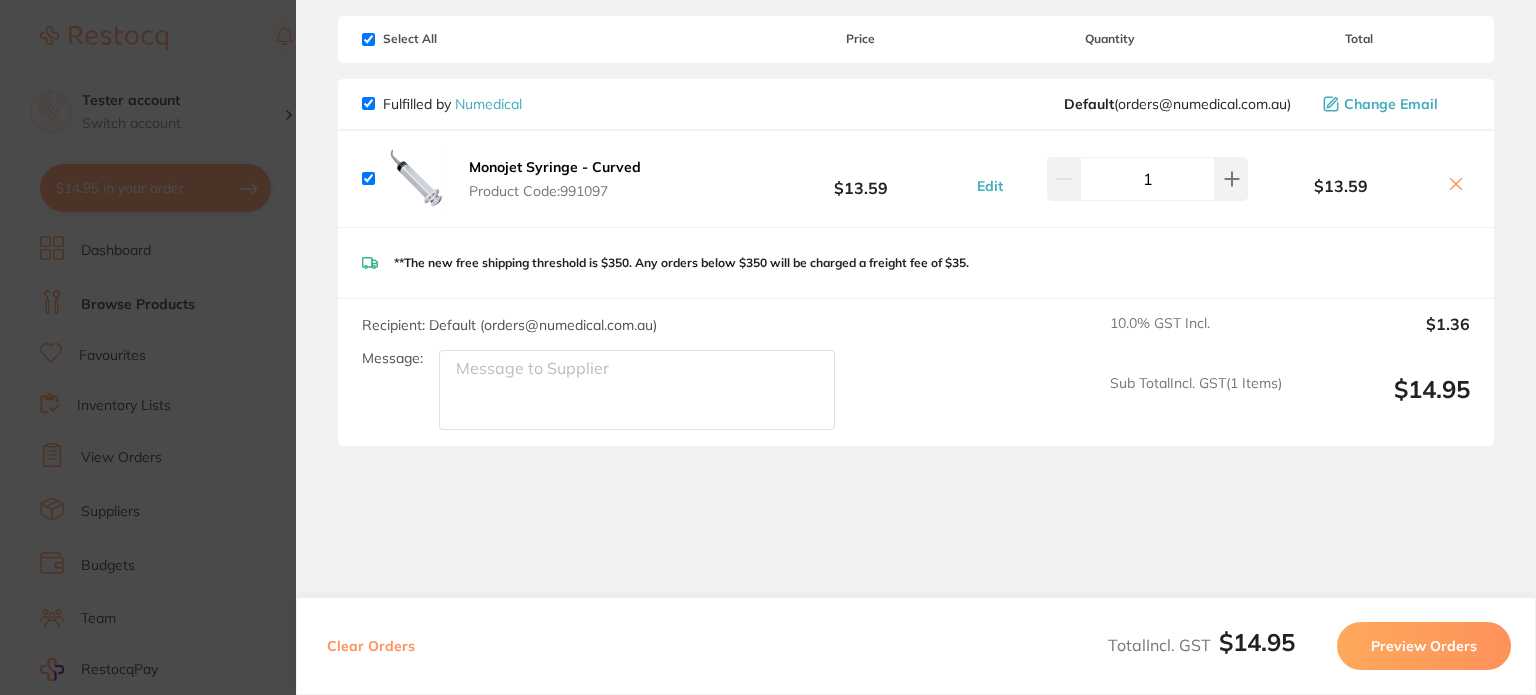 click on "Preview Orders" at bounding box center (1424, 646) 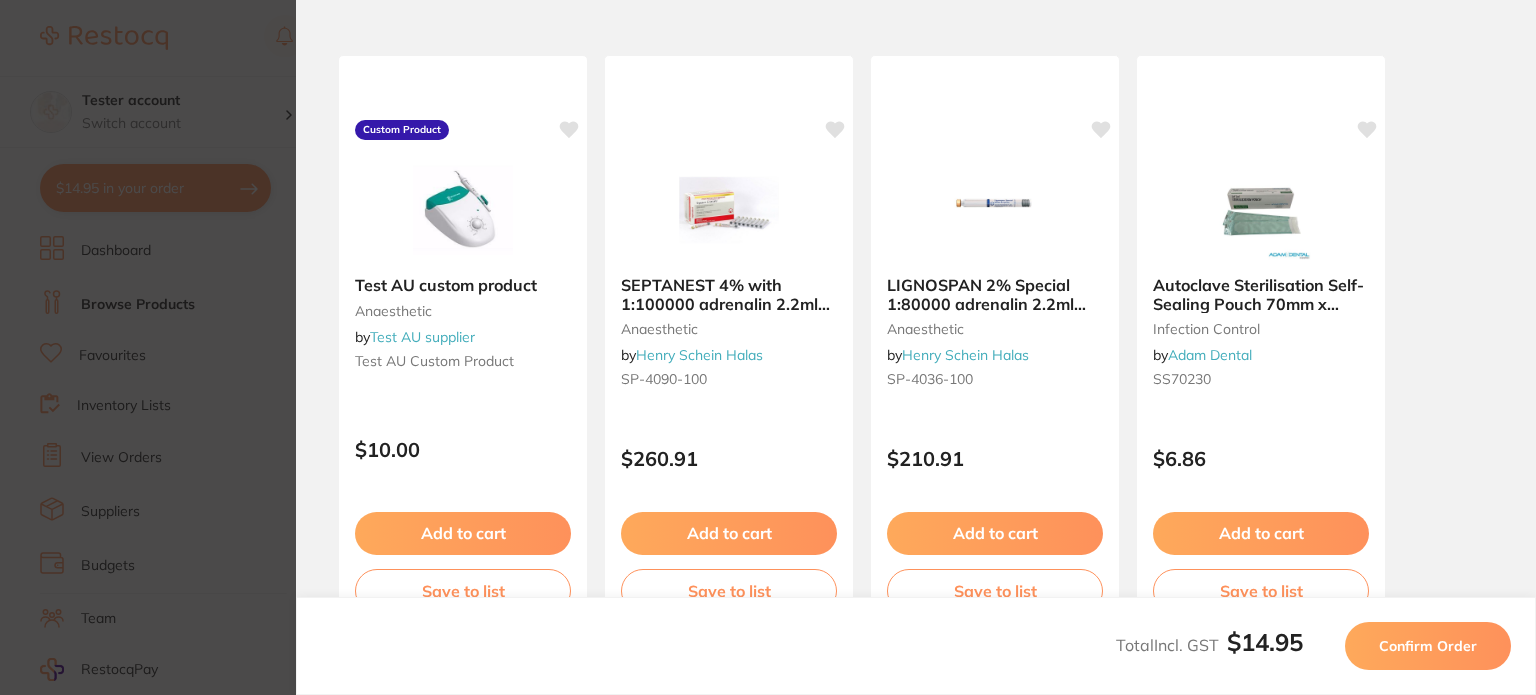 scroll, scrollTop: 0, scrollLeft: 0, axis: both 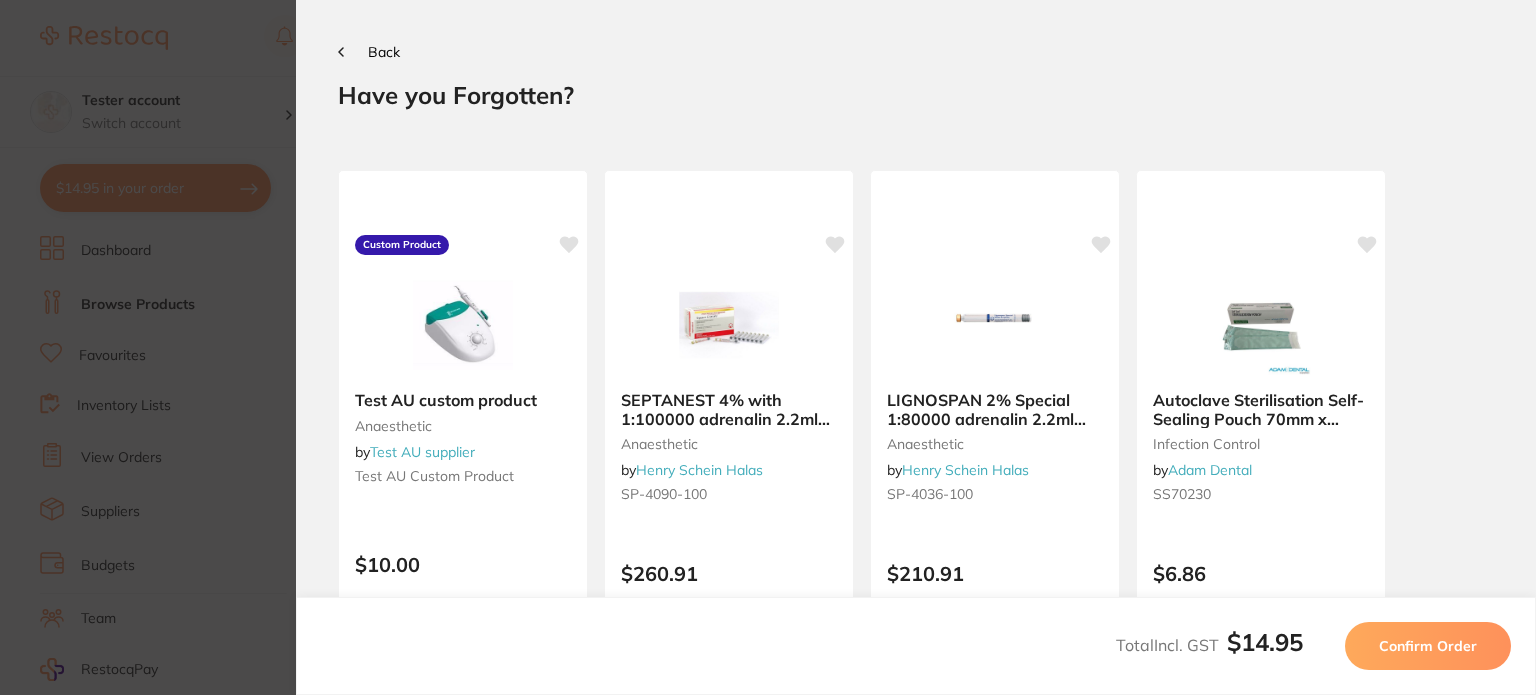 click on "Confirm Order" at bounding box center (1428, 646) 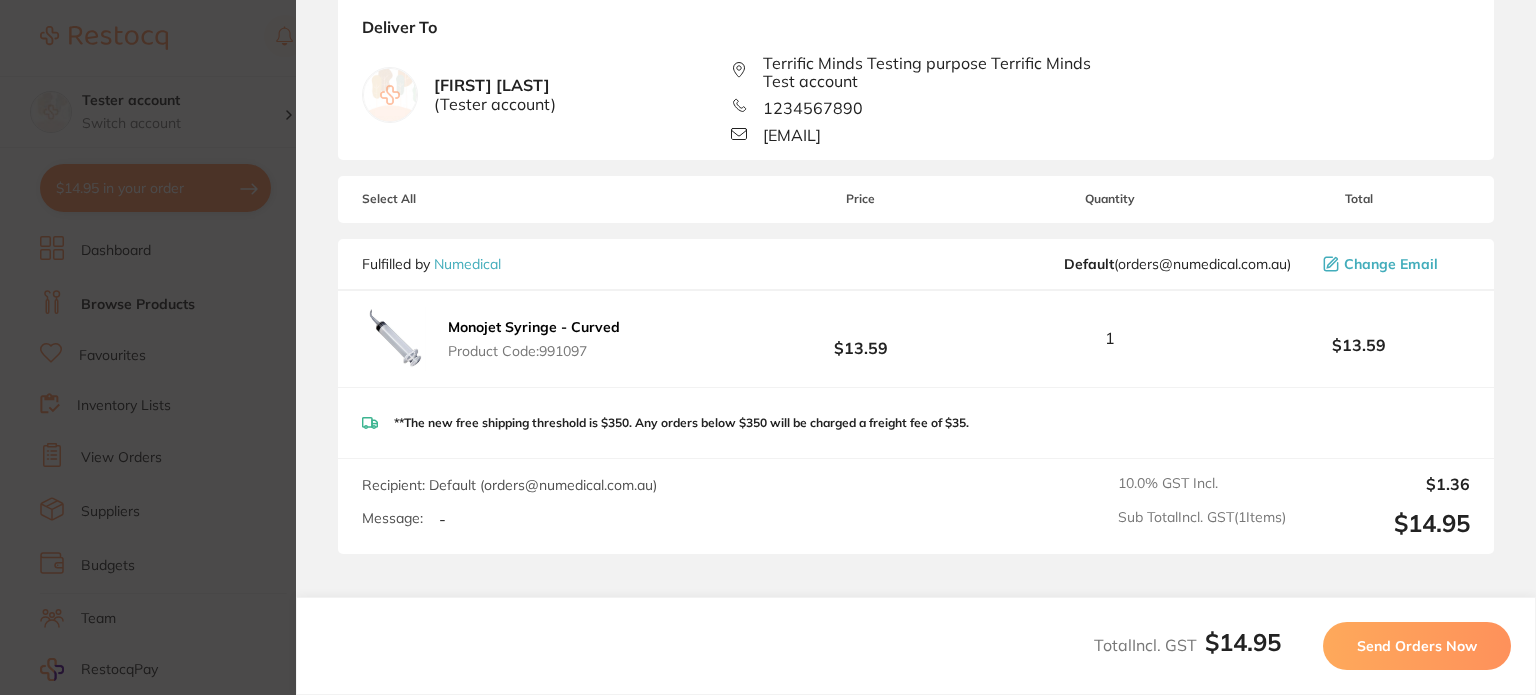 scroll, scrollTop: 0, scrollLeft: 0, axis: both 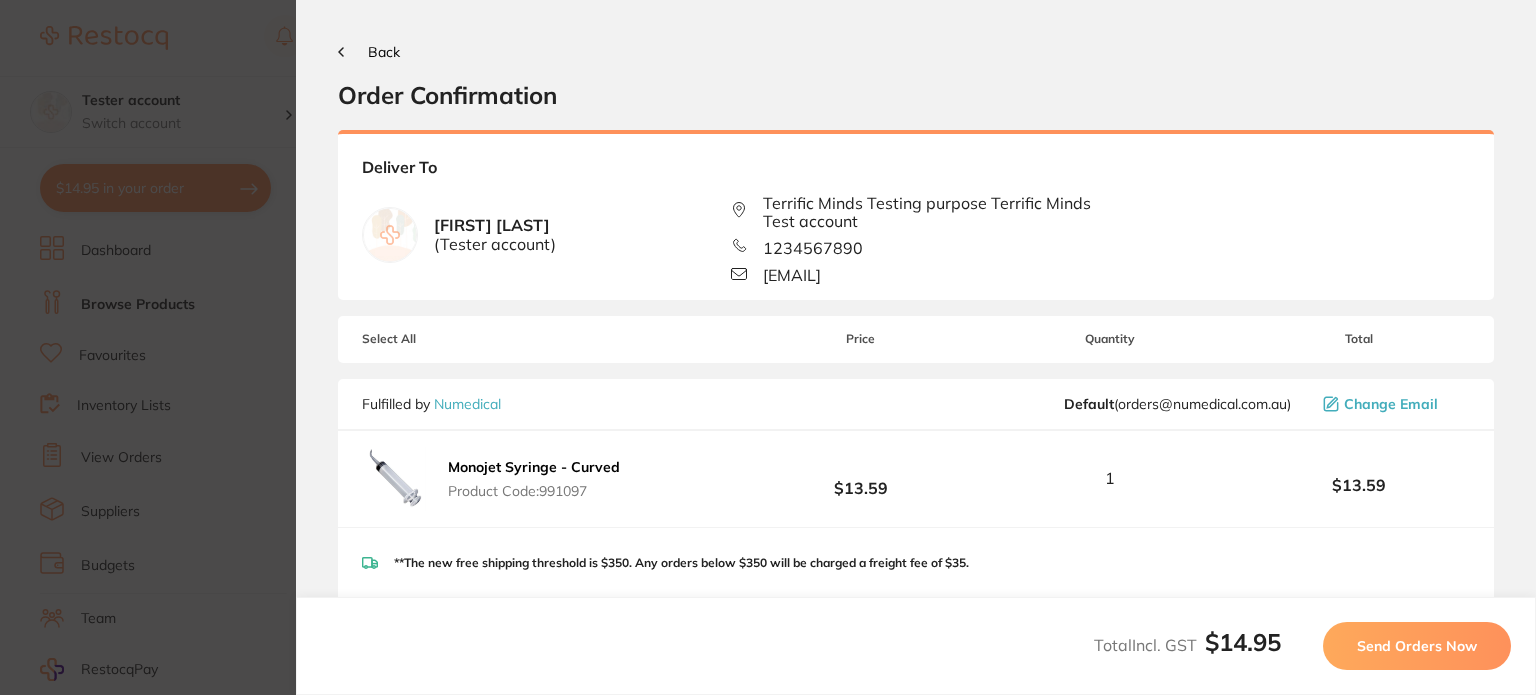 click on "Back" at bounding box center (384, 52) 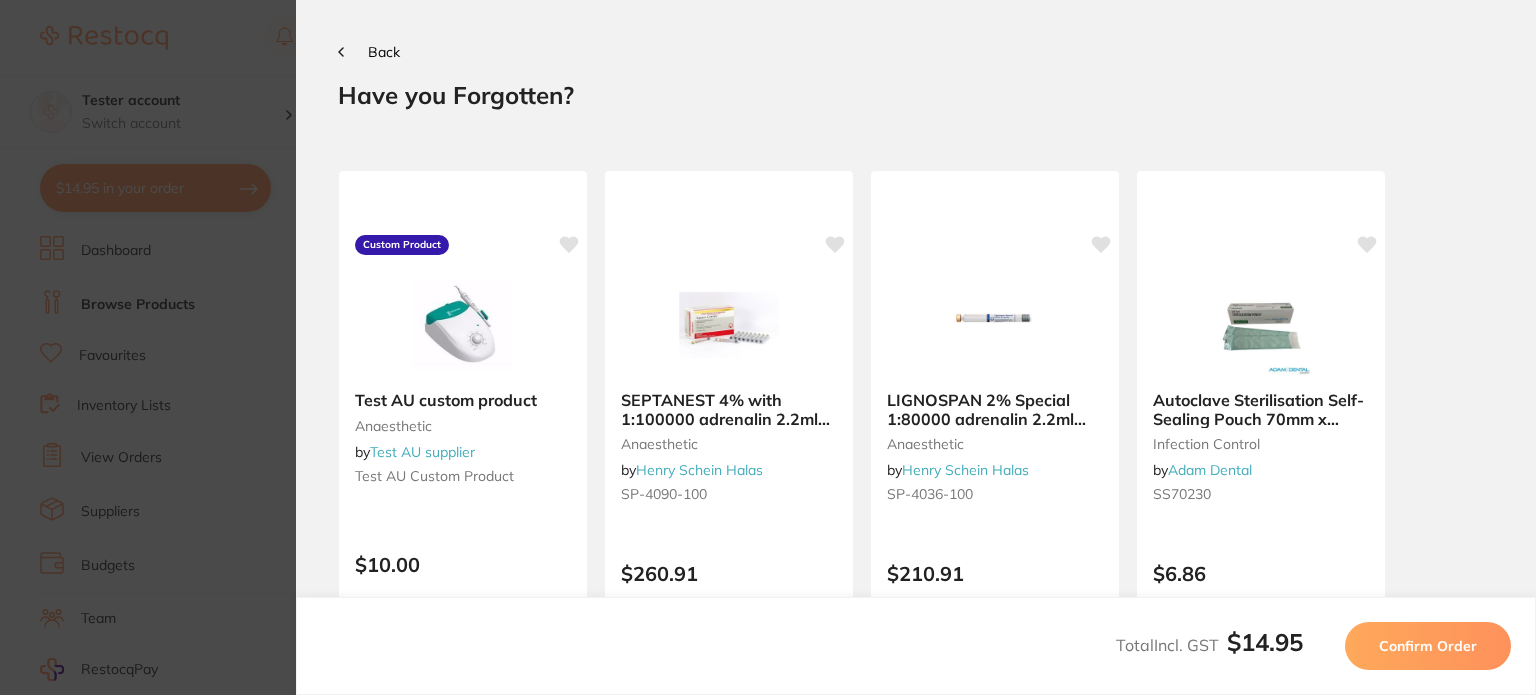 click on "Back" at bounding box center (384, 52) 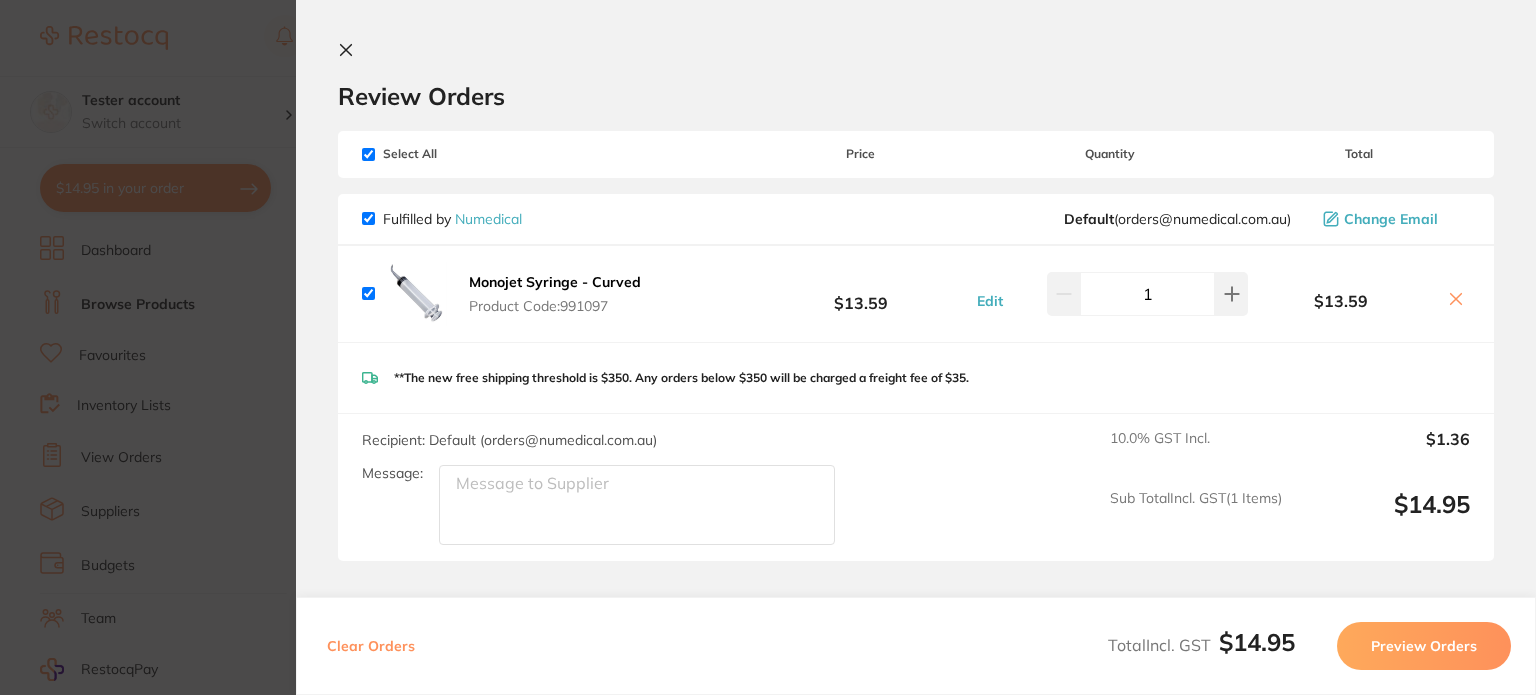 click on "Update RRP Set your pre negotiated price for this item. Item Agreed RRP (excl. GST) --   Update as new default RRP Update RRP Review Orders Your orders are being processed and we will notify you once we have placed the orders. You may close this window Back to Preview Orders Aug 6 2025, 21:37 Numedical # 89387 Deliver To Amrita Tester ( Tester account ) Terrific Minds Testing purpose Terrific Minds Test account 1234567890 amrita@terrificminds.com Select All Price Quantity Total Fulfilled by   Numedical Default ( orders@numedical.com.au ) Change Email   Monojet Syringe - Curved   Product Code:  991097     $13.59 Edit     1         $13.59   Monojet Syringe - Curved   Product Code:  991097     $13.59 Edit     1         **The new free shipping threshold is $350. Any orders below $350 will be charged a freight fee of $35. Recipient: Default ( orders@numedical.com.au ) Message: 10.0 % GST Incl. $1.36 Sub Total  Incl. GST ( 1   Items) $14.95 Clear Orders Total  Incl. GST $14.95 Preview Orders Add address ✕ Cancel" at bounding box center [768, 347] 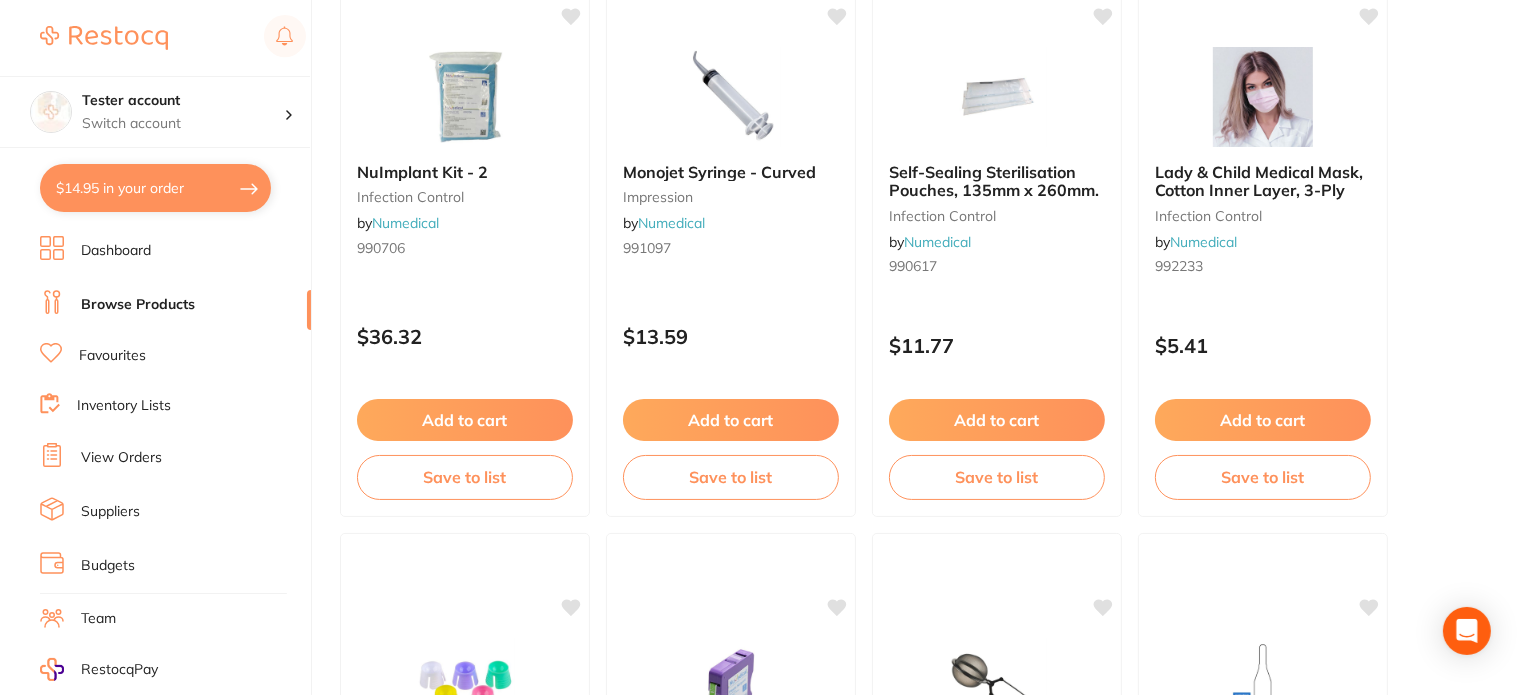 scroll, scrollTop: 500, scrollLeft: 0, axis: vertical 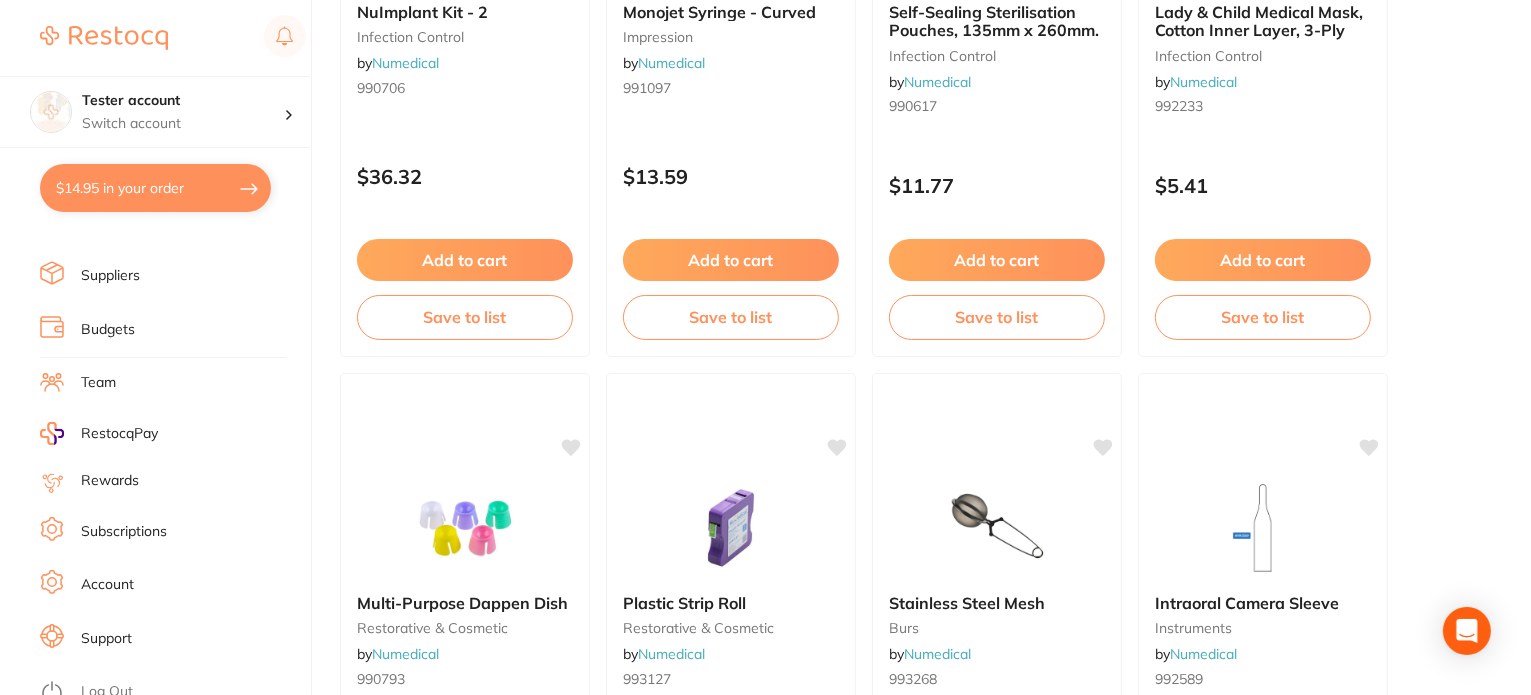 click on "Log Out" at bounding box center (107, 692) 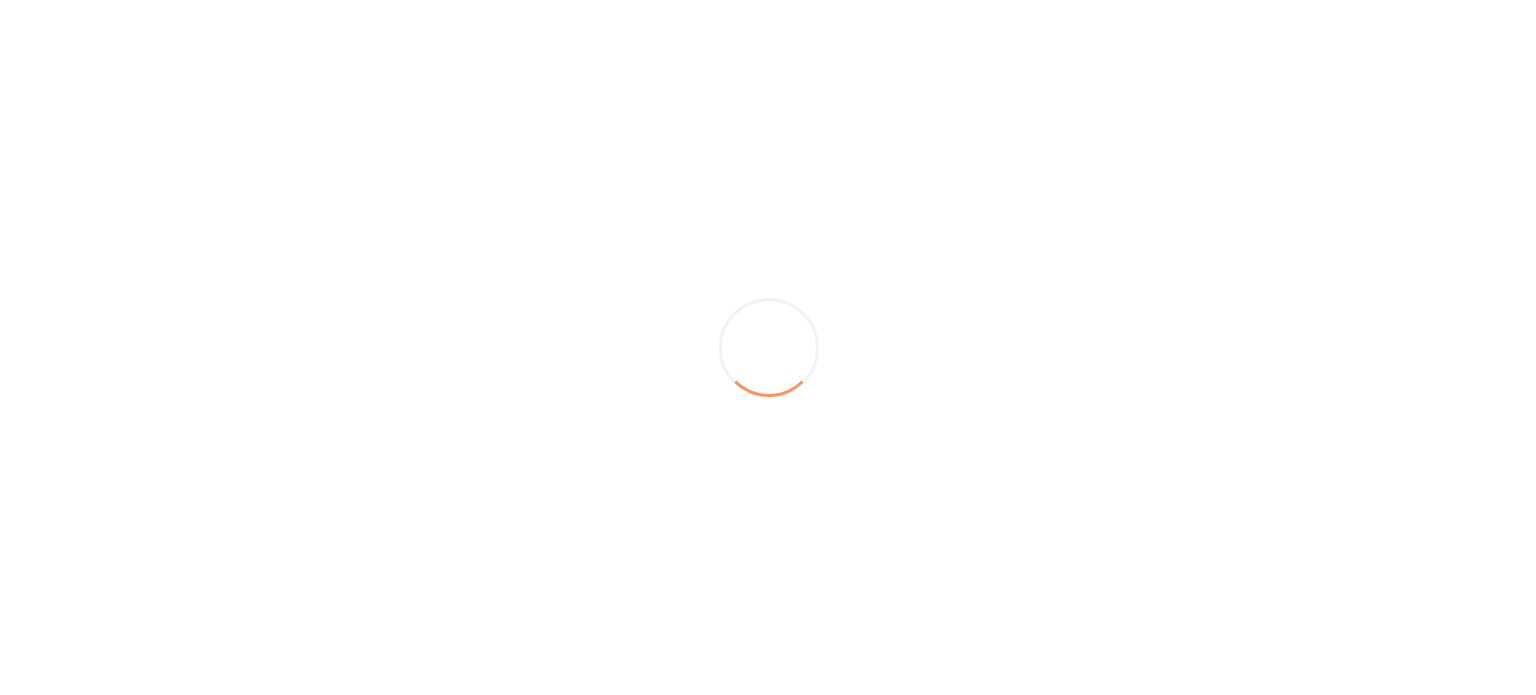 scroll, scrollTop: 0, scrollLeft: 0, axis: both 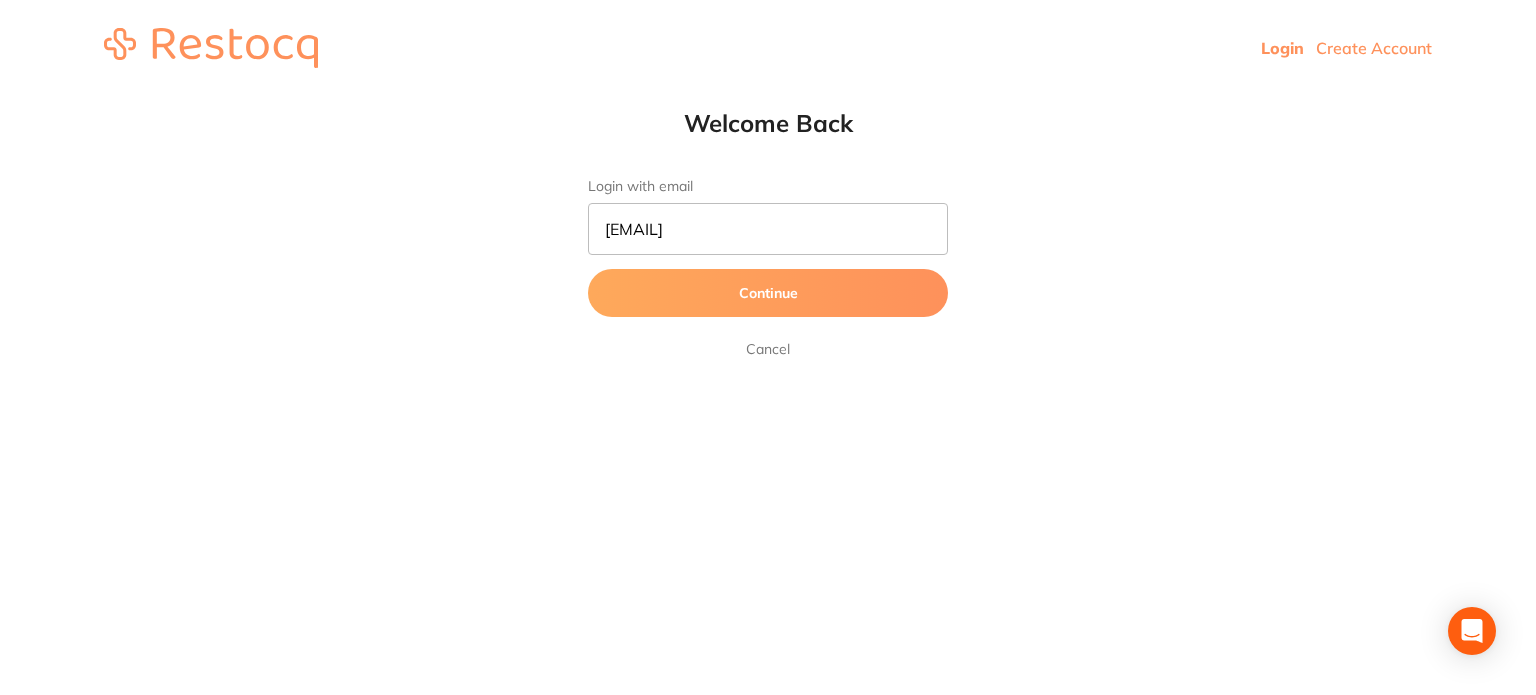 click on "[EMAIL]" at bounding box center [768, 229] 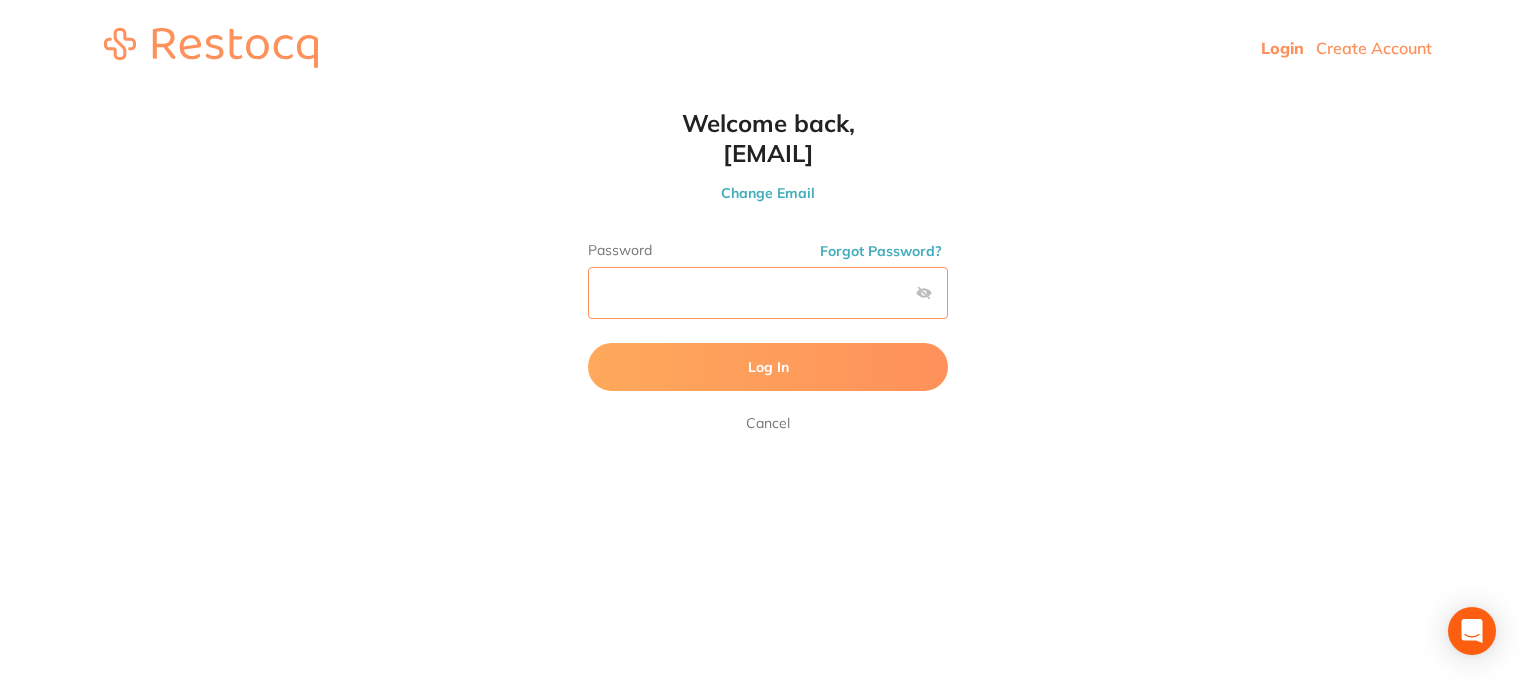click on "Log In" at bounding box center [768, 367] 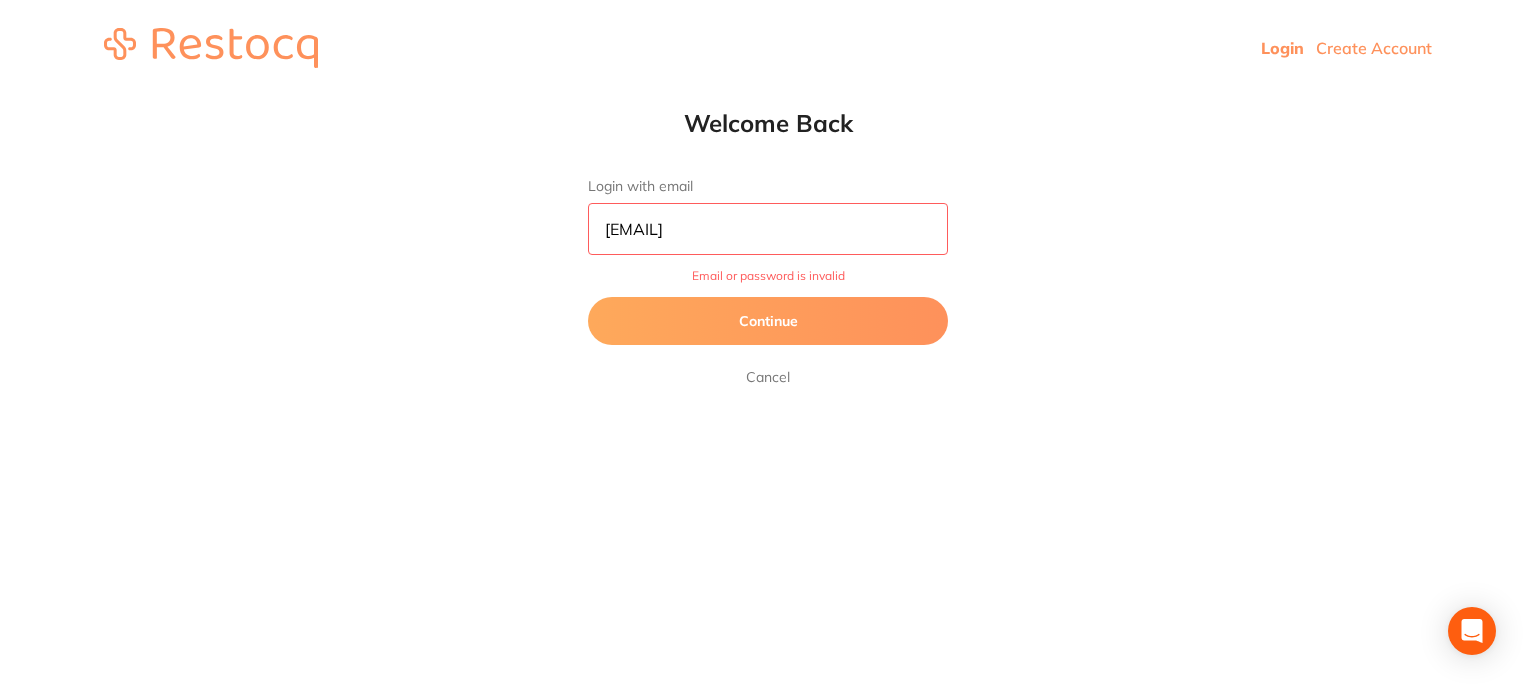 click on "Continue" at bounding box center (768, 321) 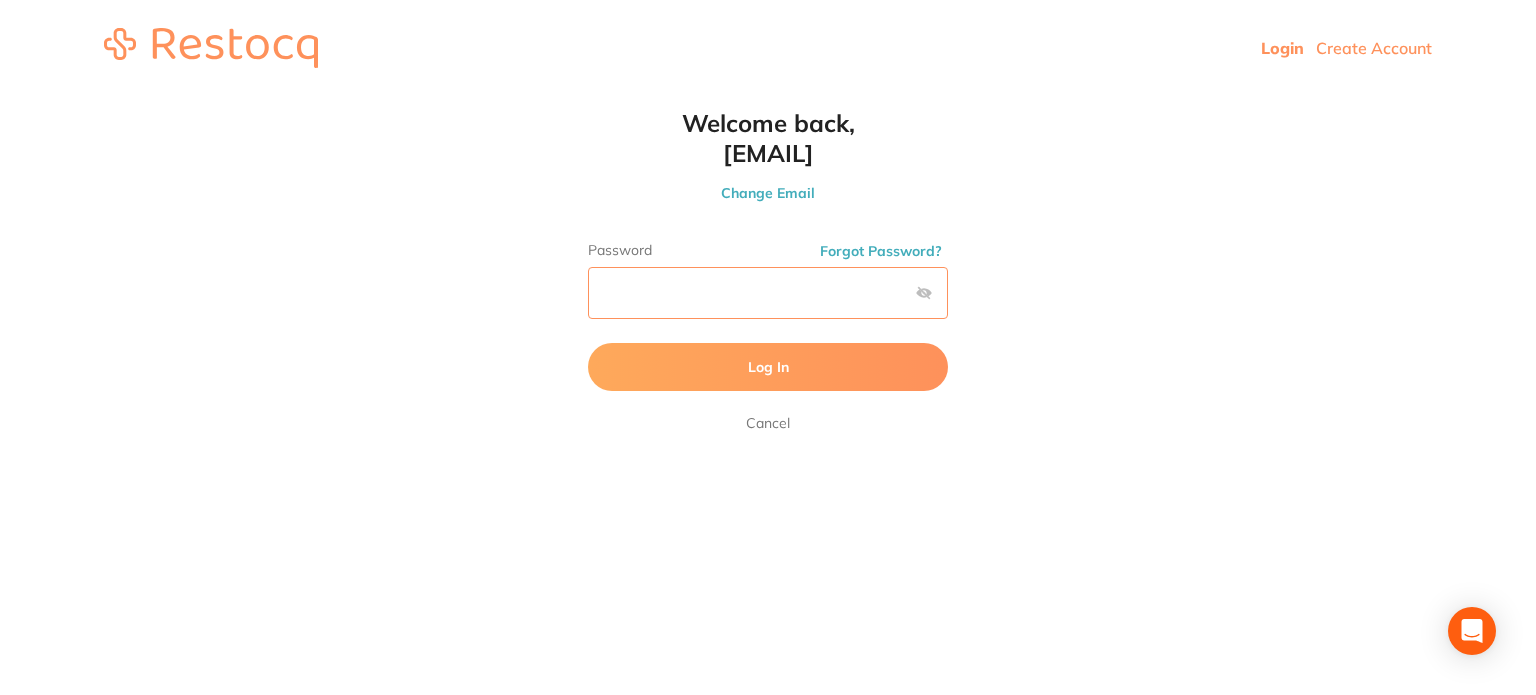 click on "Login Create Account Welcome Back Login with email [EMAIL] Continue Cancel Welcome back, [EMAIL] Change Email Password Forgot Password? Log In Cancel Recover password for [EMAIL] Change Email Send me recovery email Cancel" at bounding box center [768, 48] 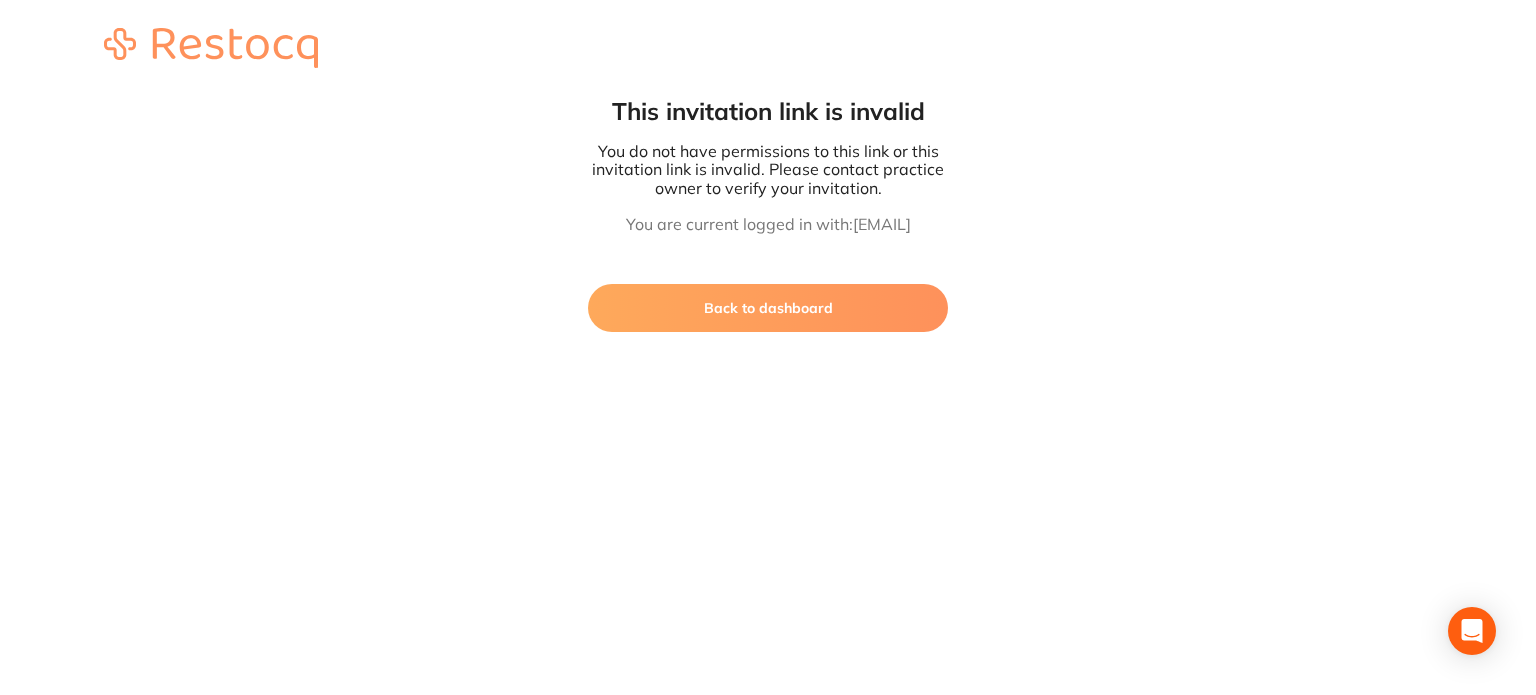 click on "Back to dashboard" at bounding box center [768, 304] 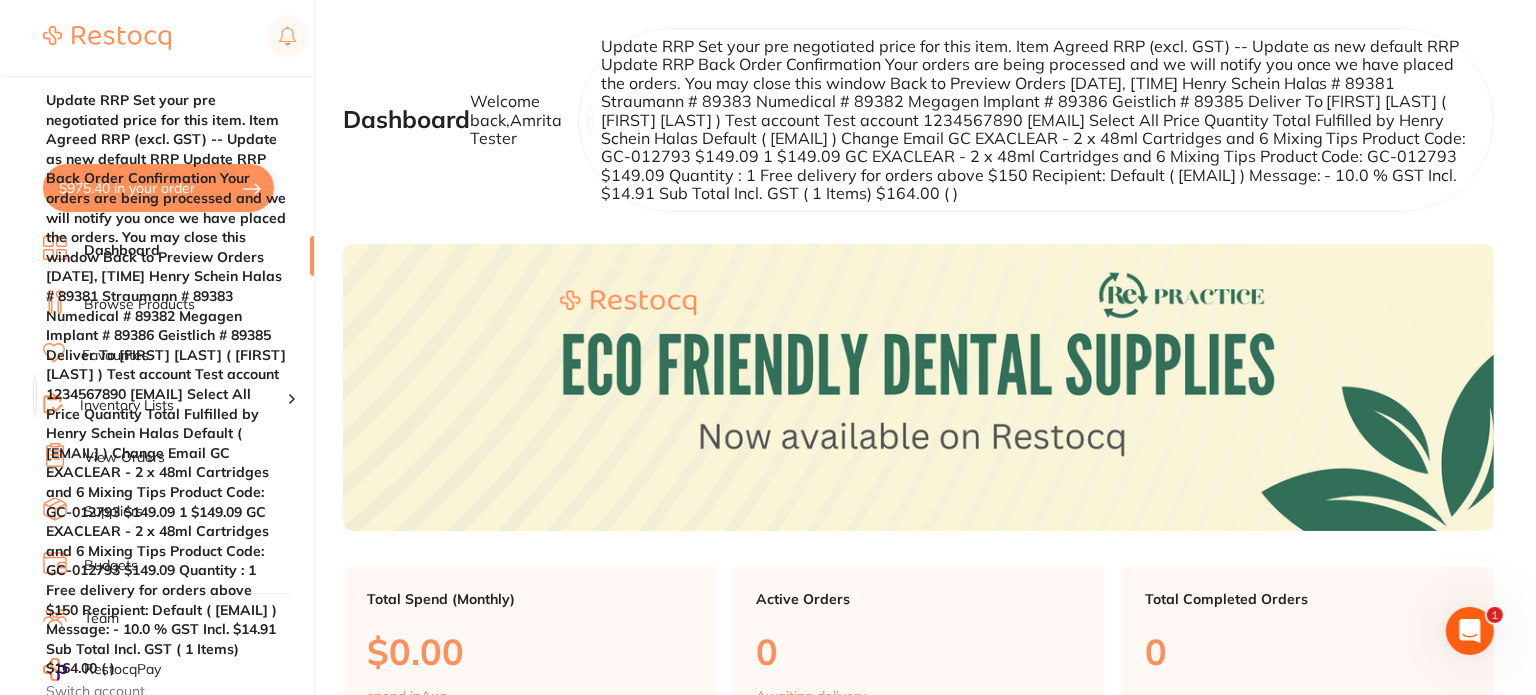 scroll, scrollTop: 0, scrollLeft: 0, axis: both 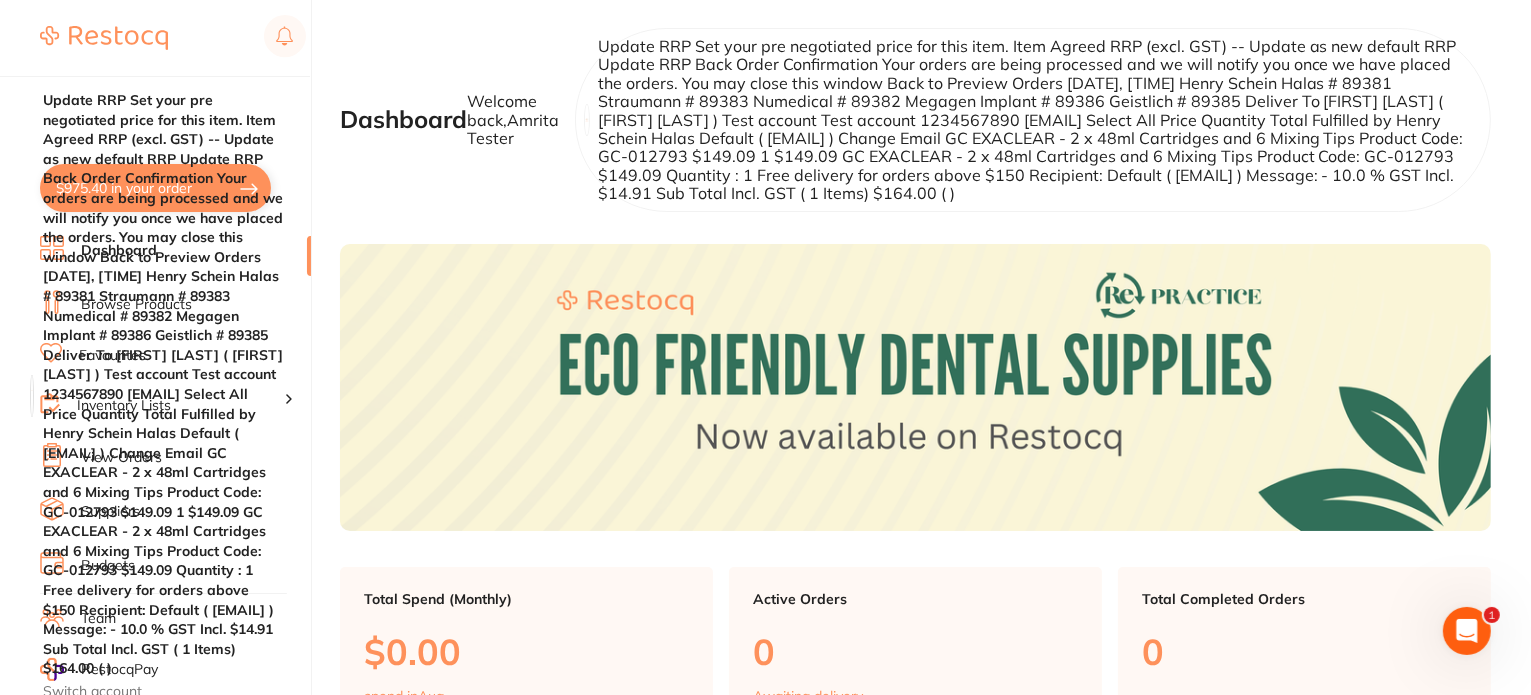 click on "$975.40   in your order" at bounding box center [155, 188] 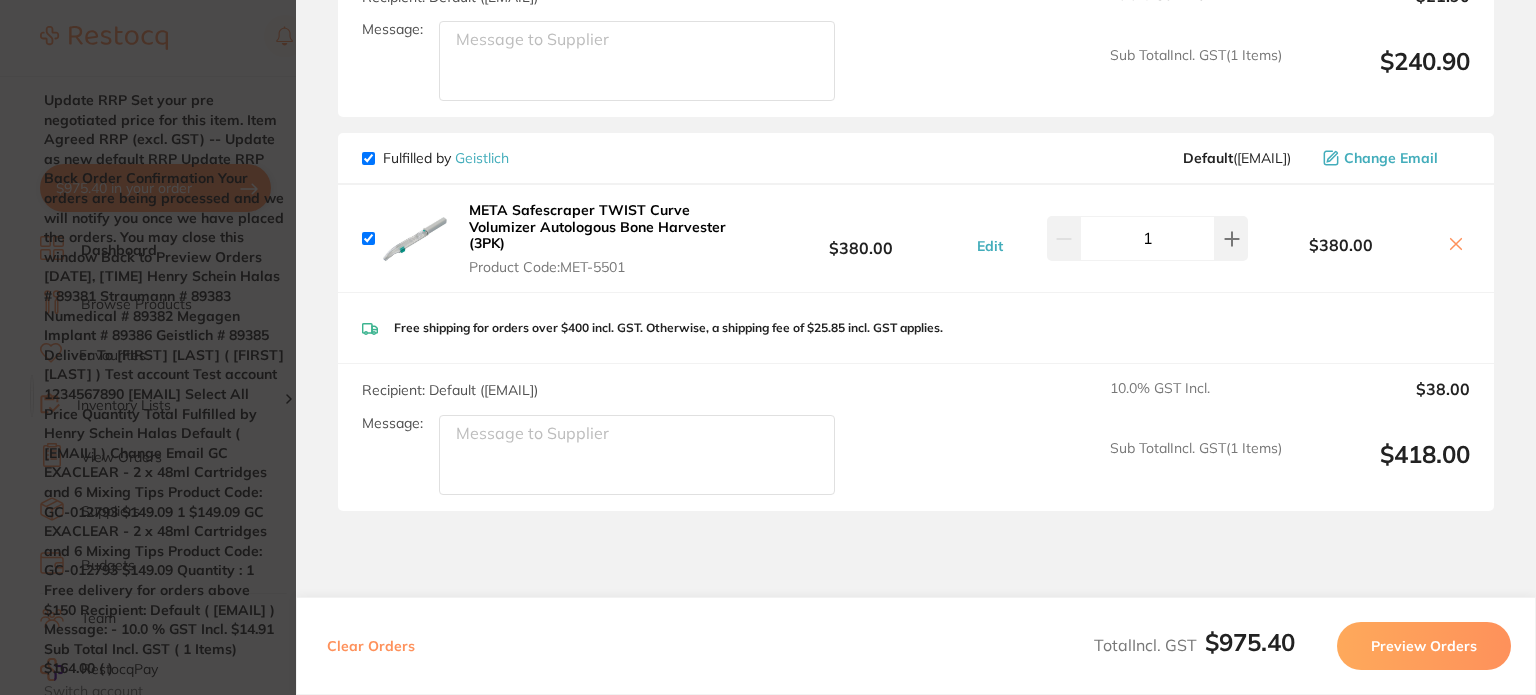 scroll, scrollTop: 1582, scrollLeft: 0, axis: vertical 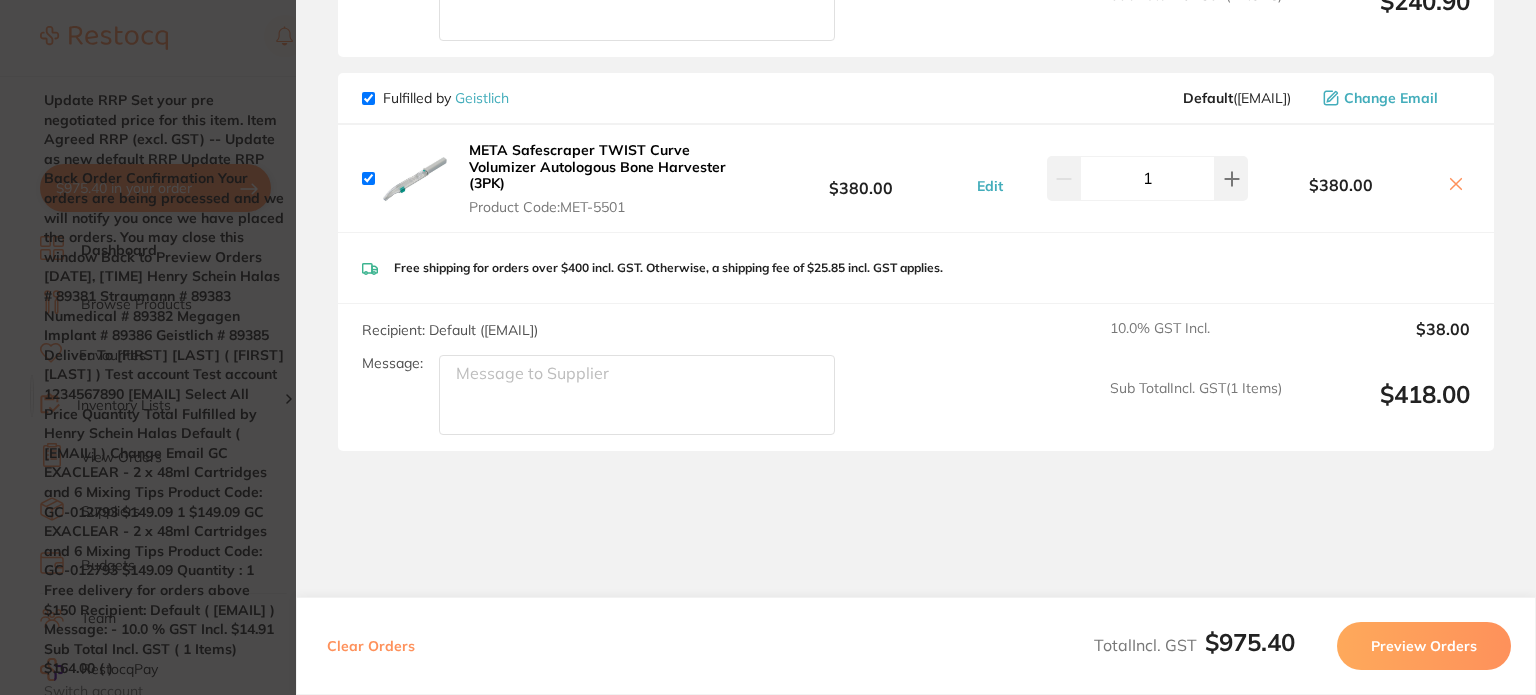 click on "Preview Orders" at bounding box center [1424, 646] 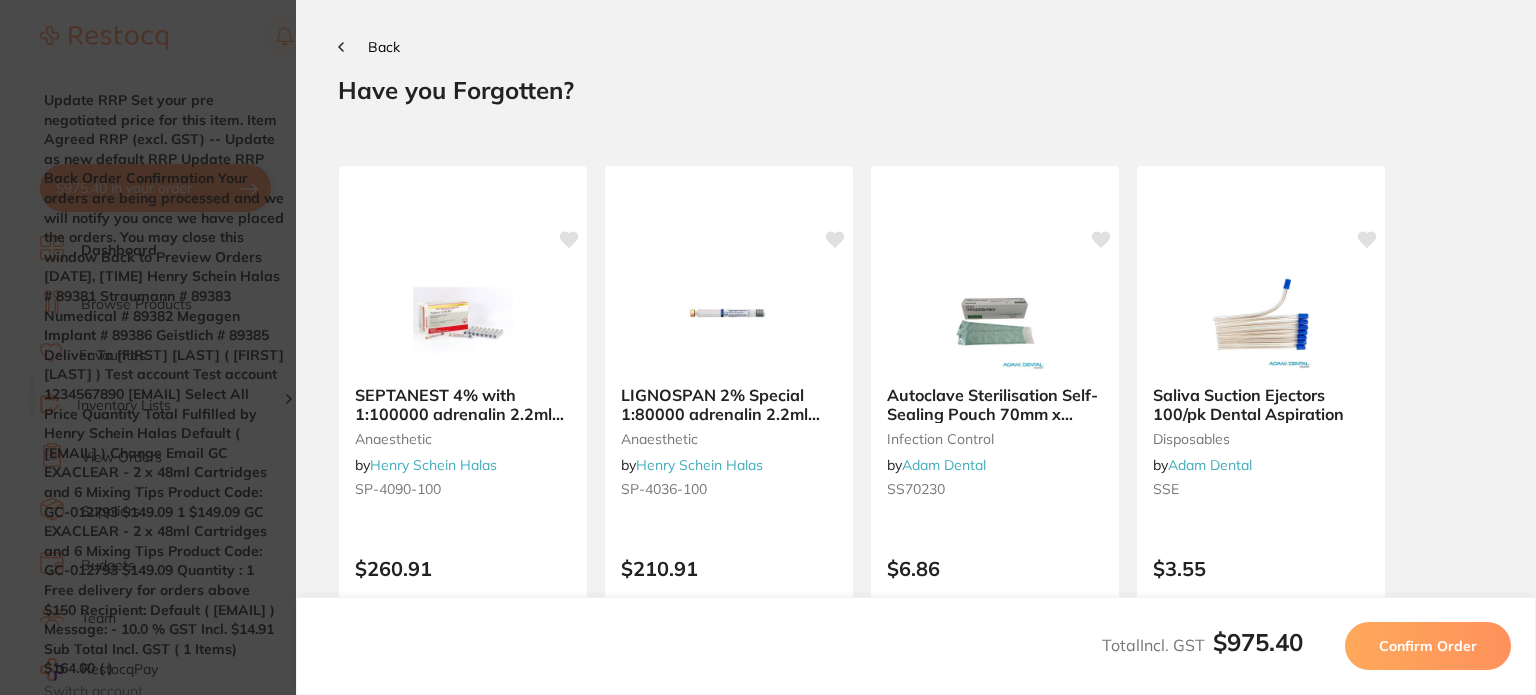 scroll, scrollTop: 0, scrollLeft: 0, axis: both 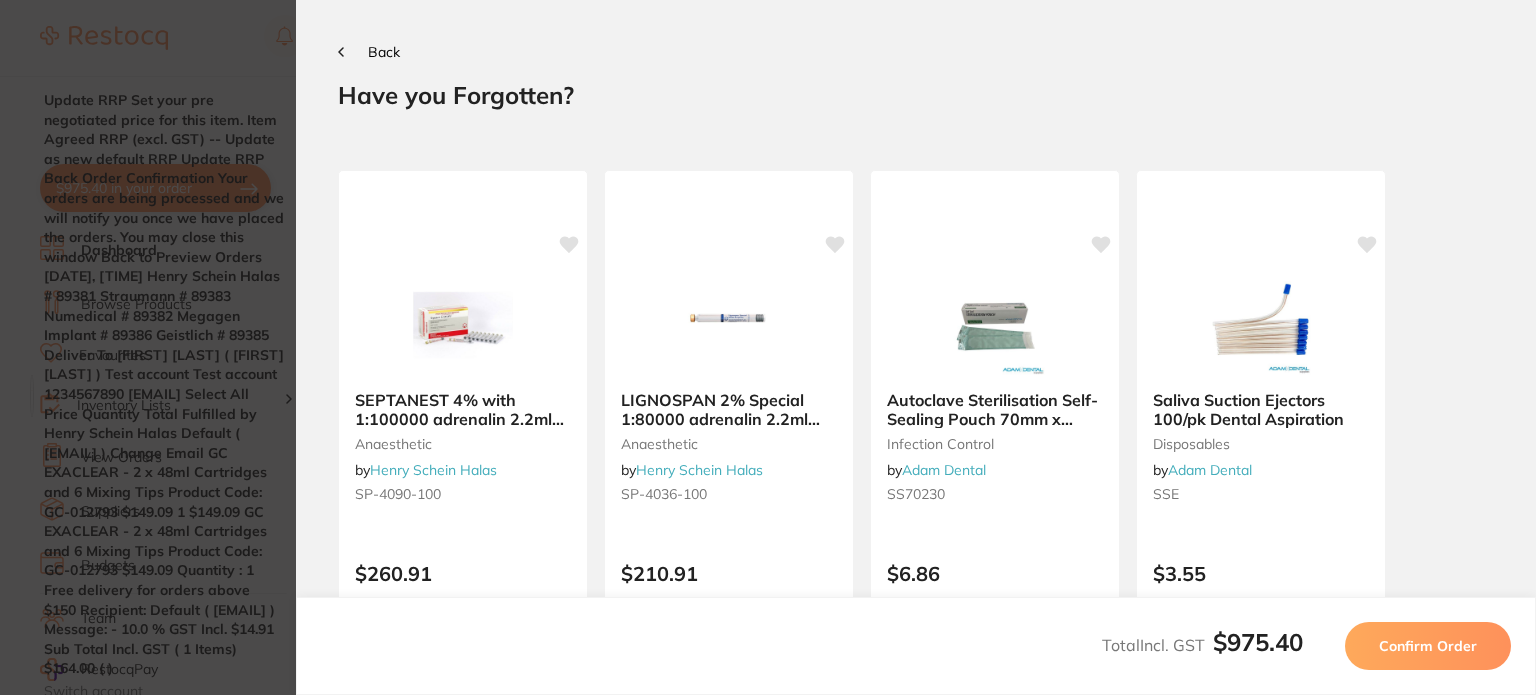 click on "Confirm Order" at bounding box center (1428, 646) 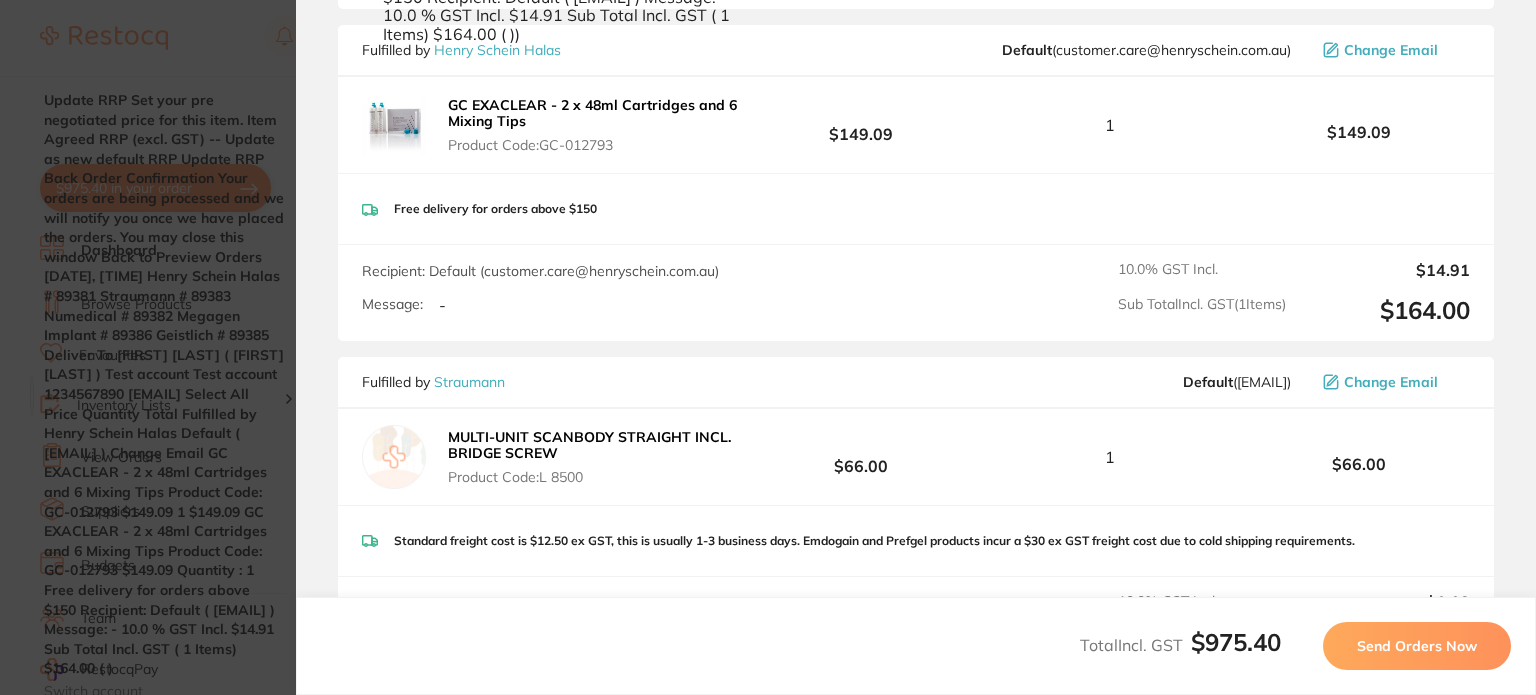 click on "Update RRP Set your pre negotiated price for this item. Item Agreed RRP (excl. GST) --   Update as new default RRP Update RRP Back Your orders are being processed and we will notify you once we have placed the orders. You may close this window Back to Preview Orders [DATE], [TIME] Henry Schein Halas # 89381 Straumann # 89383 Numedical # 89382 Megagen Implant # 89386 Geistlich # 89385 Have you Forgotten? SEPTANEST 4% with 1:100000 adrenalin 2.2ml 2xBox 50 GOLD   anaesthetic by  Henry Schein Halas SP-4090-100 $260.91 Add to cart Save to list LIGNOSPAN 2% Special 1:80000 adrenalin 2.2ml 2xBox 50   anaesthetic by  Henry Schein Halas SP-4036-100 $210.91 Add to cart Save to list Autoclave Sterilisation Self- Sealing Pouch 70mm x 230mm   infection control by  Adam Dental SS70230 $6.86 Add to cart Save to list Saliva Suction Ejectors 100/pk Dental Aspiration   disposables by  Adam Dental SSE $3.55 Add to cart Save to list Plastic Cups -1000 Per Carton   disposables by  Adam Dental 509404 $29.00 Add to cart   by" at bounding box center [768, 347] 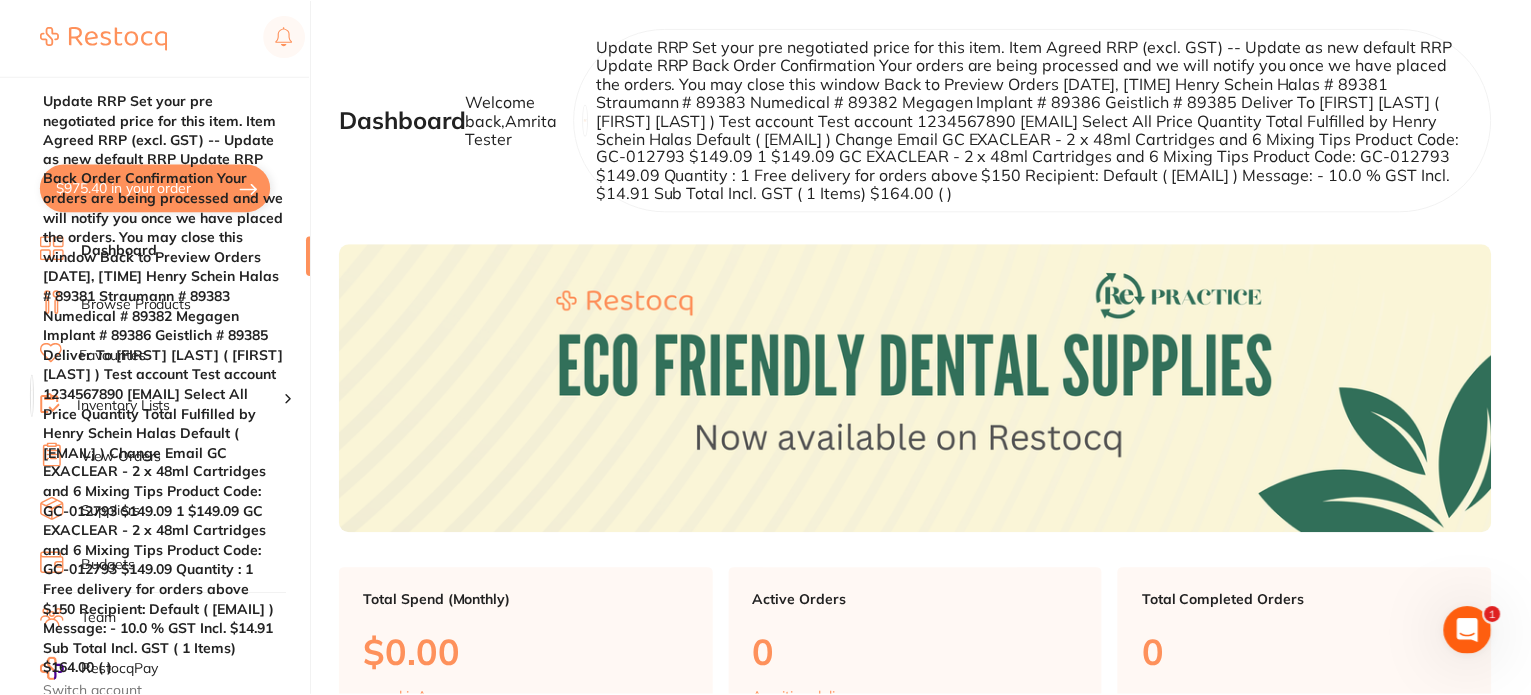 scroll, scrollTop: 500, scrollLeft: 0, axis: vertical 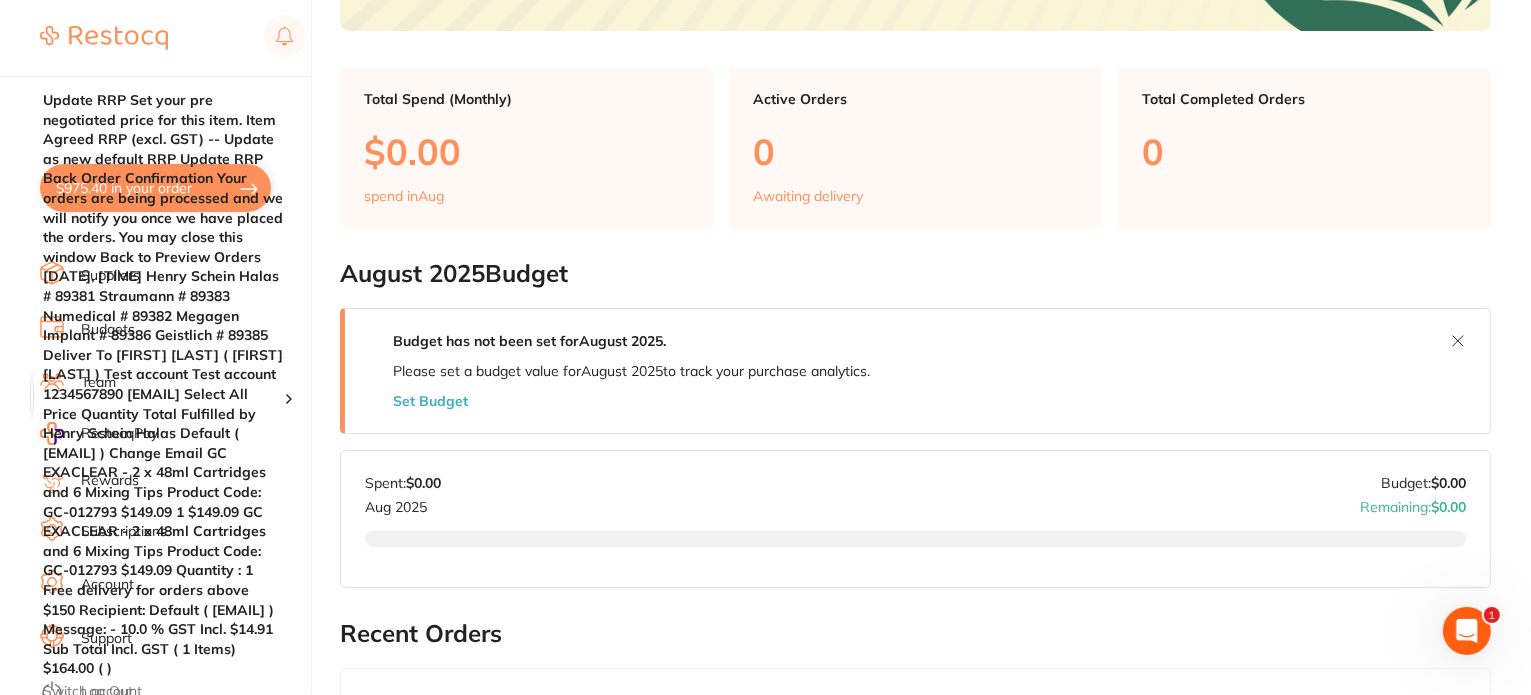 click on "Log Out" at bounding box center [107, 692] 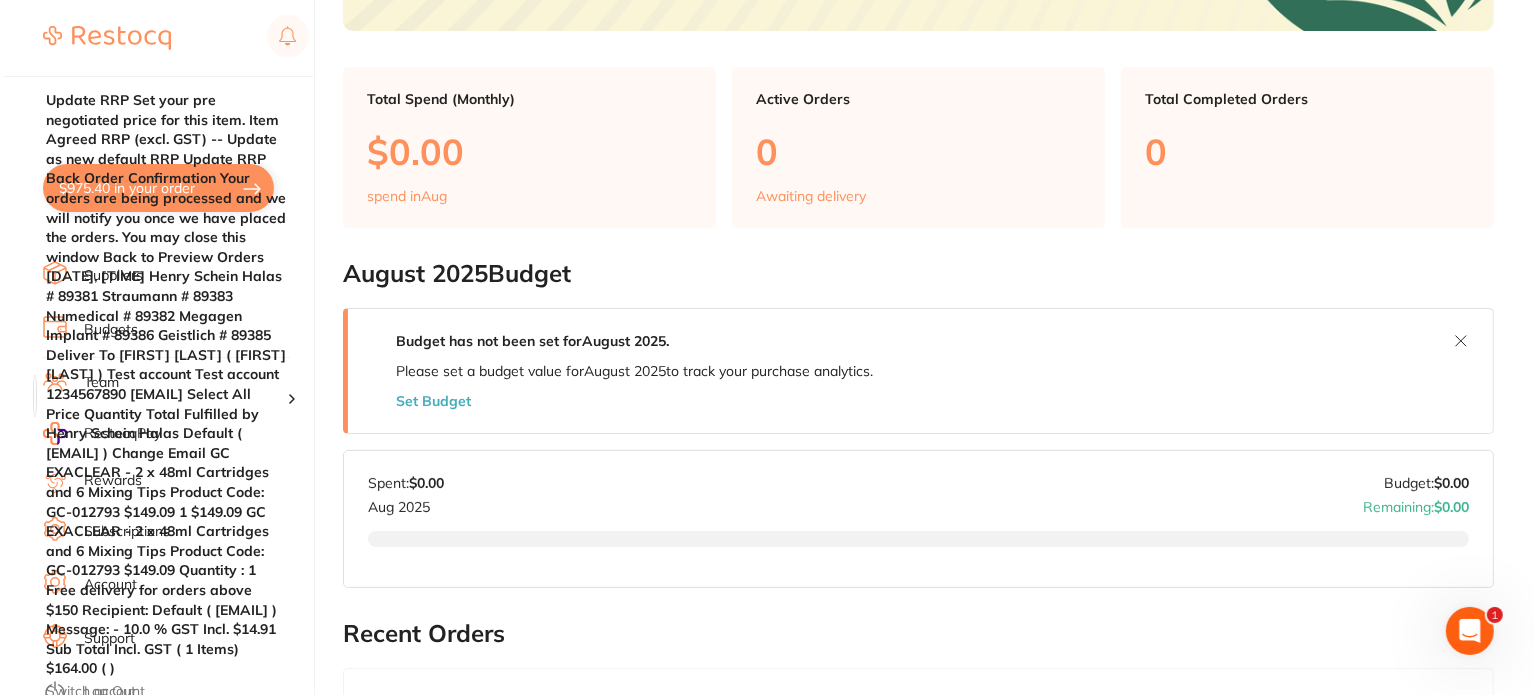 scroll, scrollTop: 0, scrollLeft: 0, axis: both 